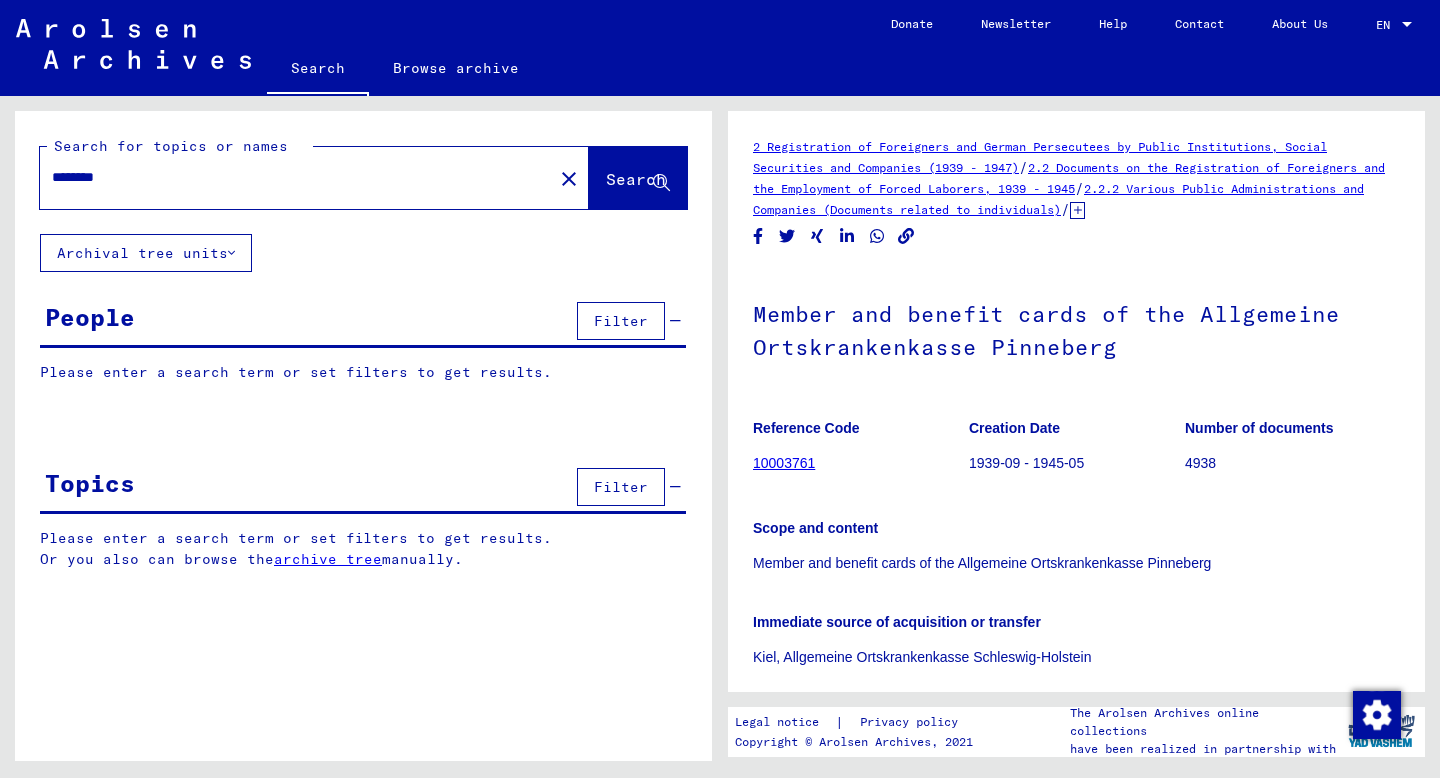 scroll, scrollTop: 0, scrollLeft: 0, axis: both 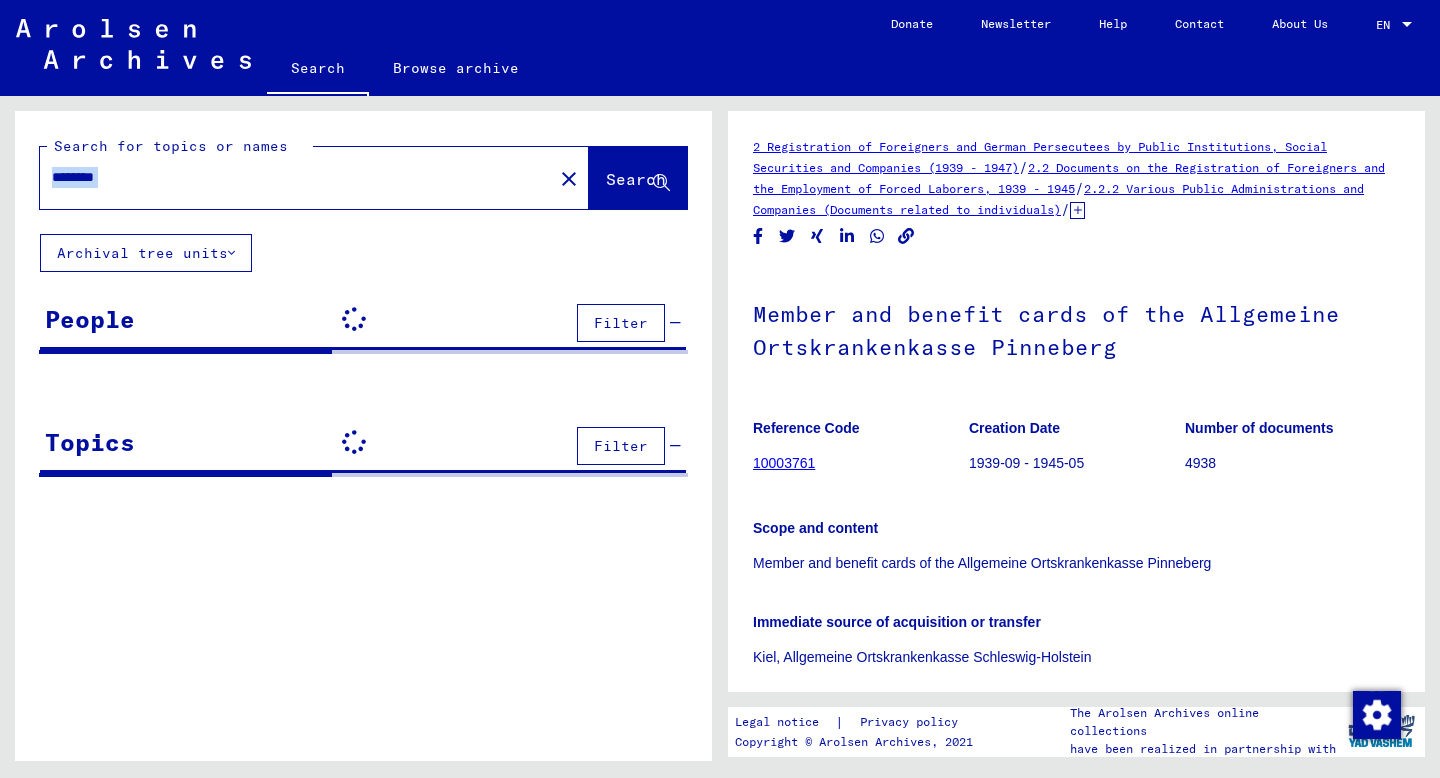 click on "********" 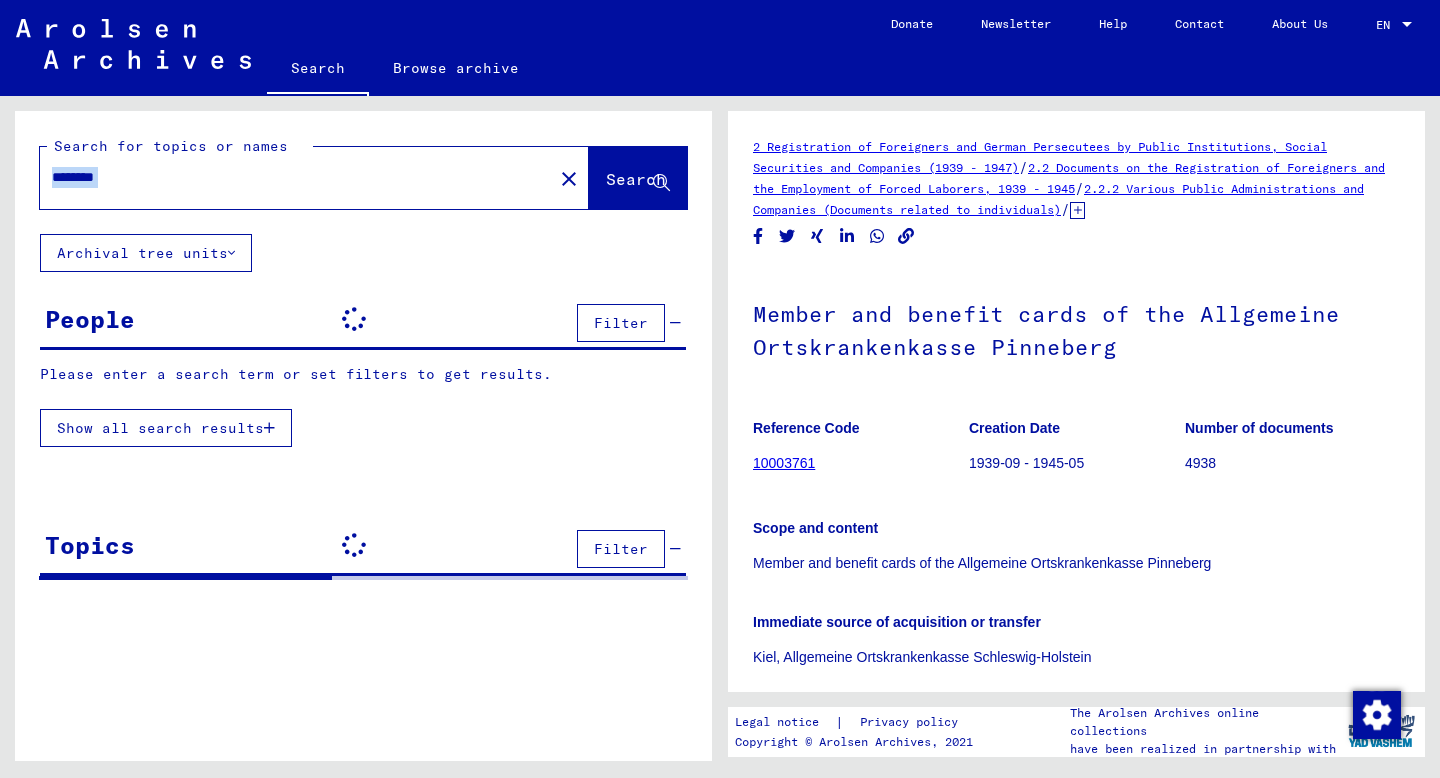 scroll, scrollTop: 0, scrollLeft: 0, axis: both 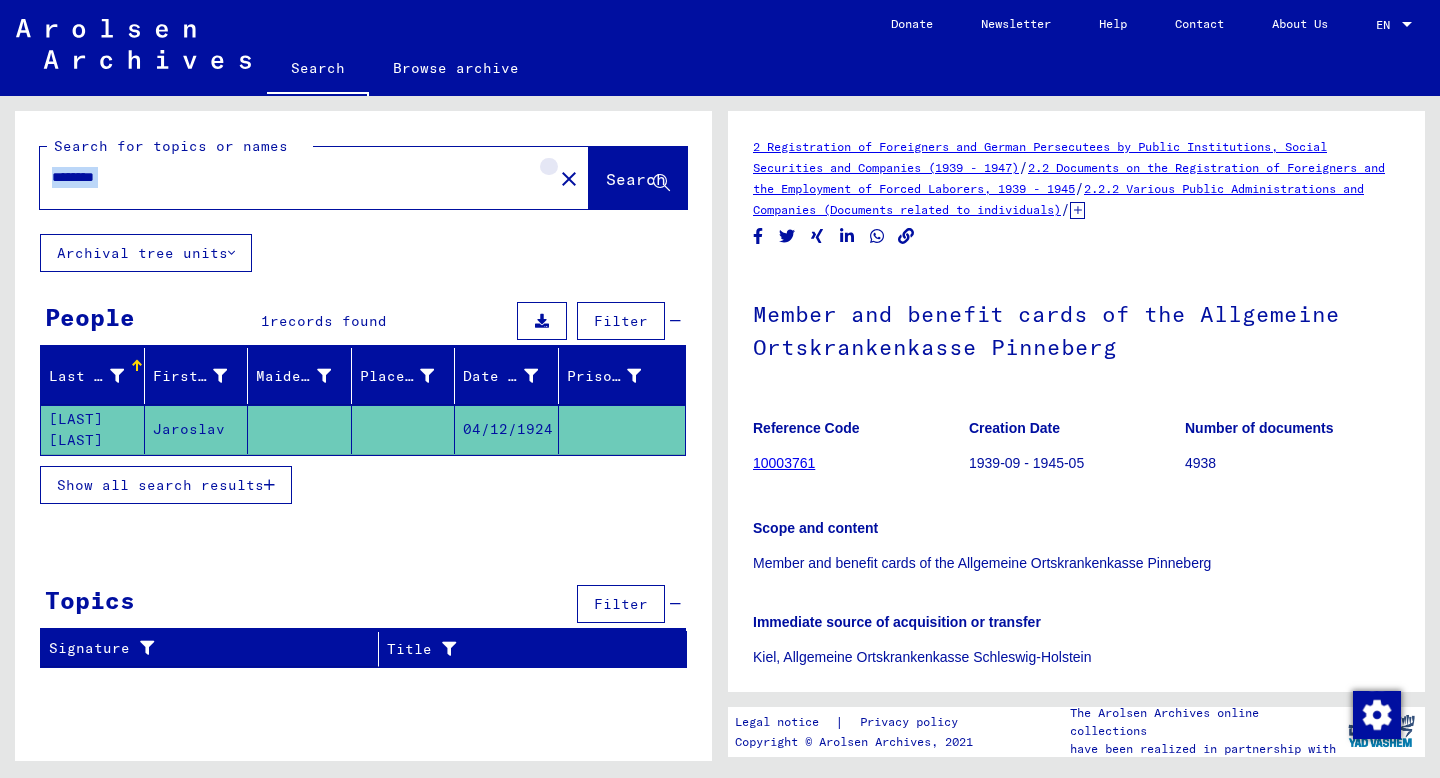 click on "close" 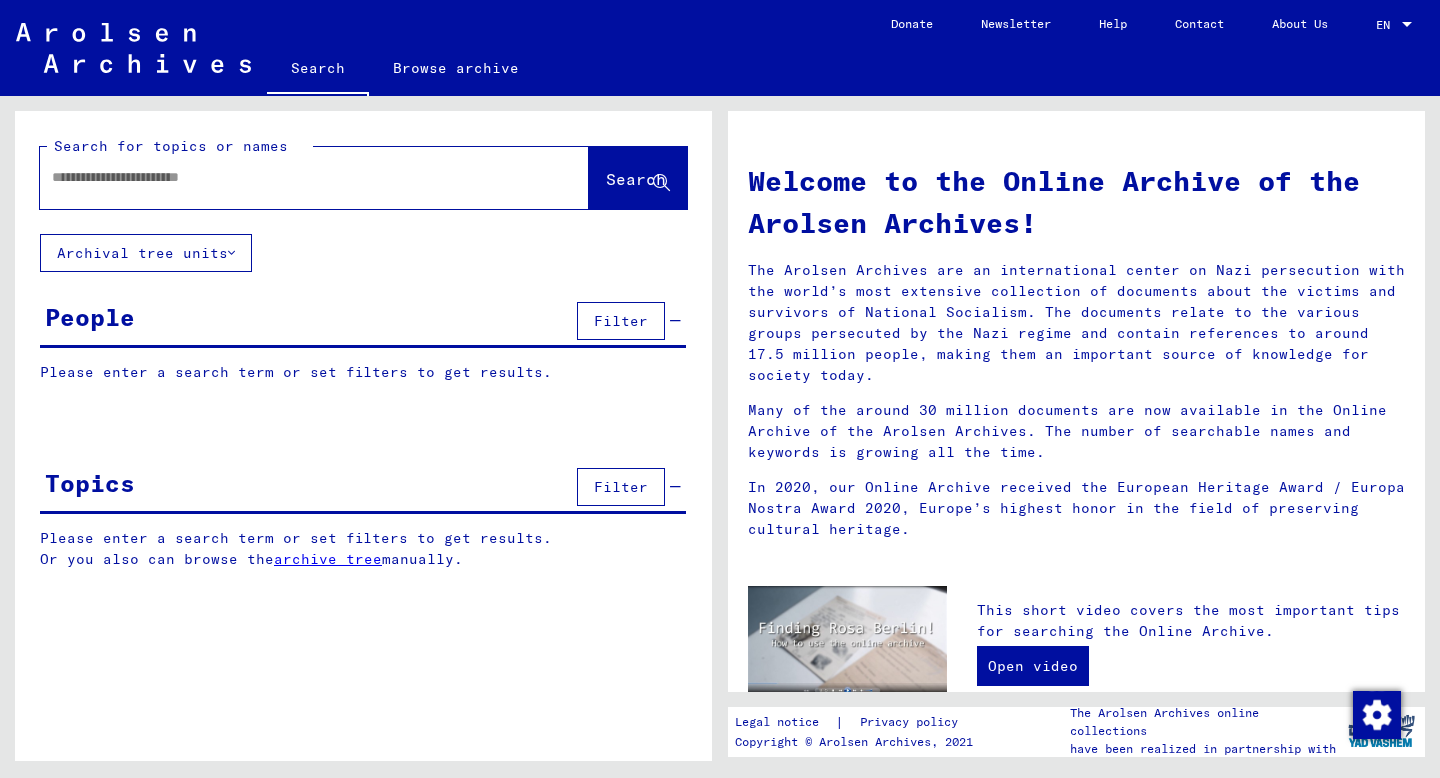 click at bounding box center (290, 177) 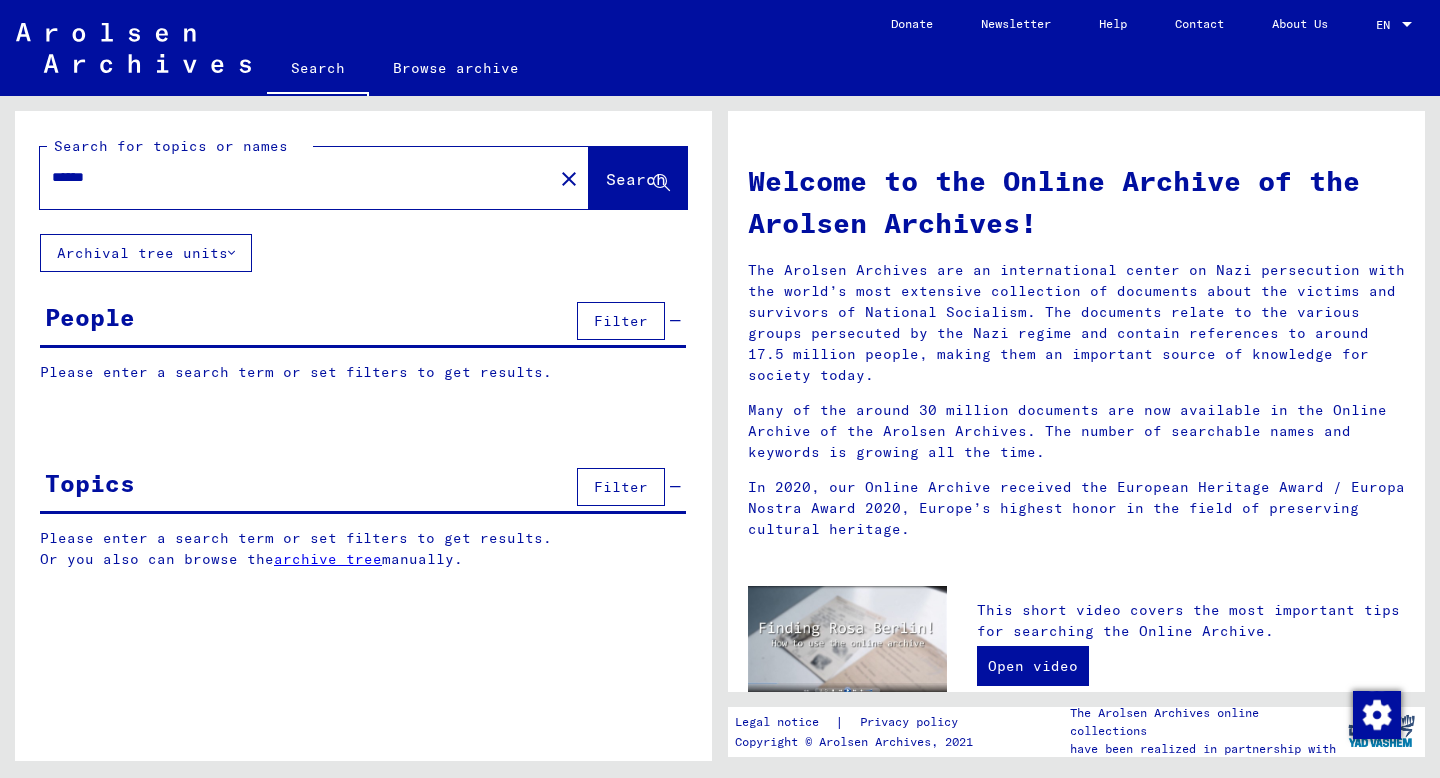 type on "******" 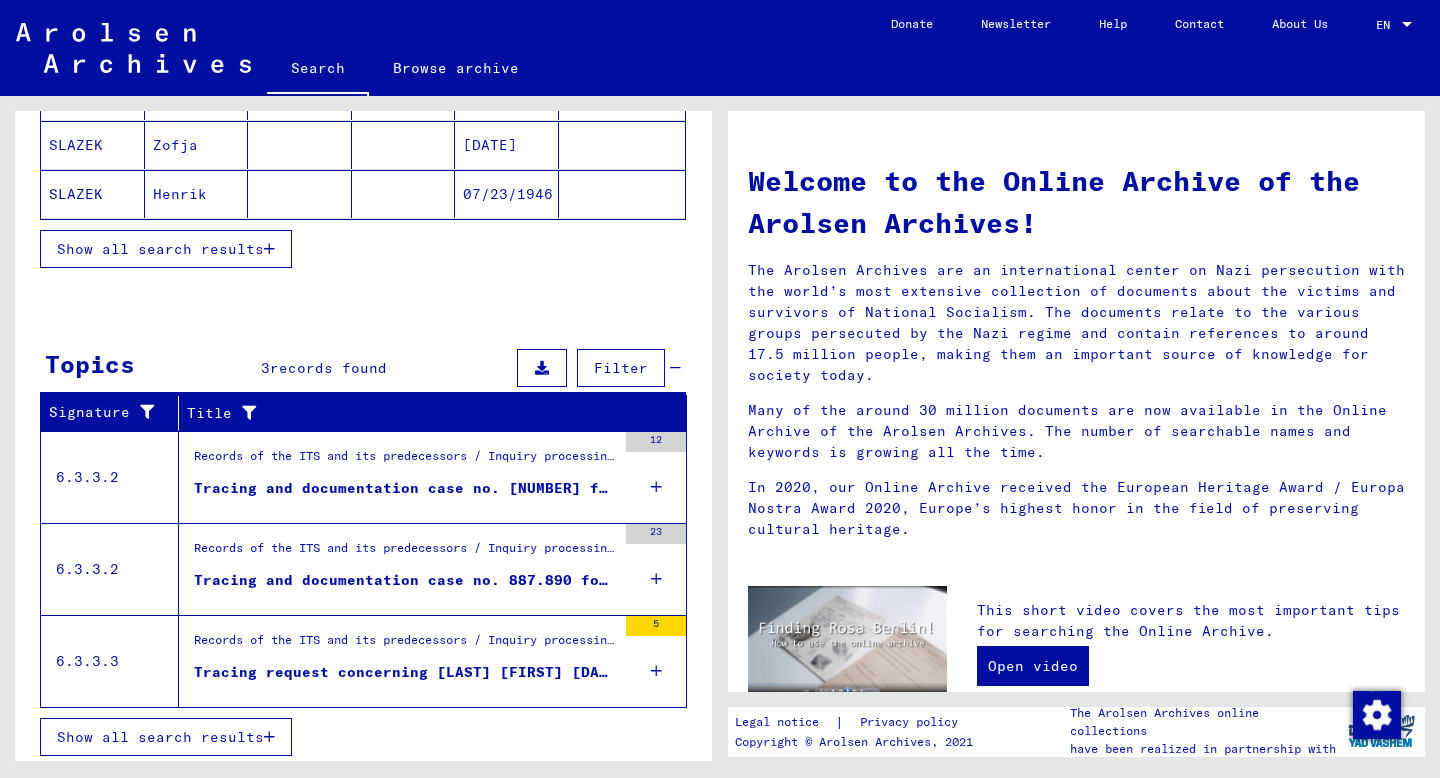 click on "Tracing and documentation case no. 887.890 for [LAST], [FIRST] born [DATE]" at bounding box center [405, 580] 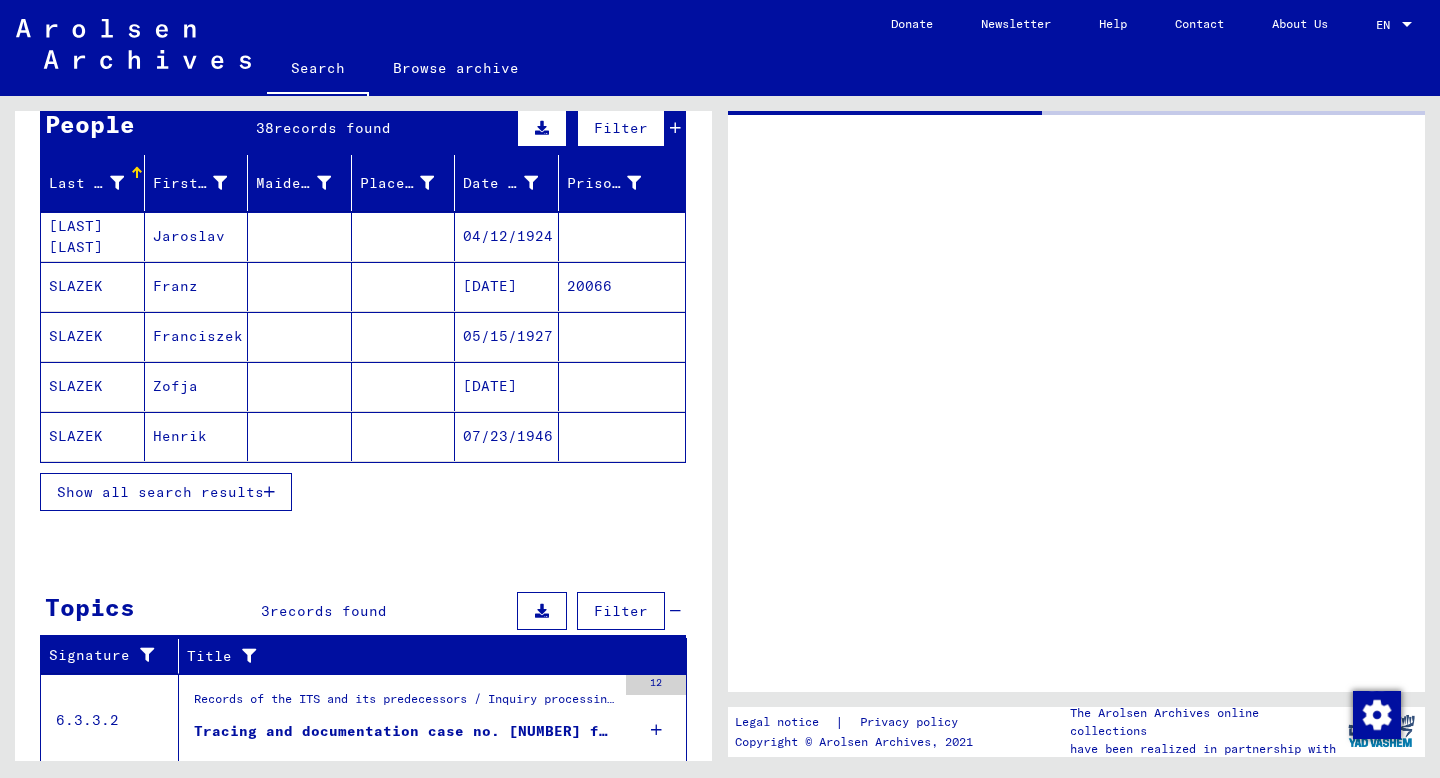 scroll, scrollTop: 131, scrollLeft: 0, axis: vertical 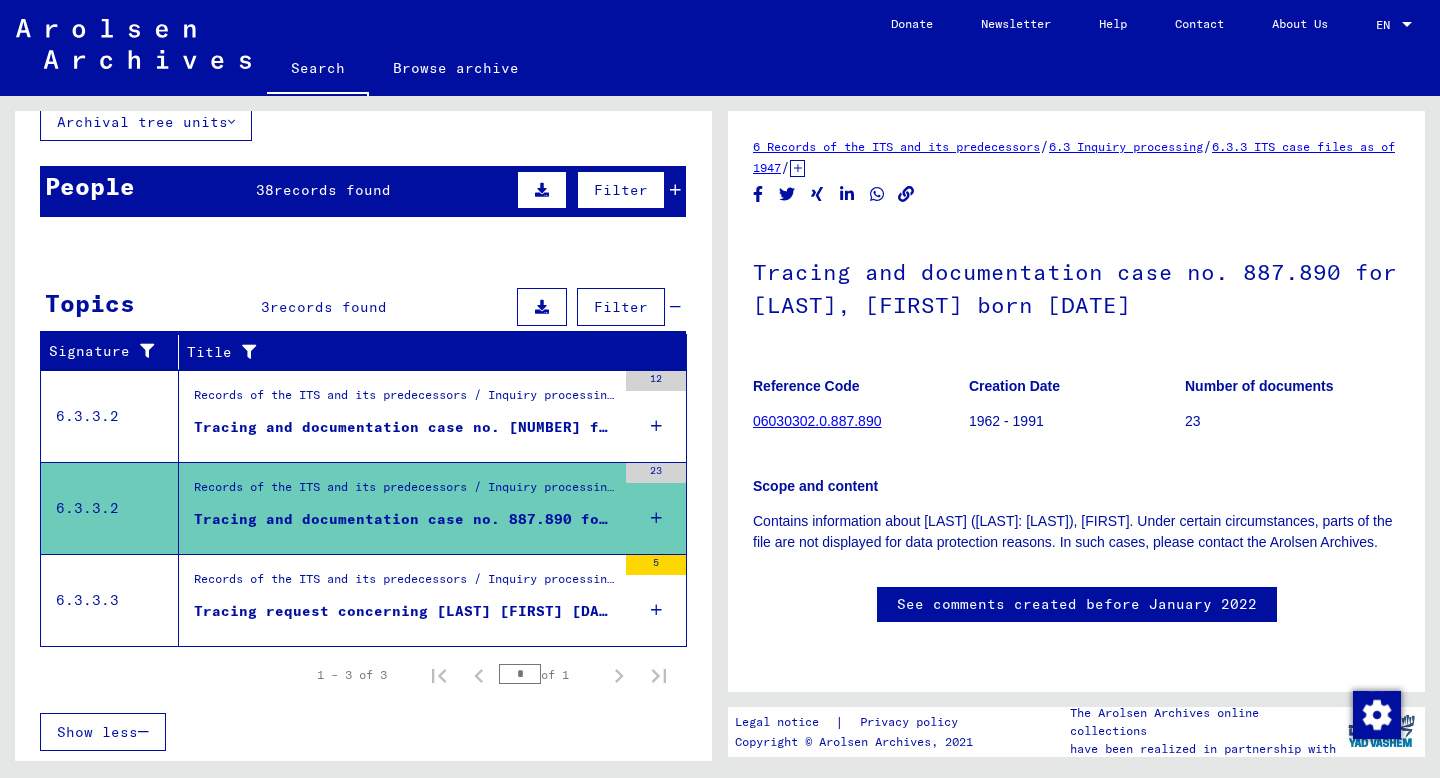 click on "Tracing request concerning [LAST] [FIRST] [DATE]" at bounding box center (405, 611) 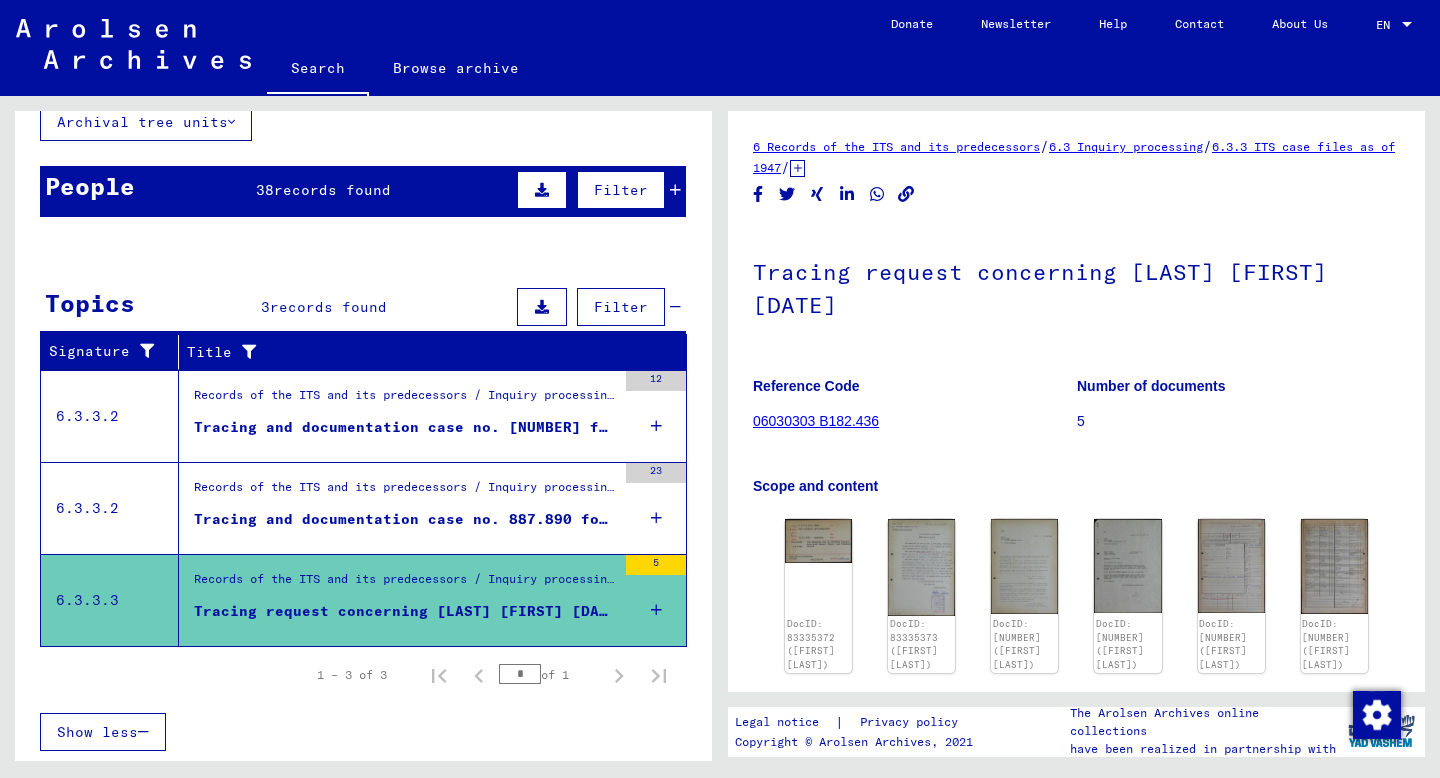click on "Tracing and documentation case no. [NUMBER] for [LAST], [FIRST] born [DATE]" at bounding box center [405, 427] 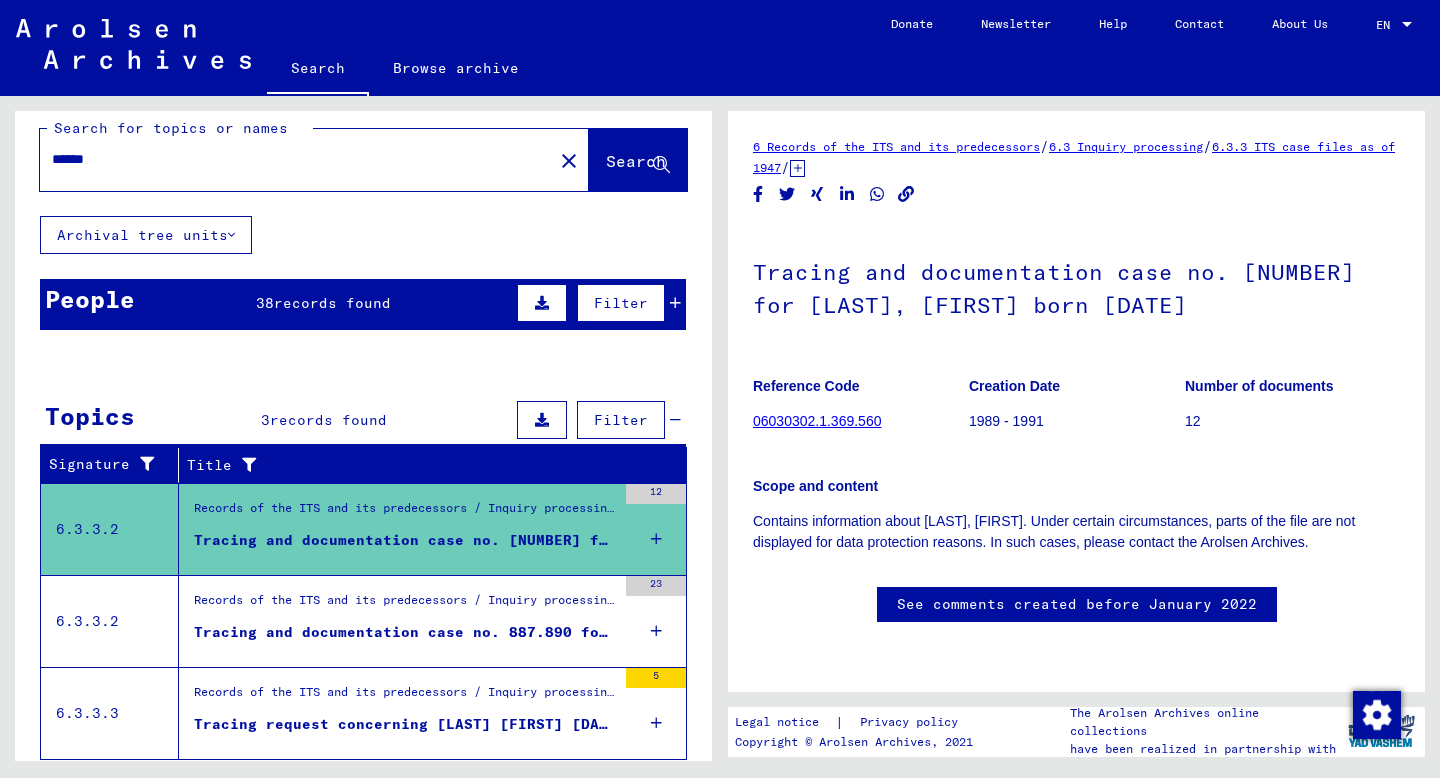 scroll, scrollTop: 0, scrollLeft: 0, axis: both 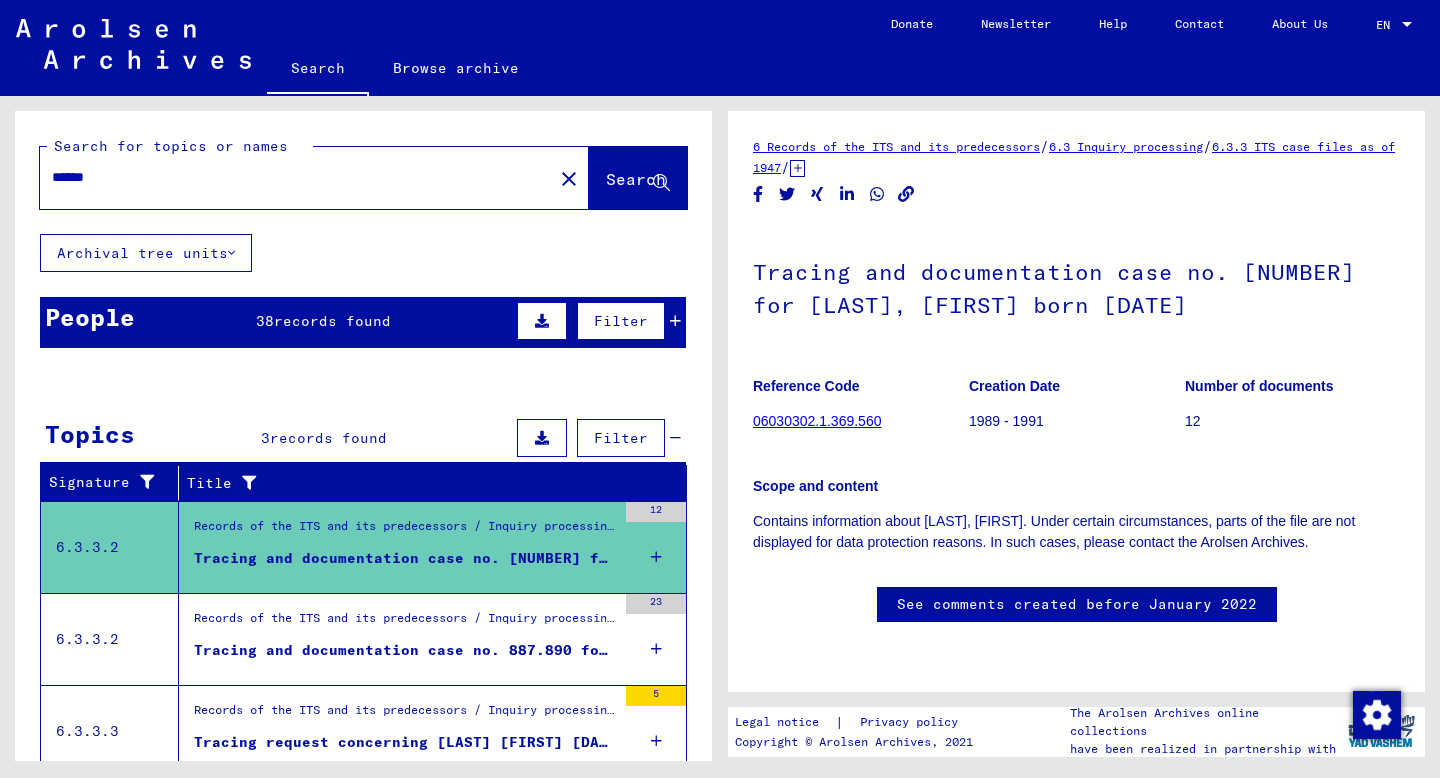 click on "Last Name   First Name   Maiden Name   Place of Birth   Date of Birth   Prisoner #   [LAST] [FIRST]   Jaroslav         [DATE]      [LAST]   [FIRST]         [DATE]   [NUMBER]   [LAST]   [FIRST]         [DATE]      [LAST]   [FIRST]         [DATE]      [LAST]   [FIRST]         [DATE]" at bounding box center [363, 502] 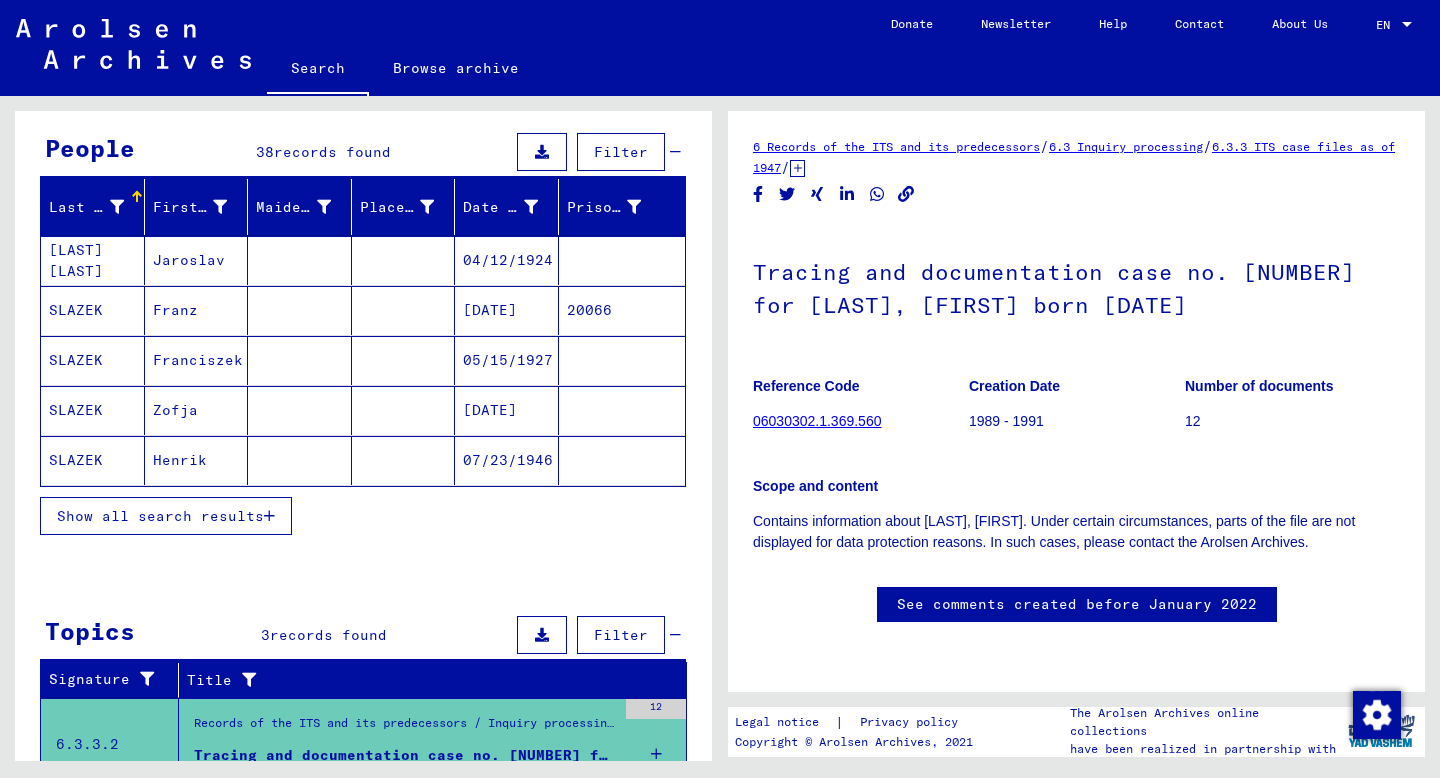click on "Show all search results" at bounding box center (160, 516) 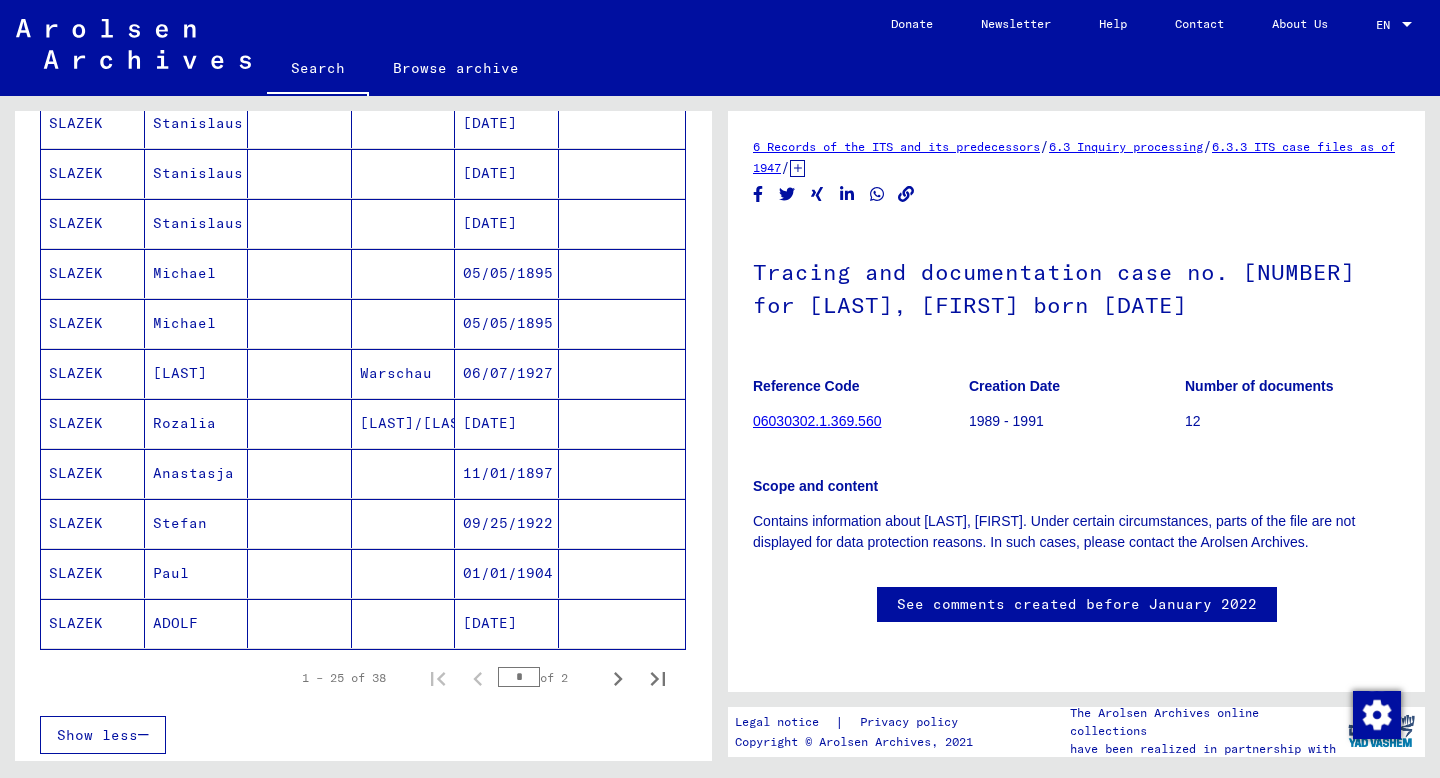 scroll, scrollTop: 1008, scrollLeft: 0, axis: vertical 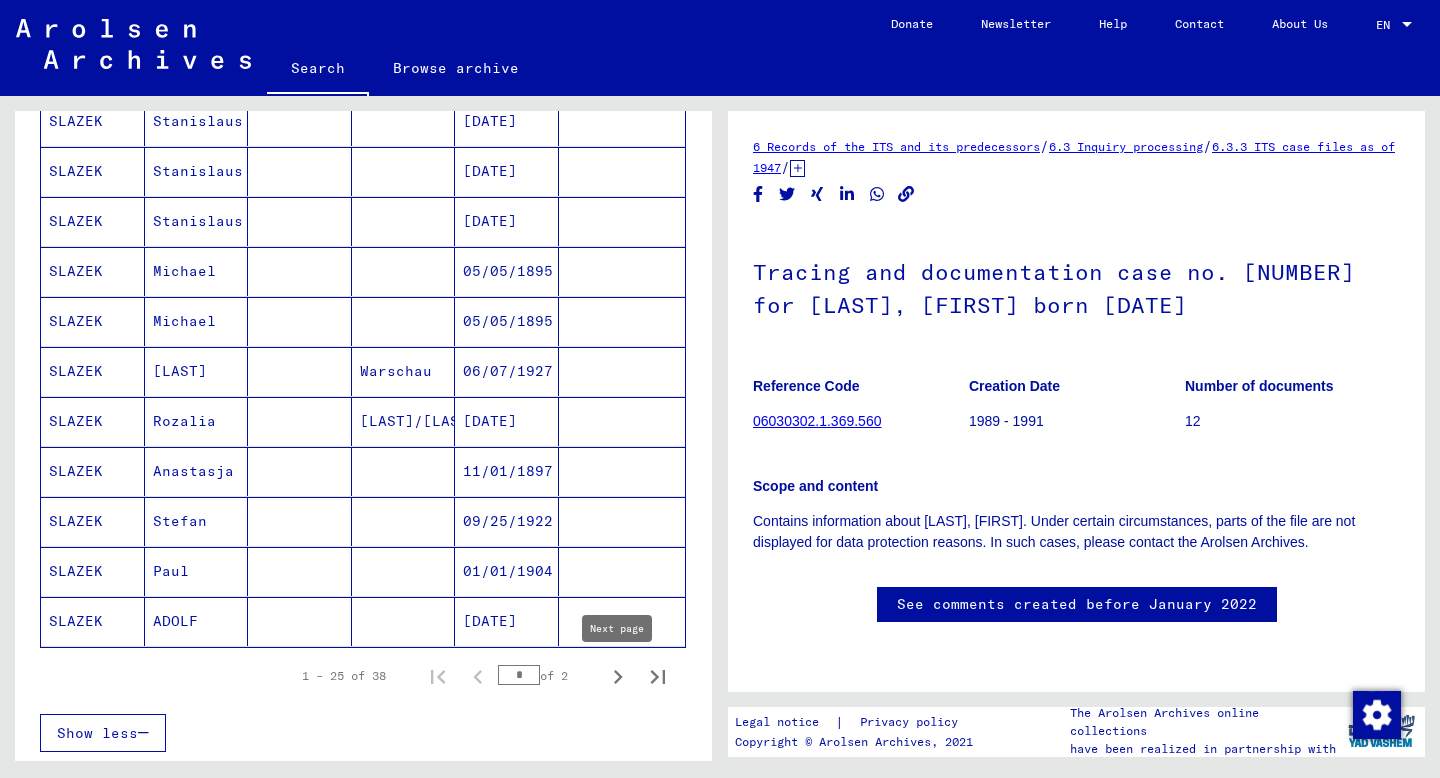 click 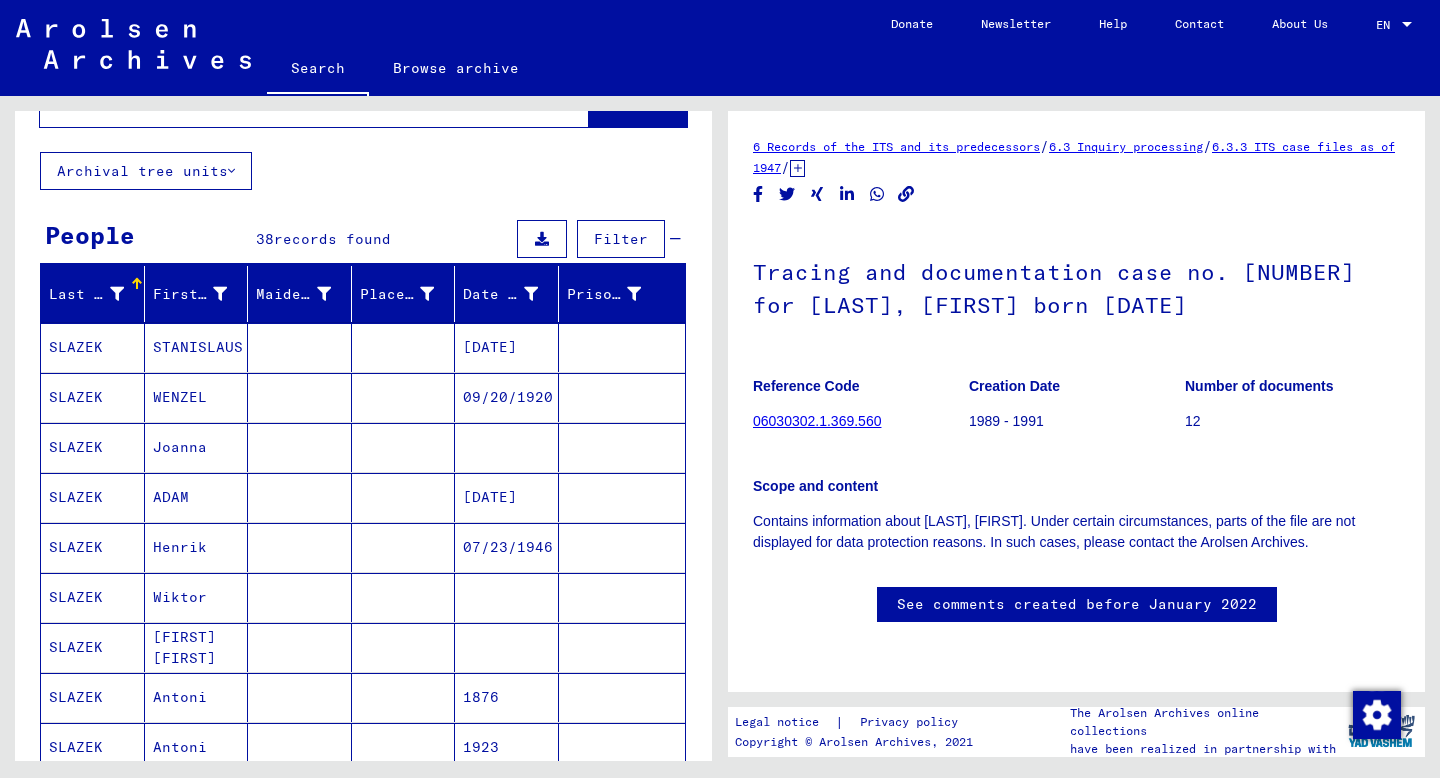 scroll, scrollTop: 0, scrollLeft: 0, axis: both 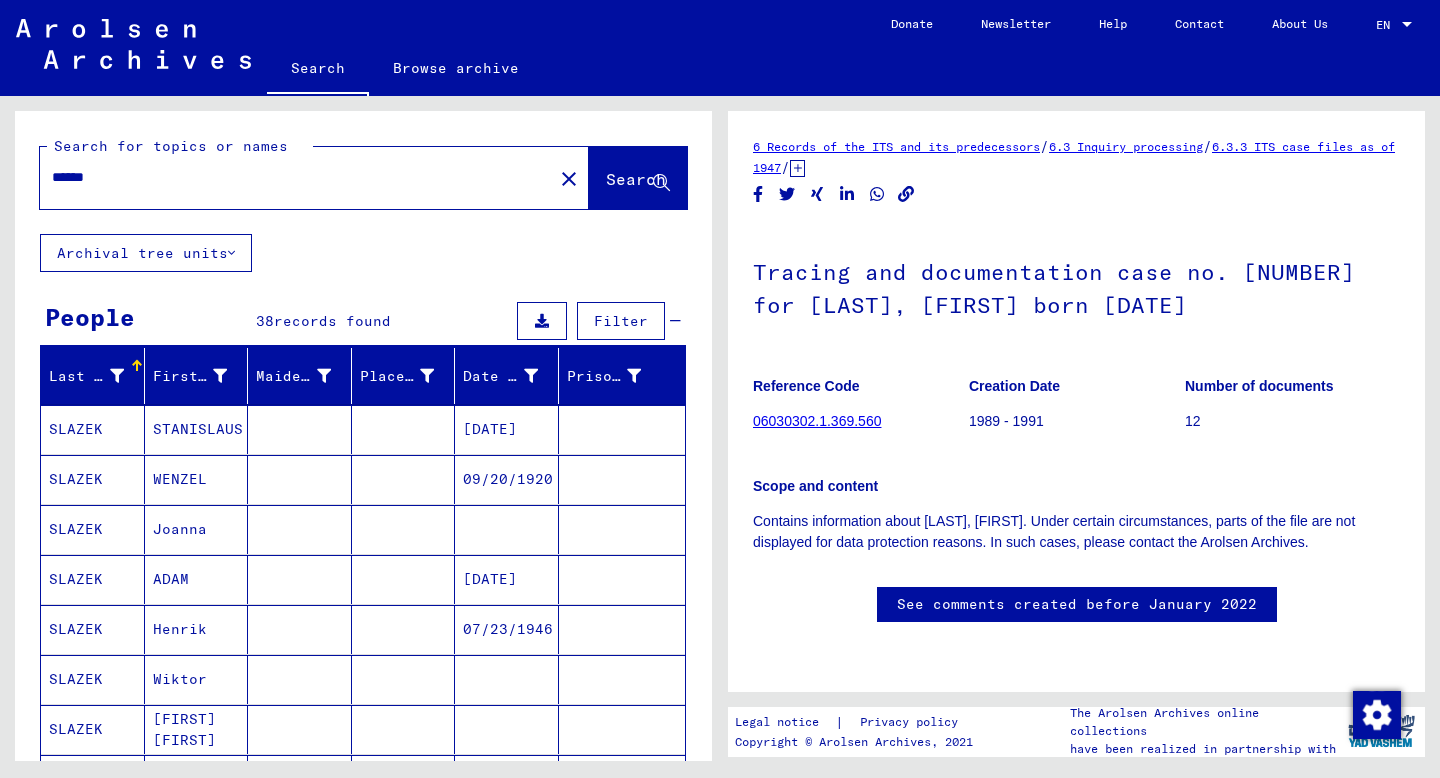 click on "******" 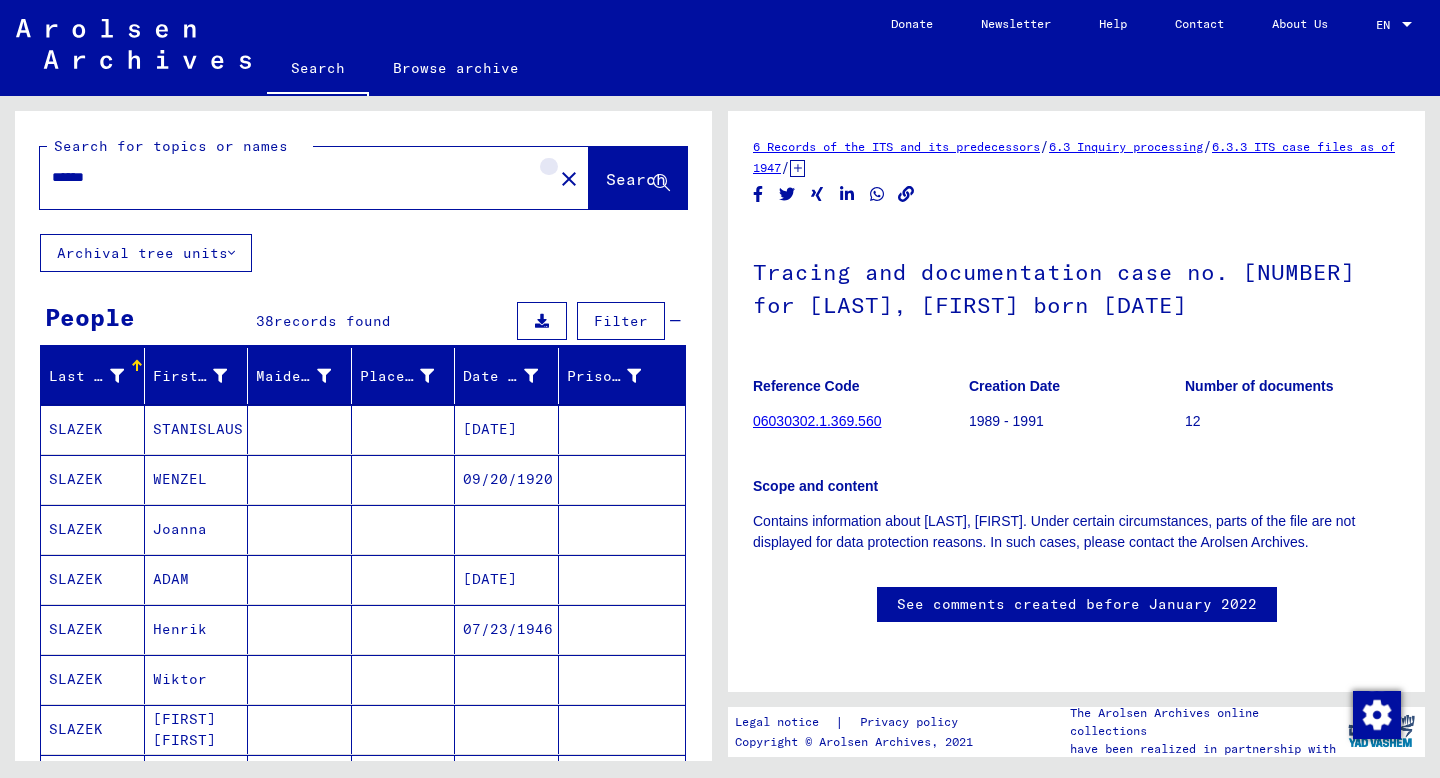 click on "close" 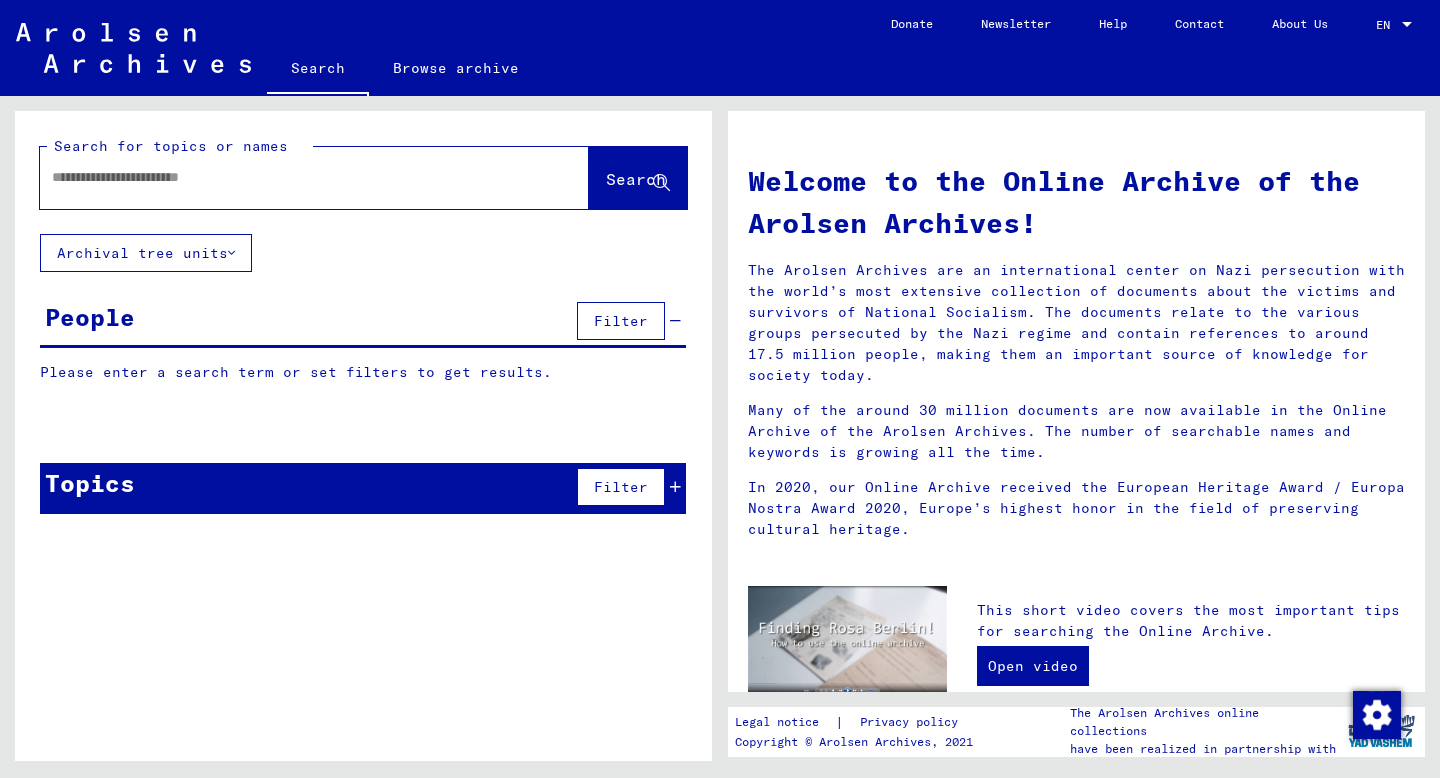 click 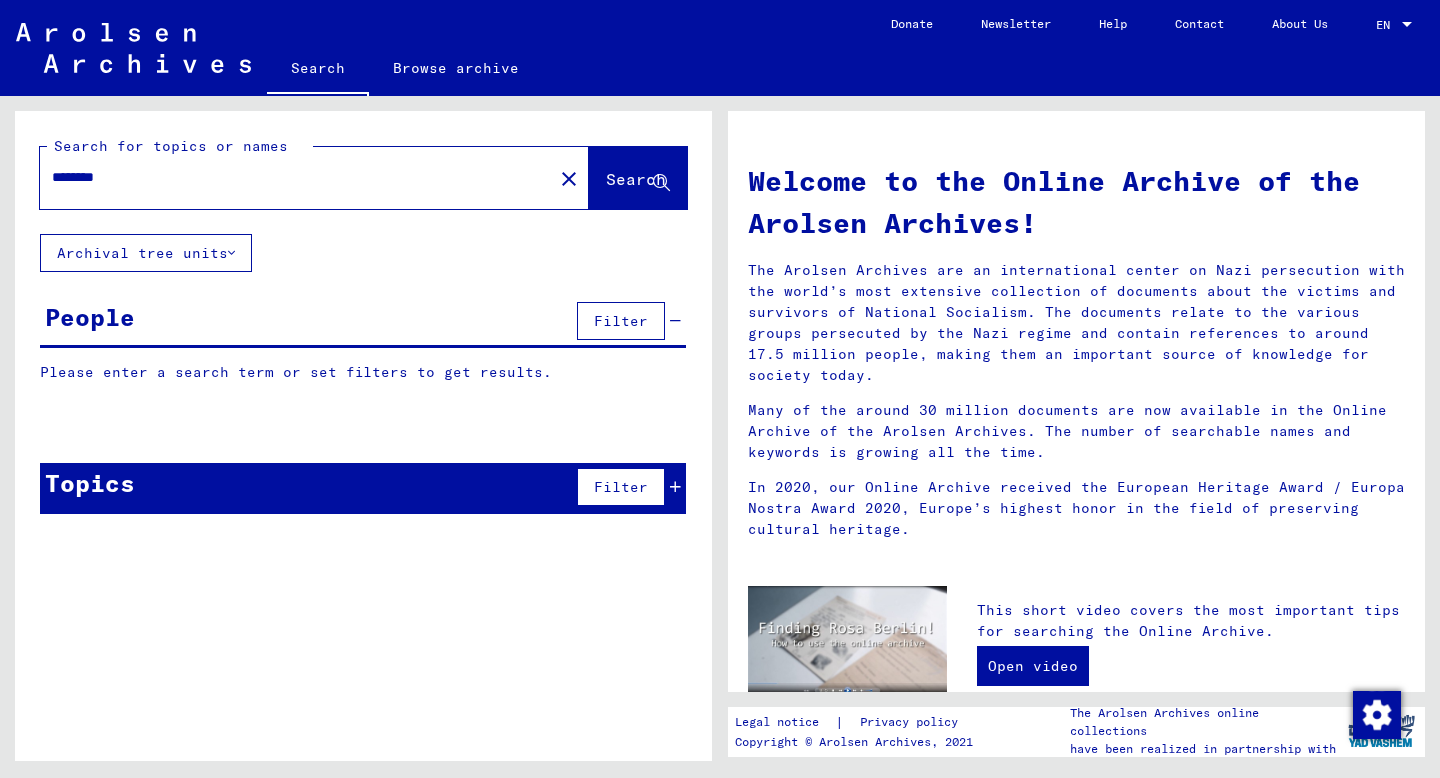type on "********" 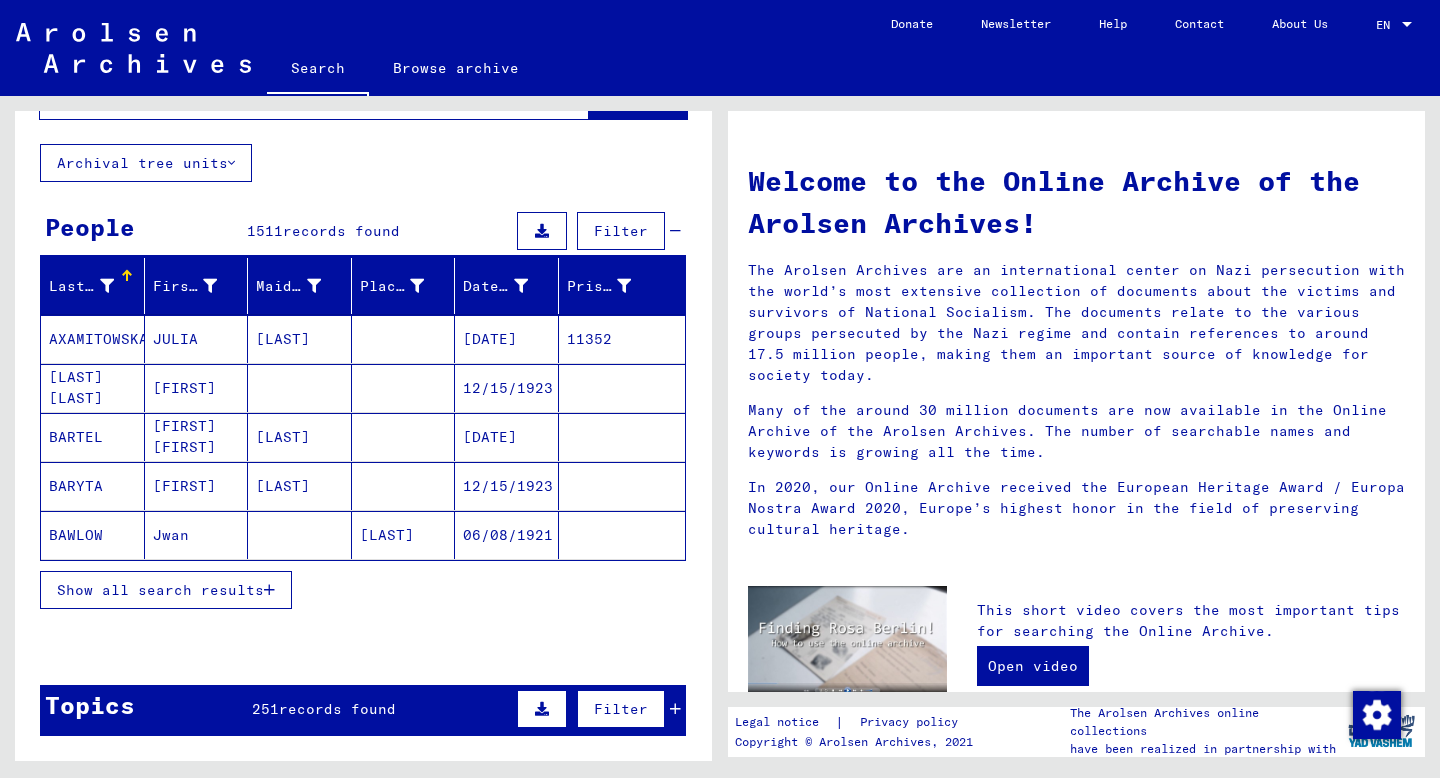 scroll, scrollTop: 64, scrollLeft: 0, axis: vertical 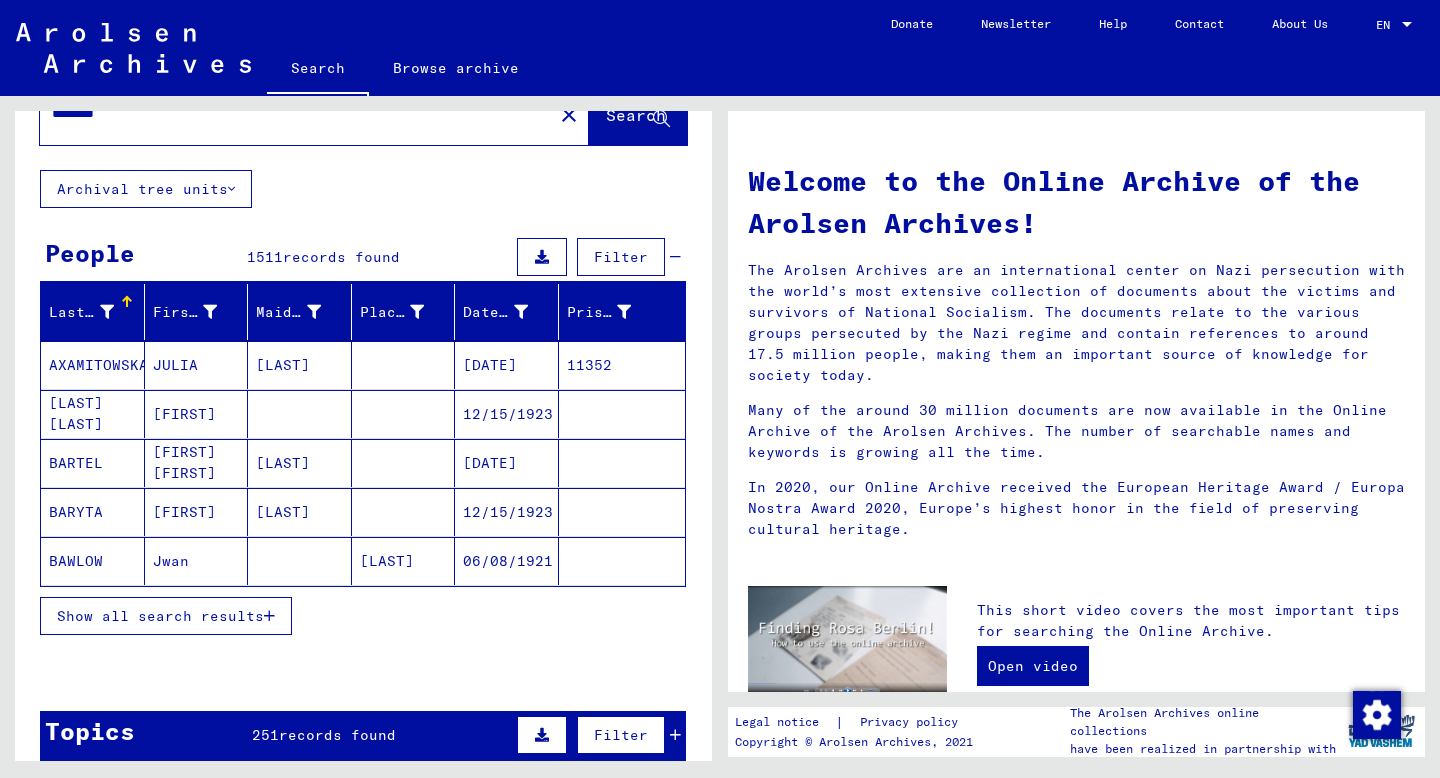 click on "Show all search results" at bounding box center (160, 616) 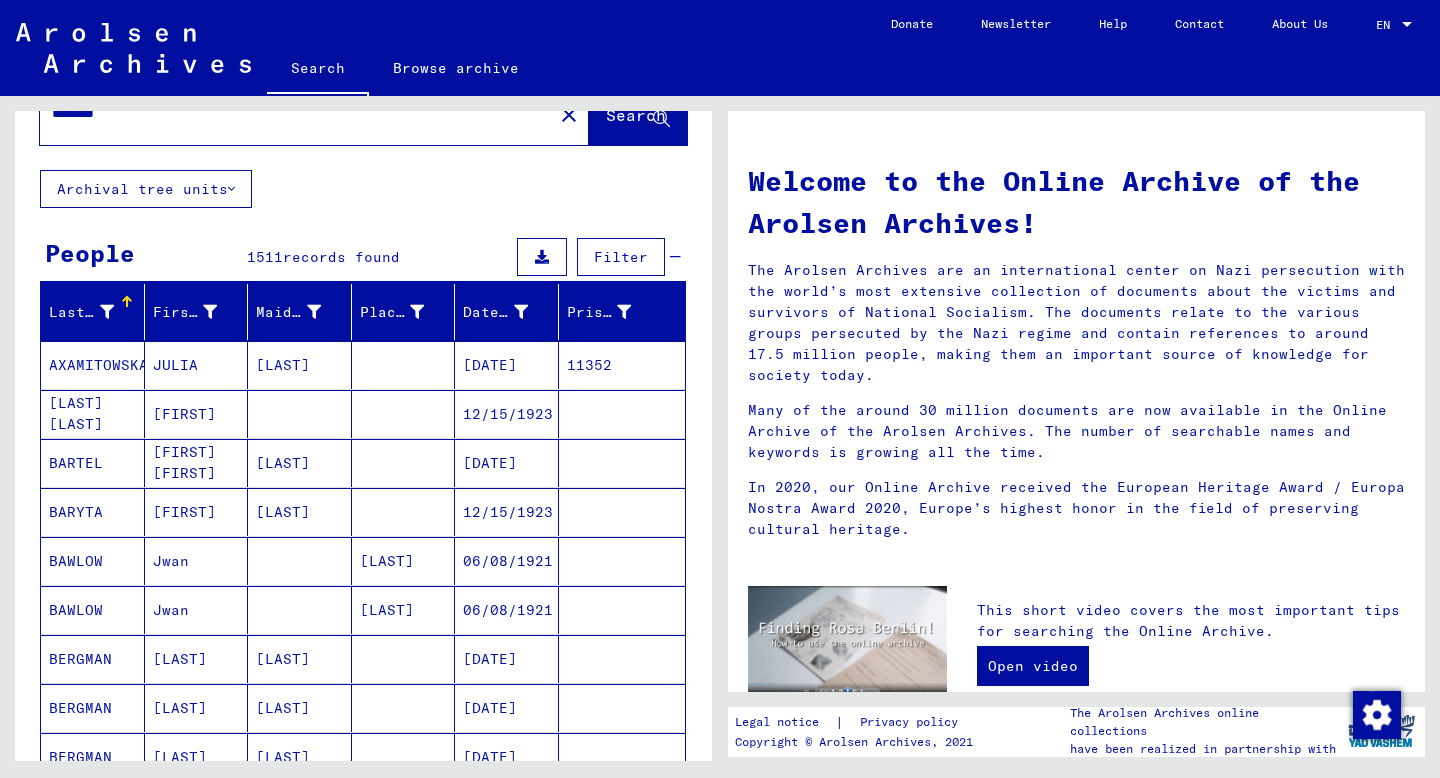 click at bounding box center (107, 312) 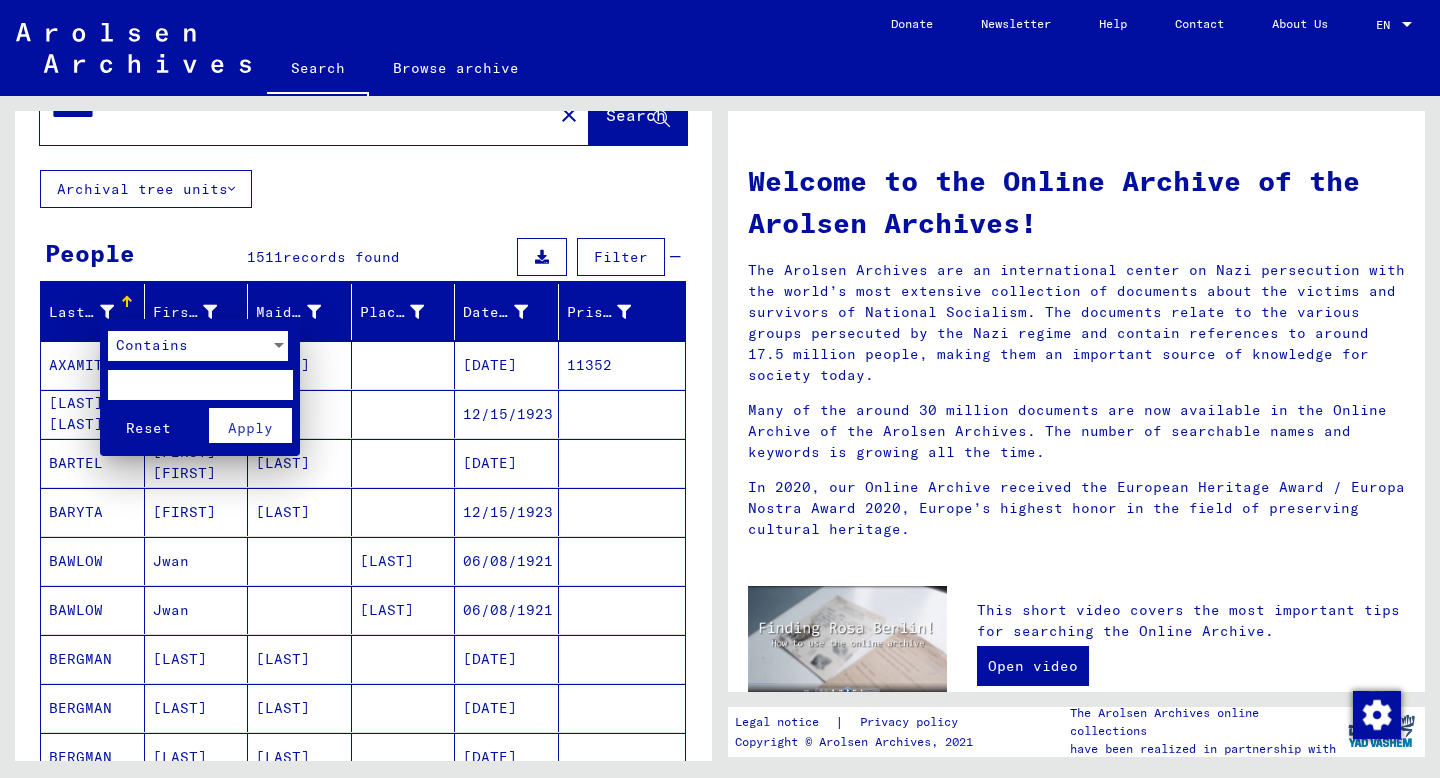 click at bounding box center [200, 385] 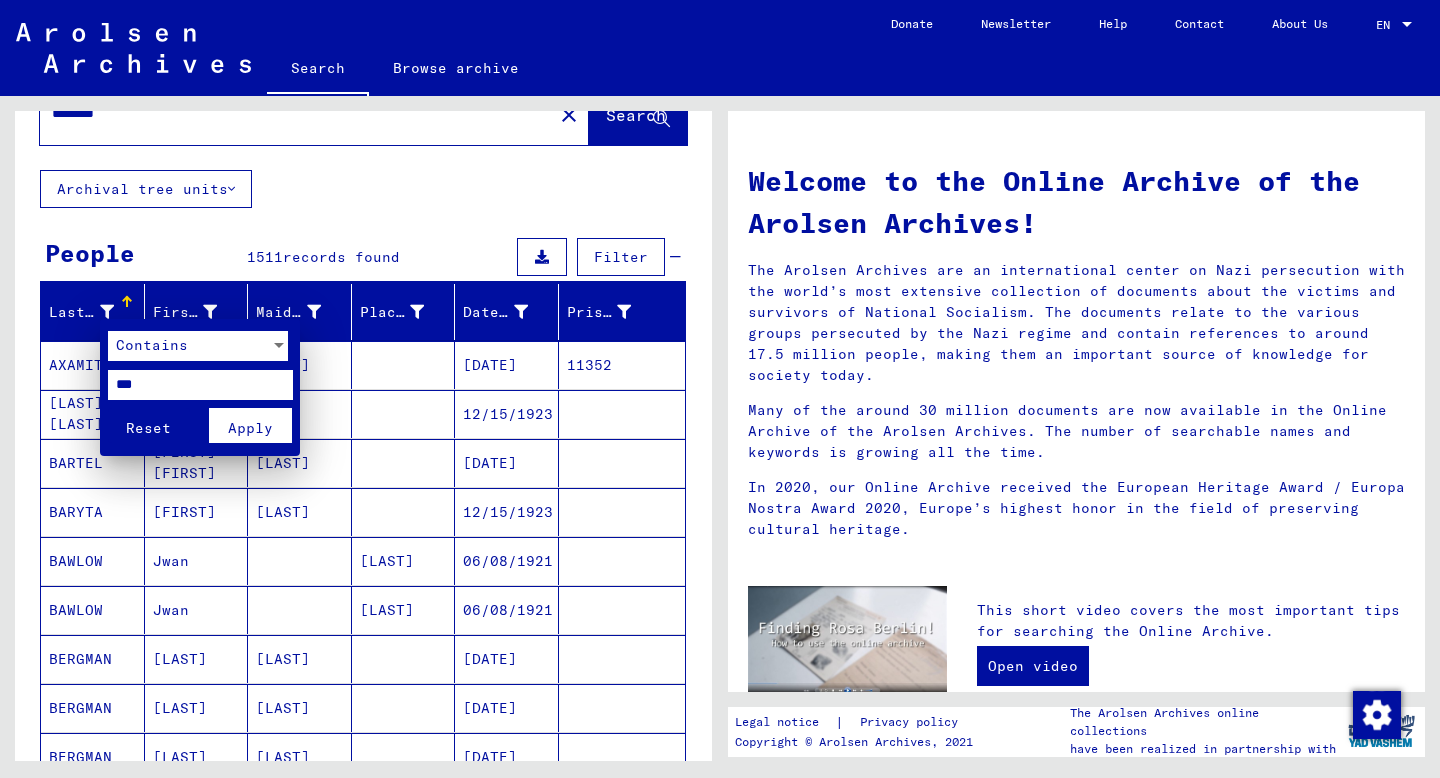type on "***" 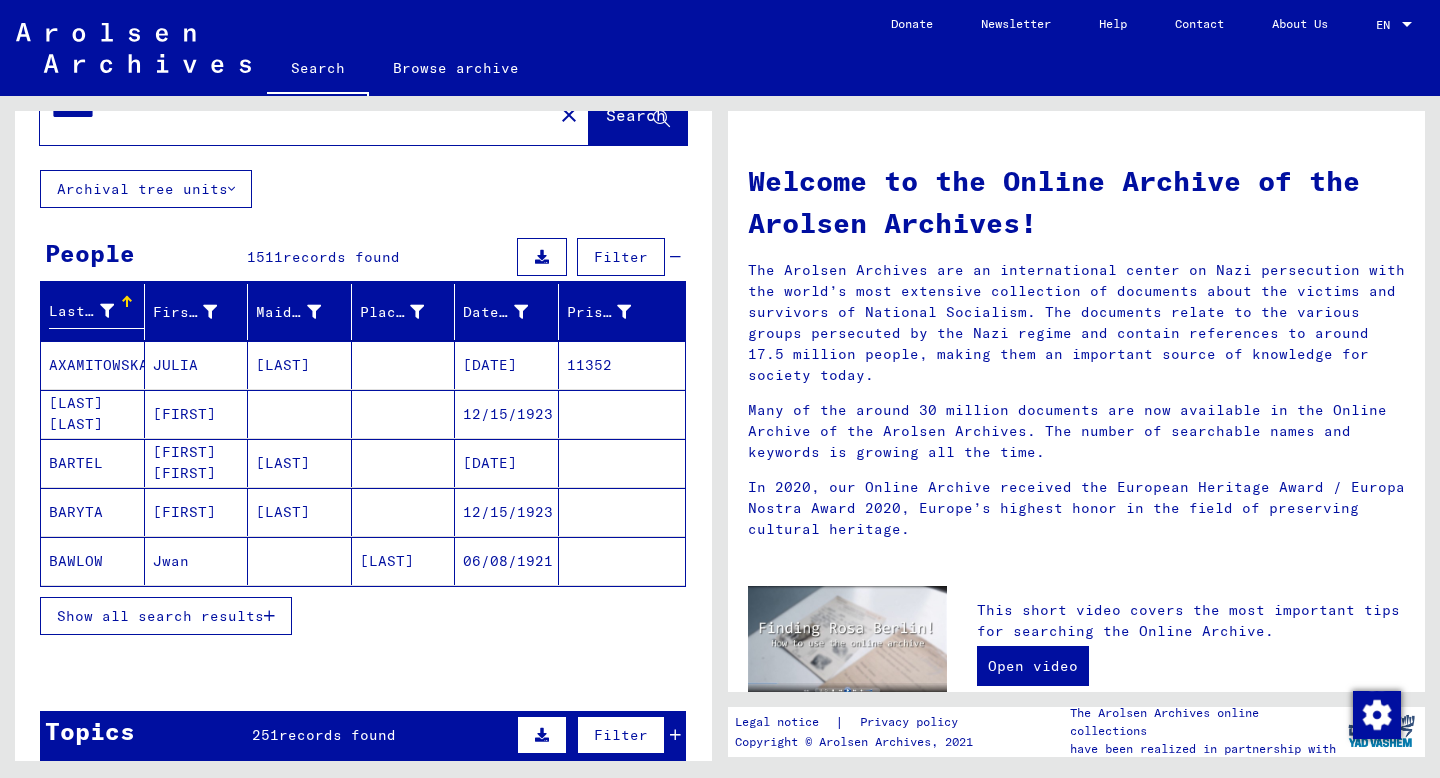click at bounding box center [107, 311] 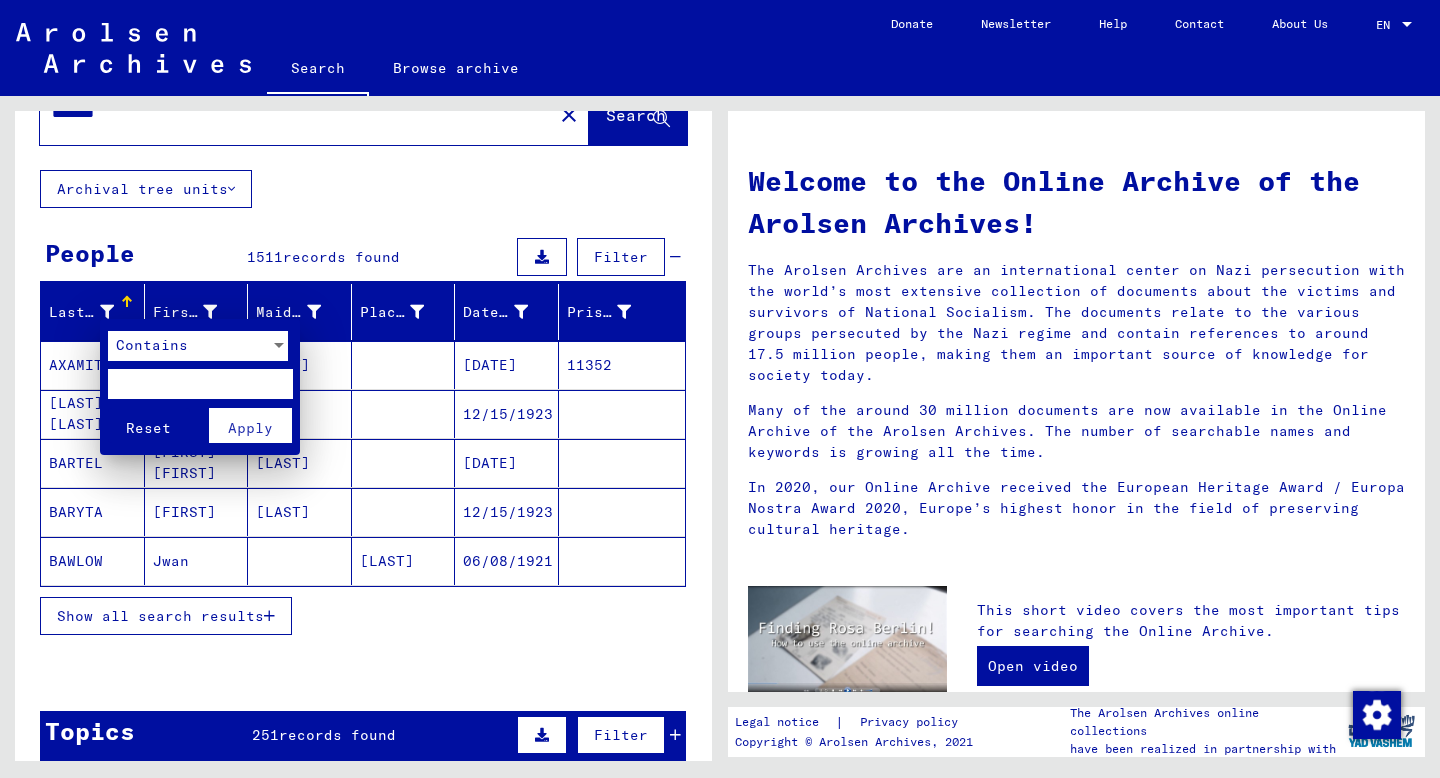 click at bounding box center (200, 384) 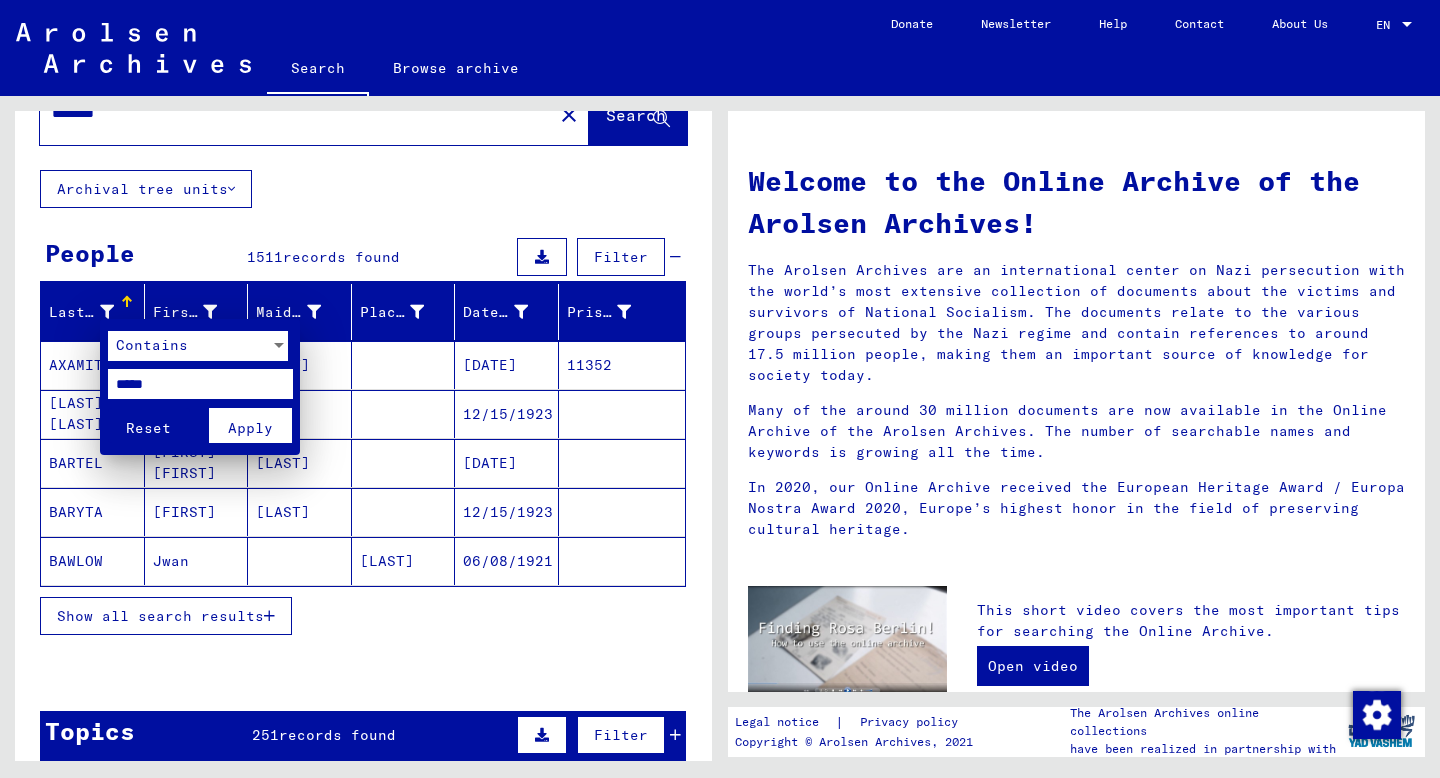 type on "*****" 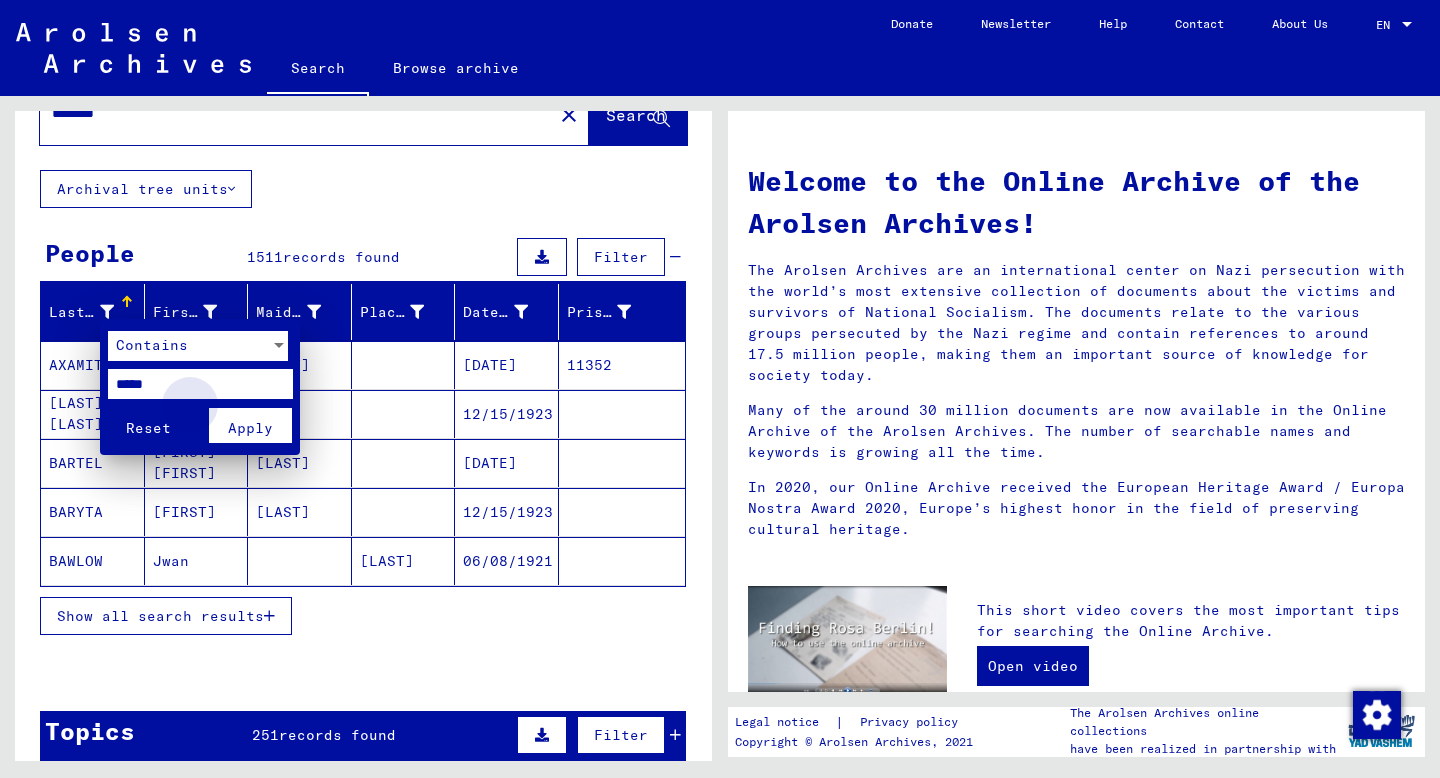 click on "Apply" at bounding box center [250, 425] 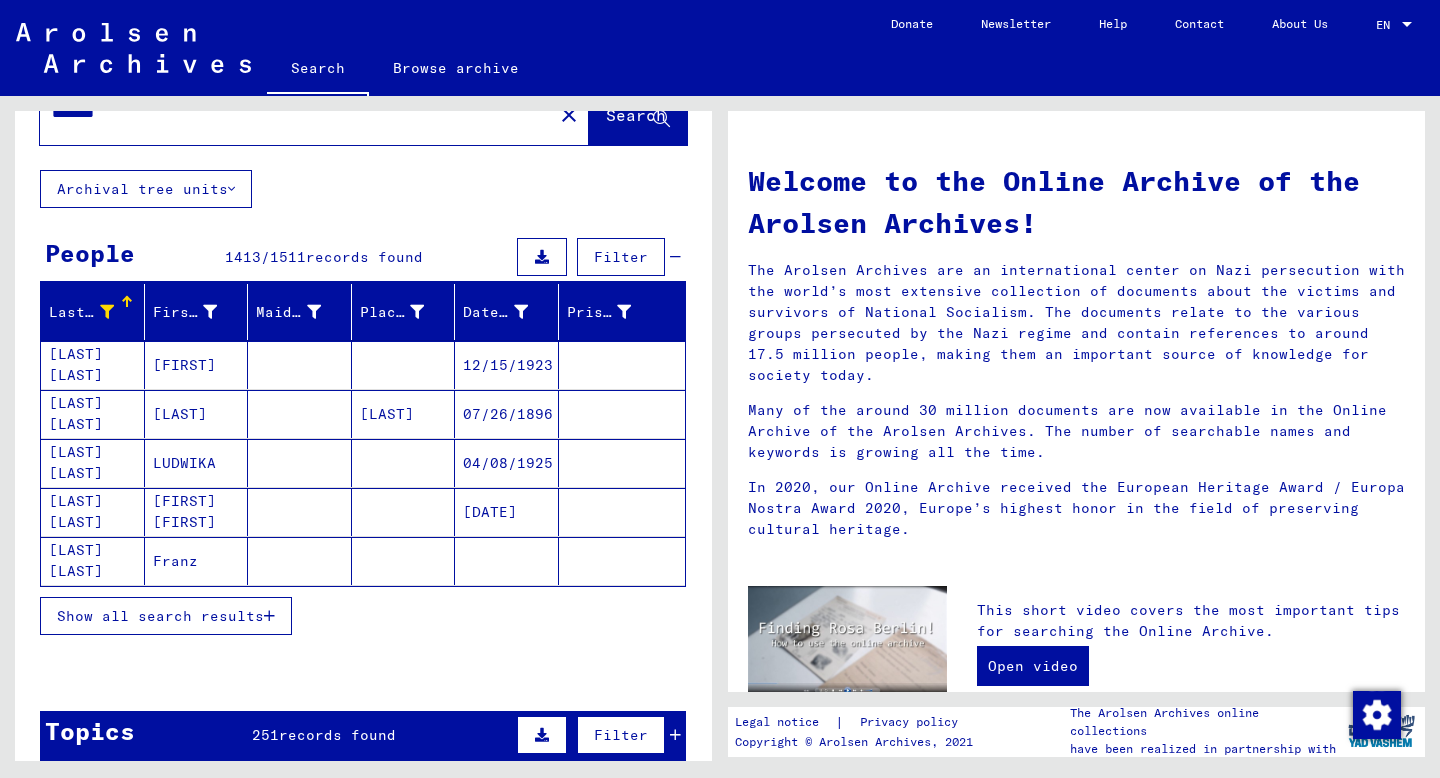 scroll, scrollTop: 86, scrollLeft: 0, axis: vertical 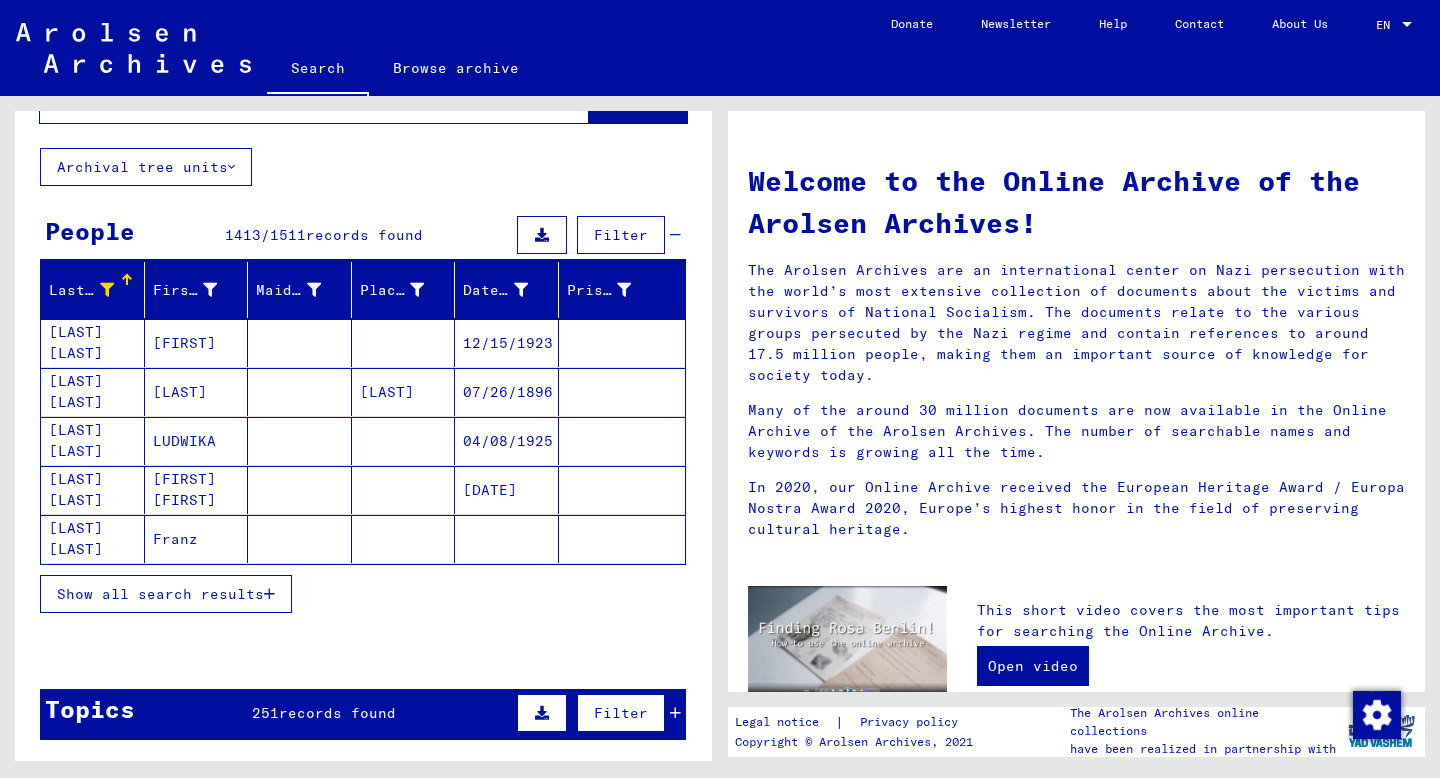 click on "Show all search results" at bounding box center (160, 594) 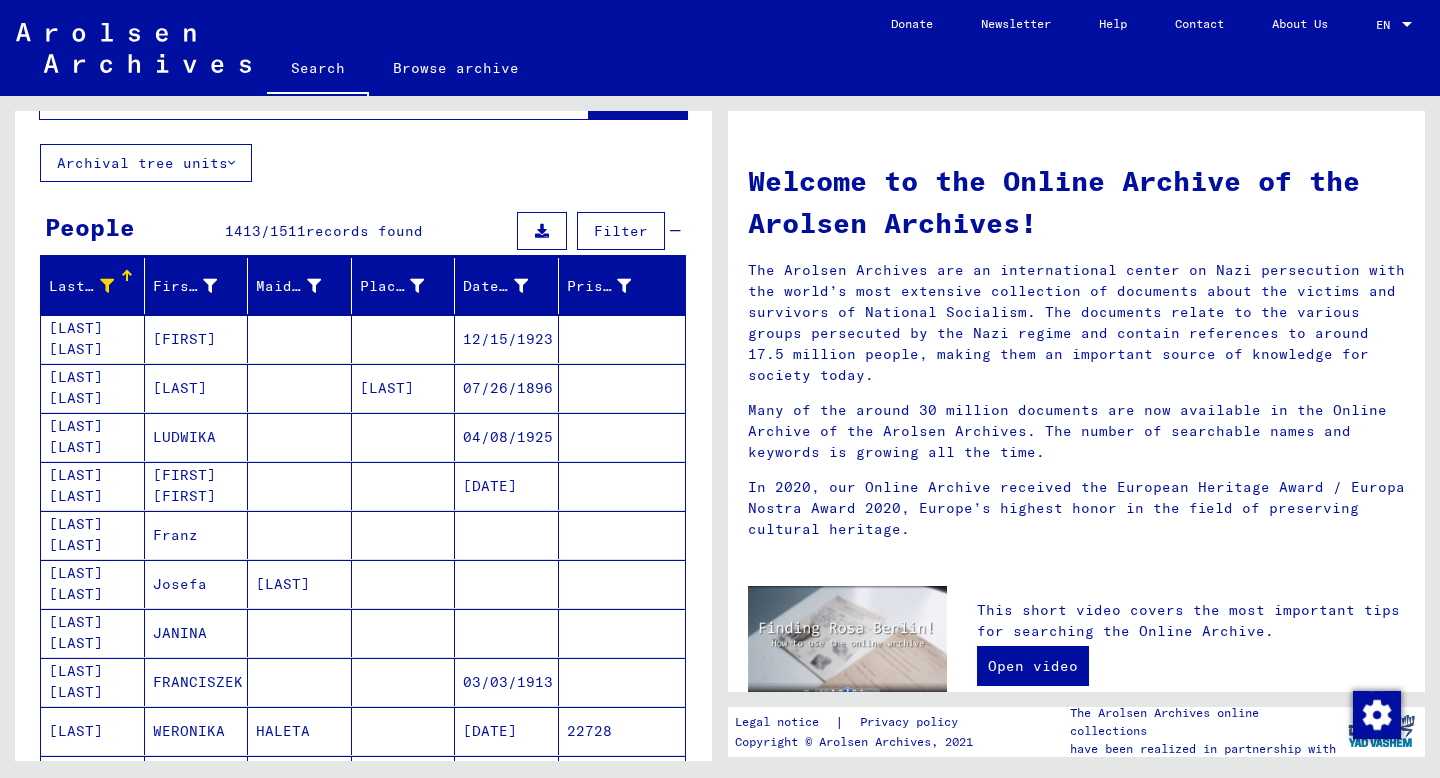 scroll, scrollTop: 79, scrollLeft: 0, axis: vertical 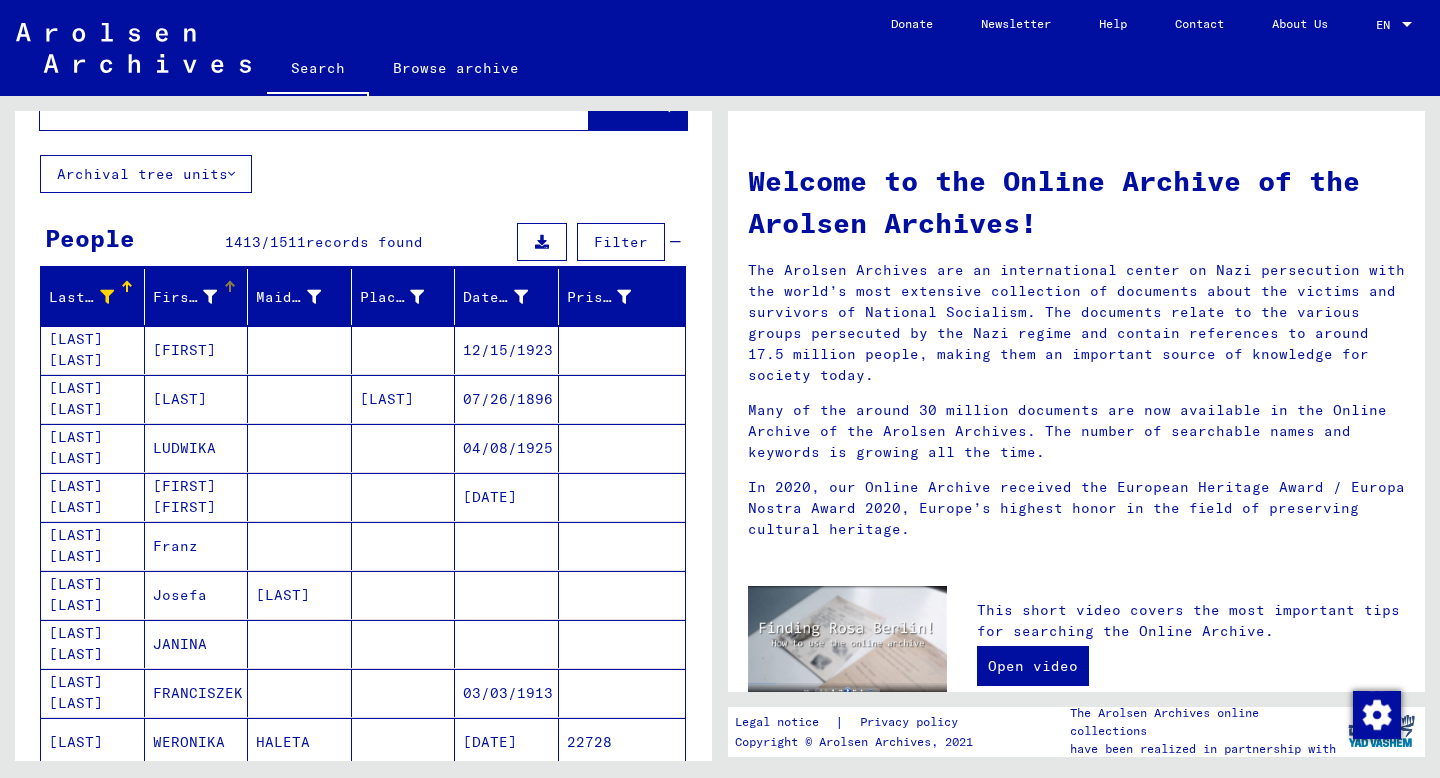 click on "First Name" at bounding box center [185, 297] 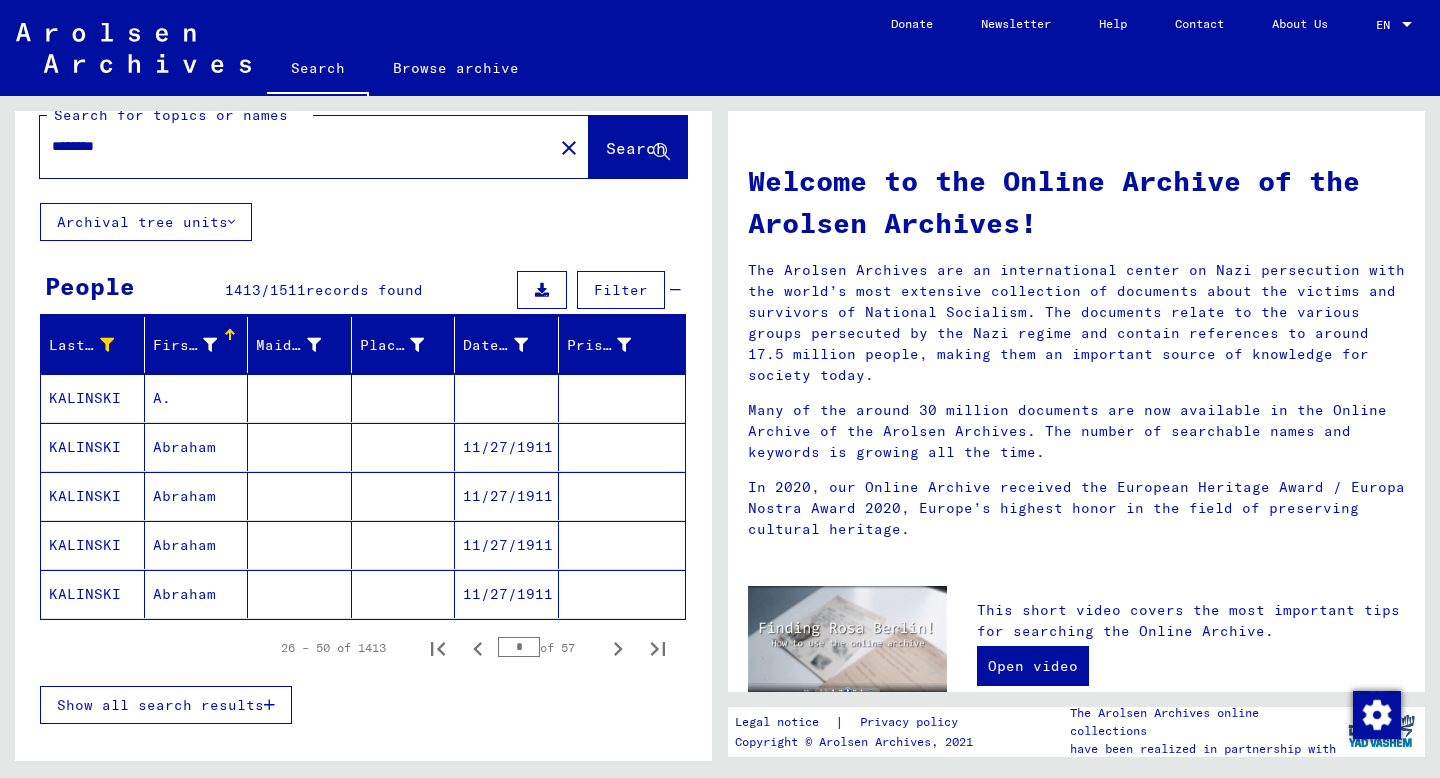 scroll, scrollTop: 0, scrollLeft: 0, axis: both 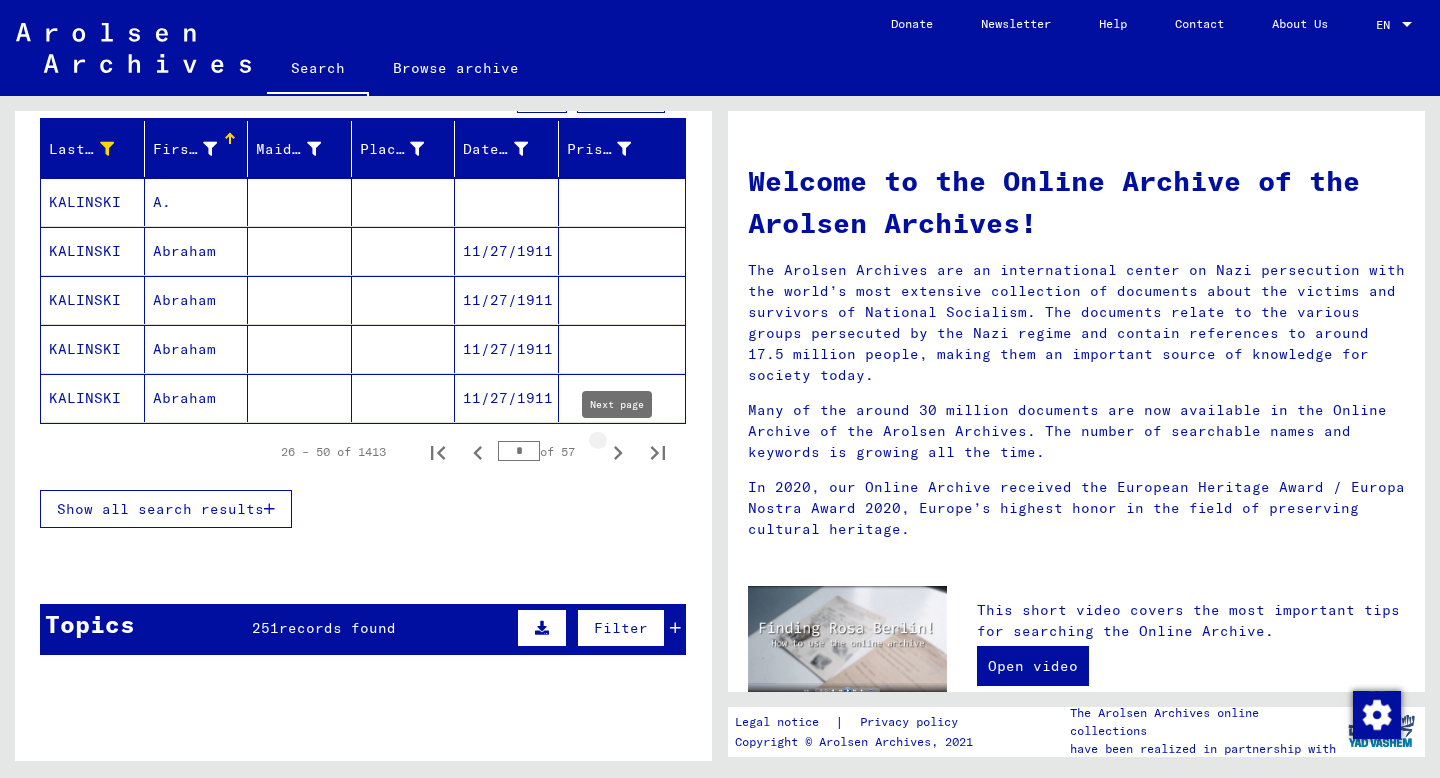 click 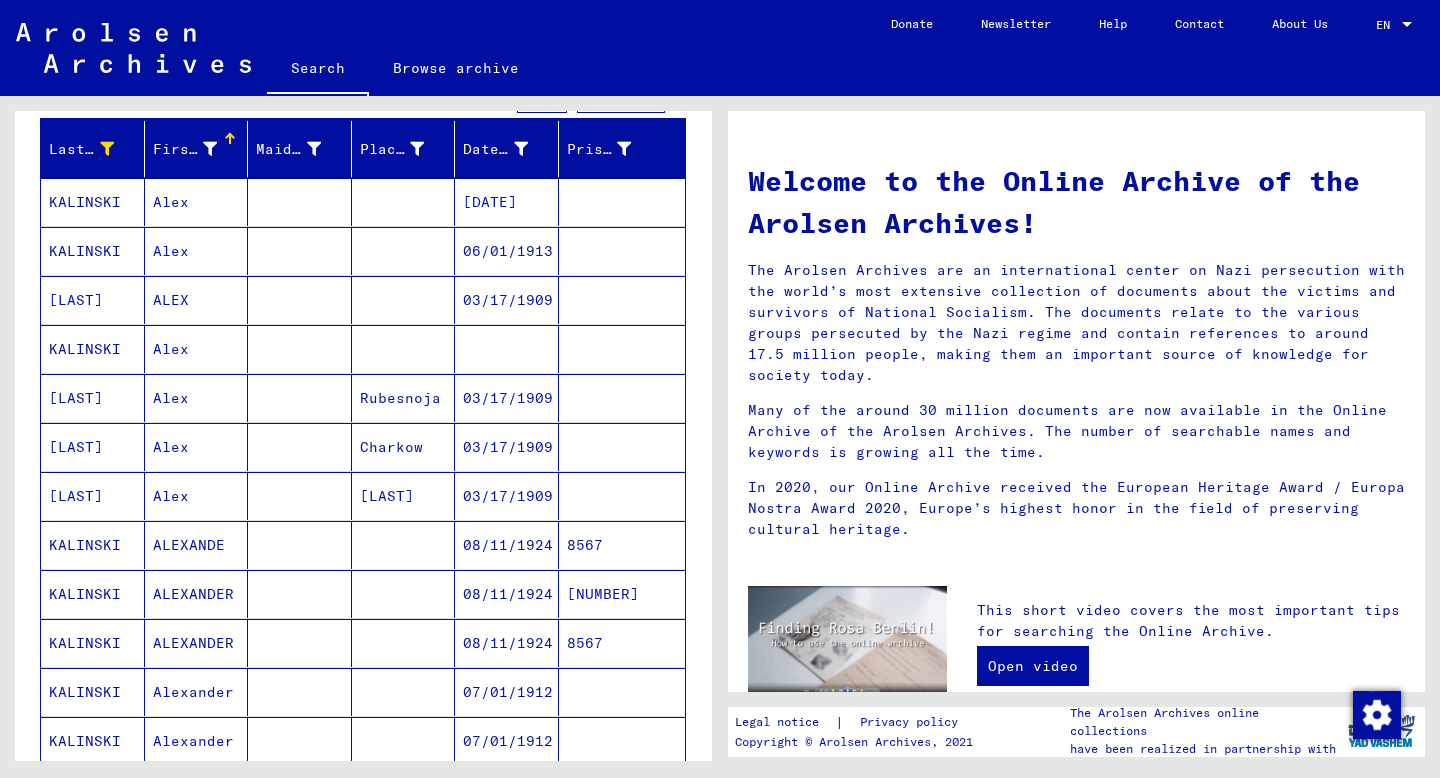 scroll, scrollTop: 960, scrollLeft: 0, axis: vertical 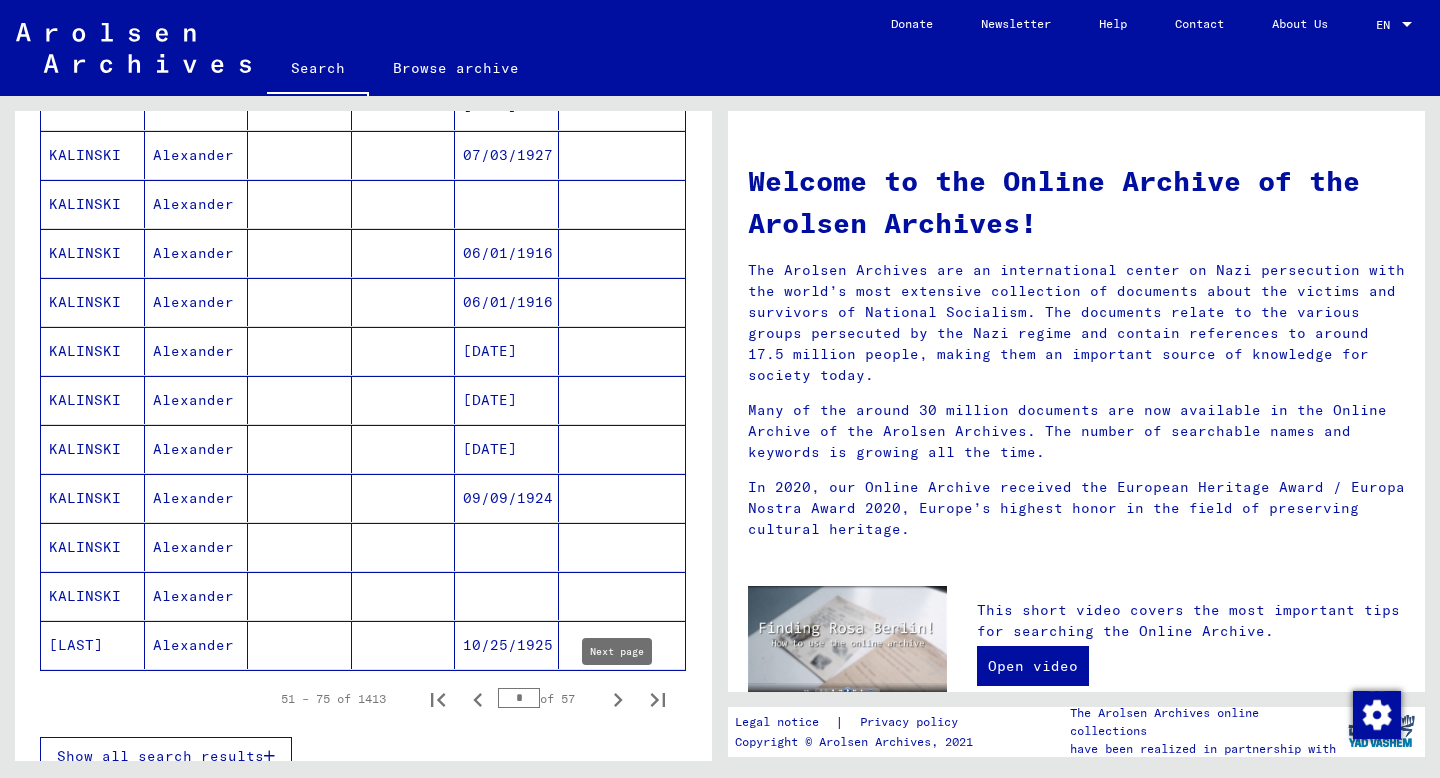 click 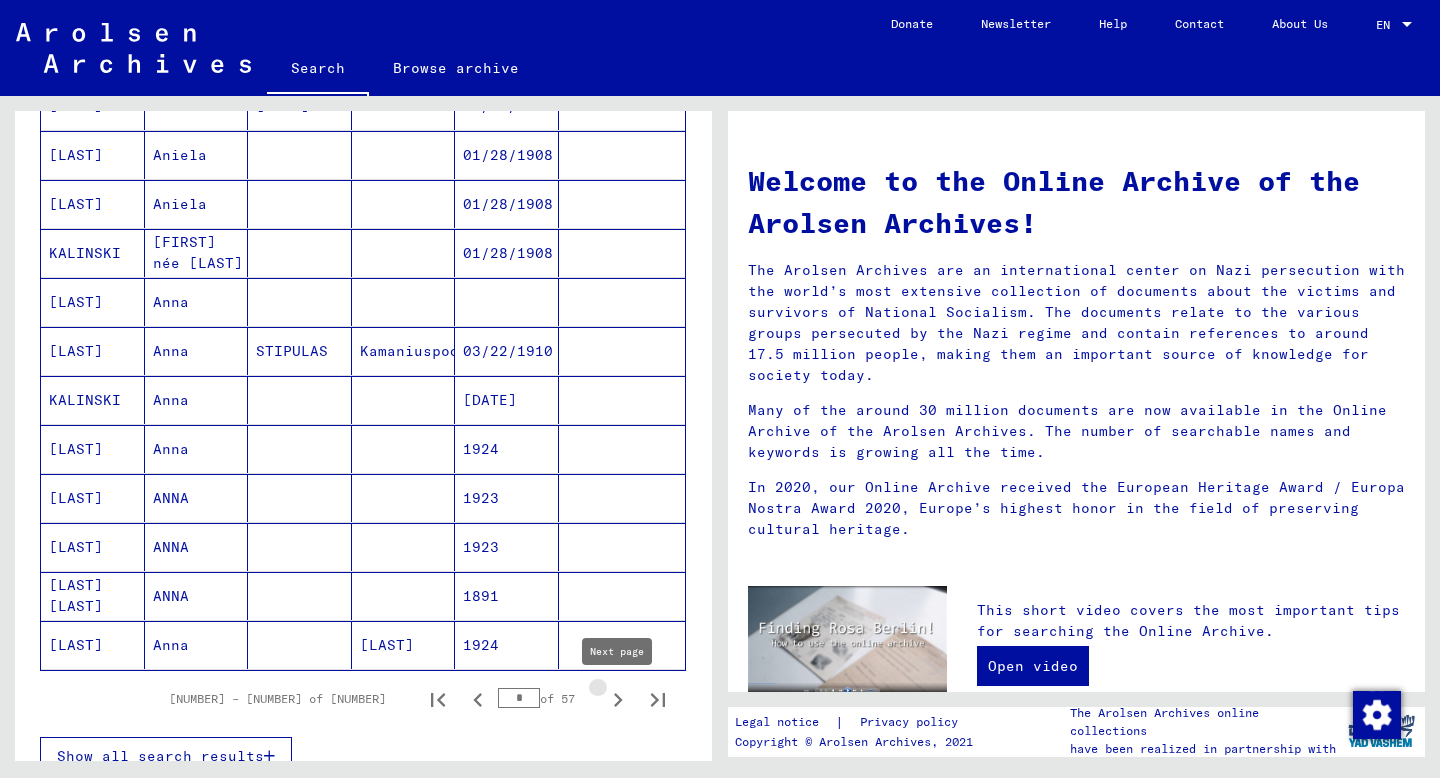 click 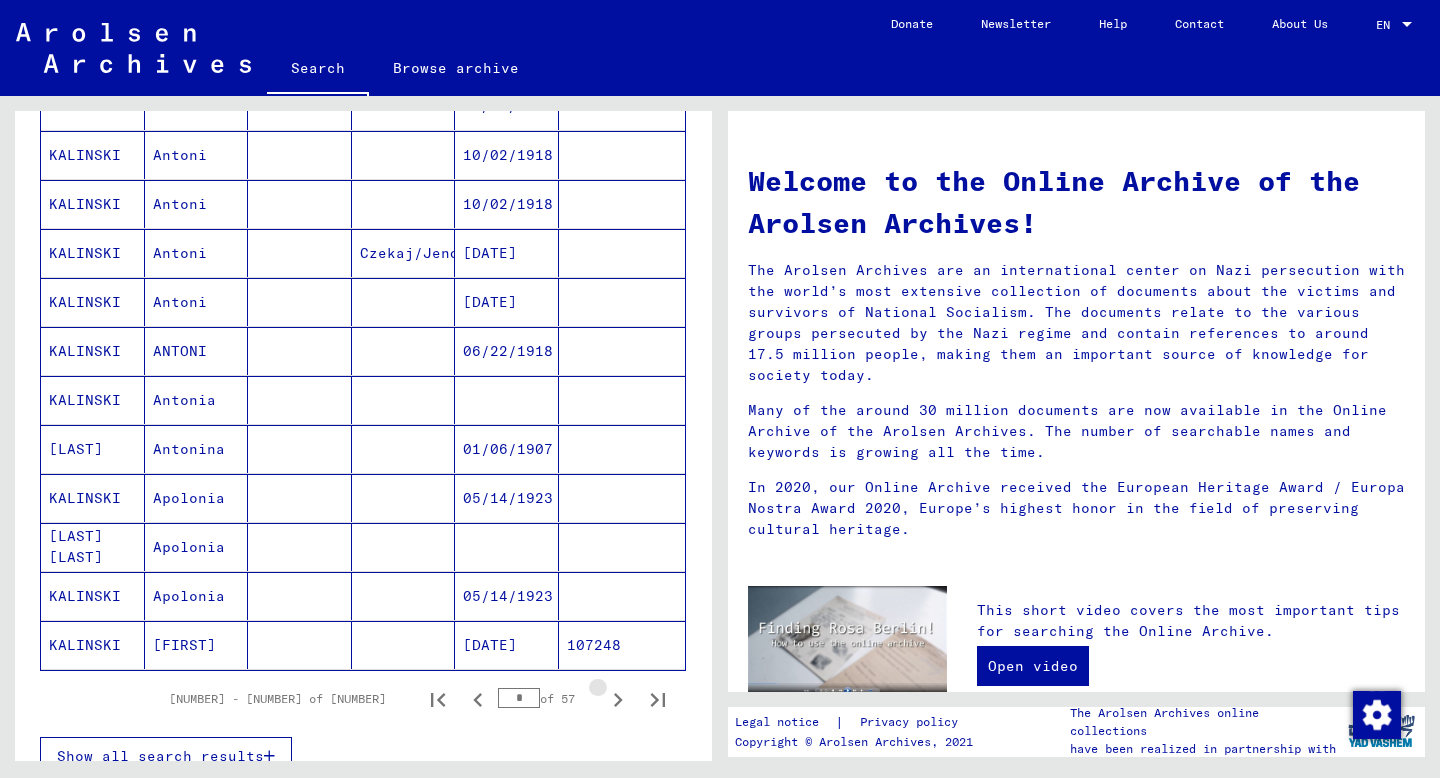 click 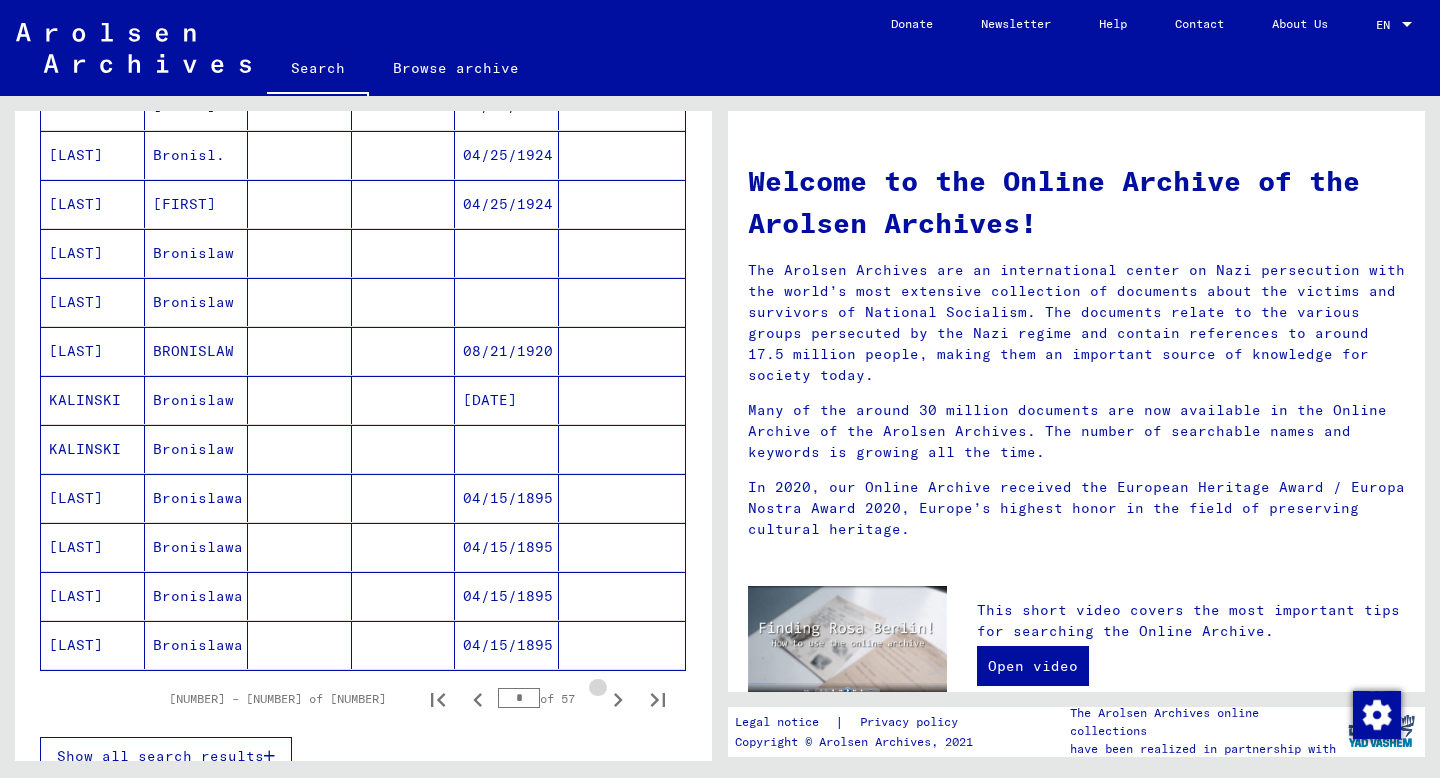 click 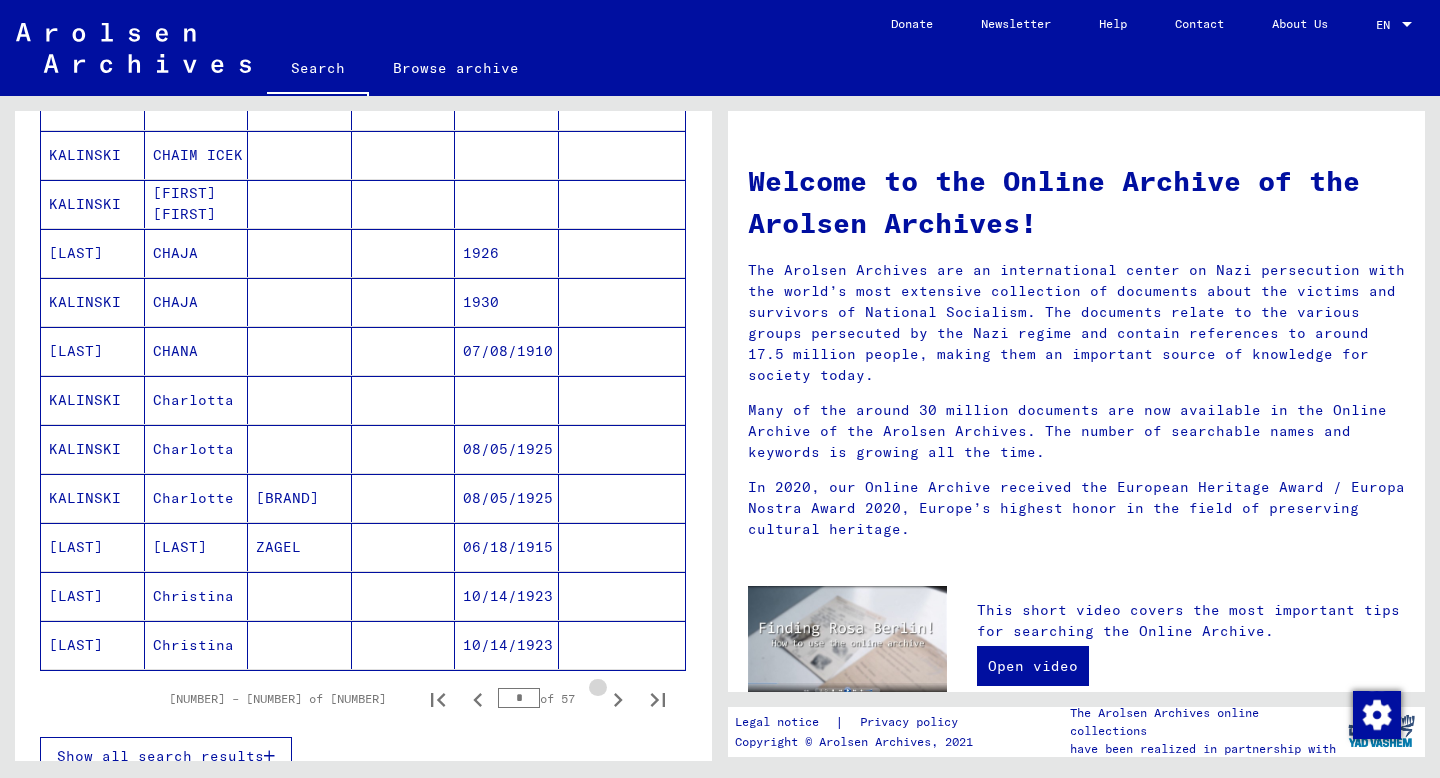 click 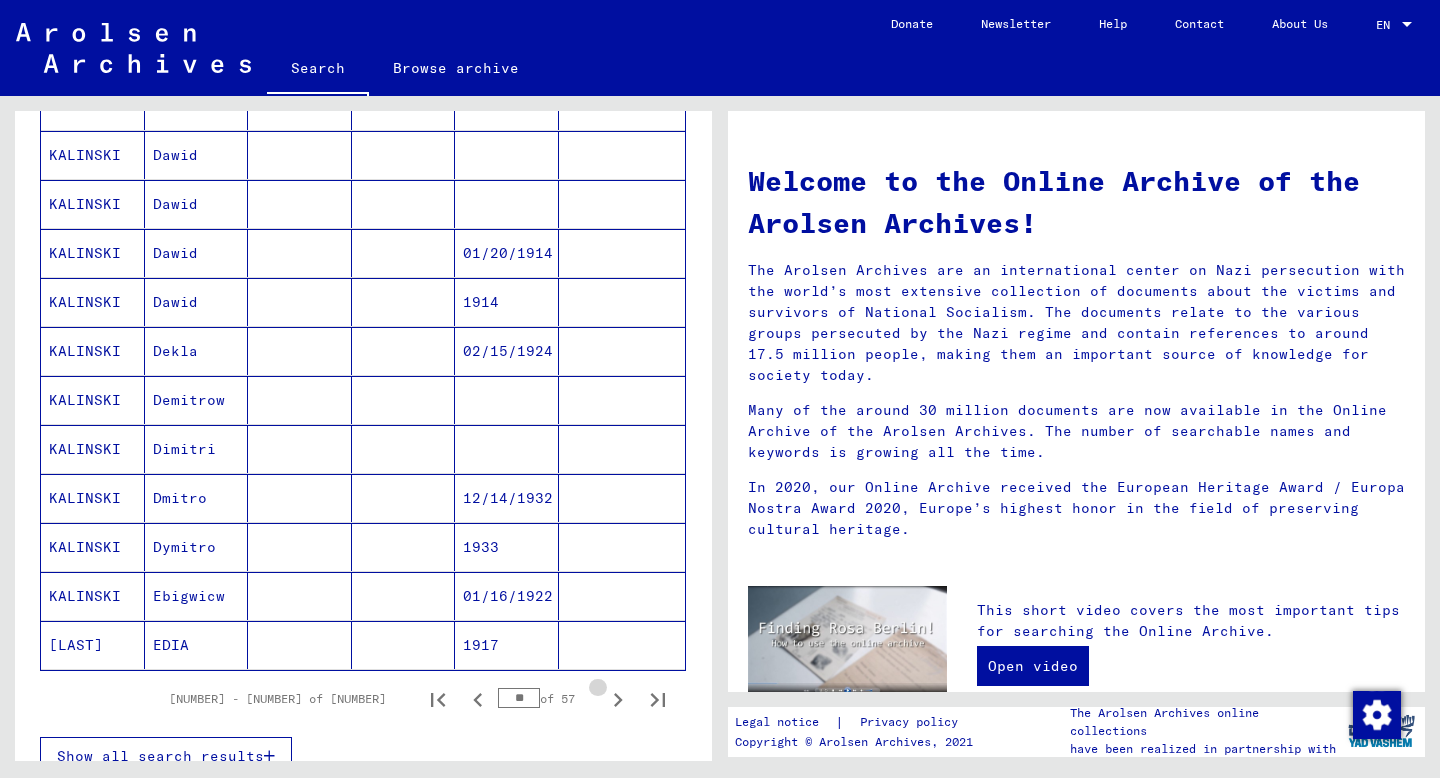 click 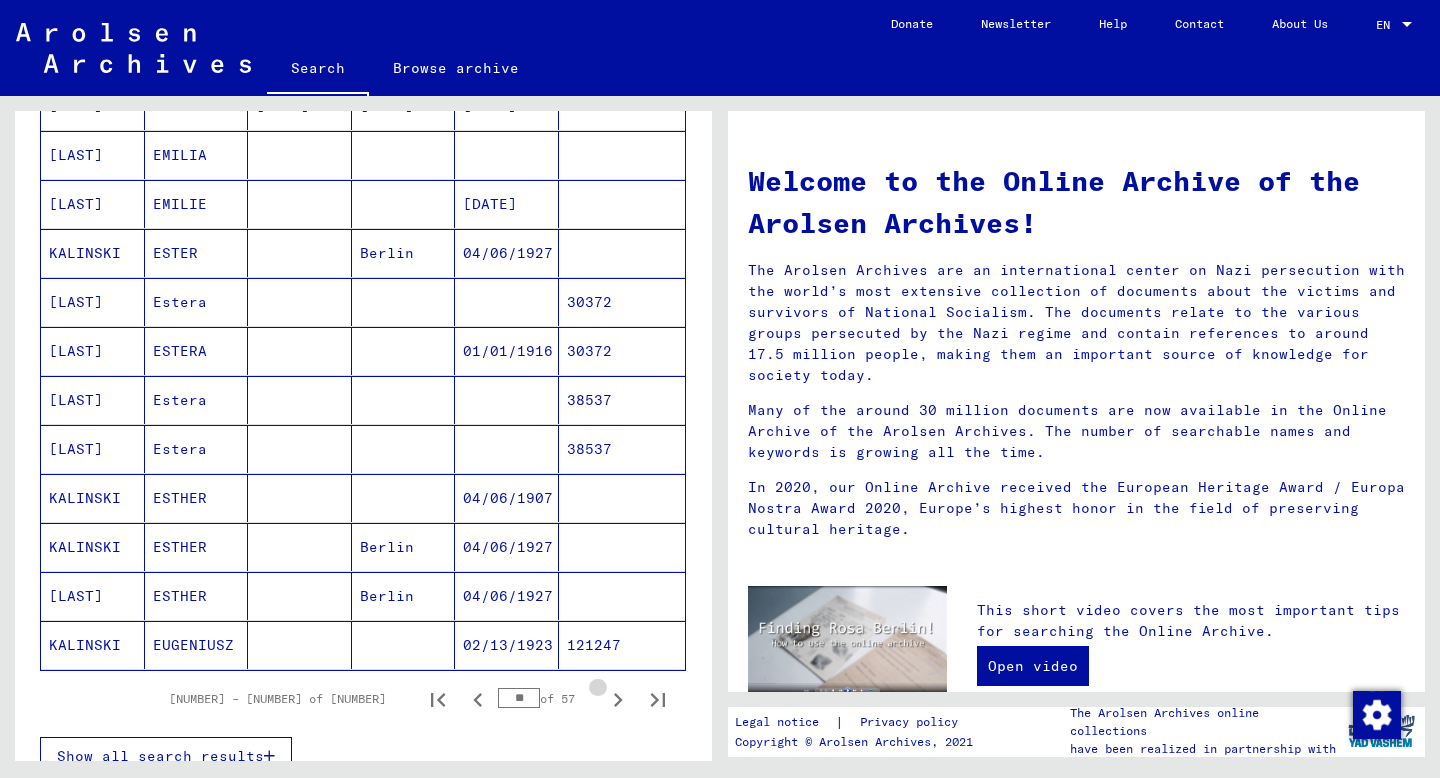 click 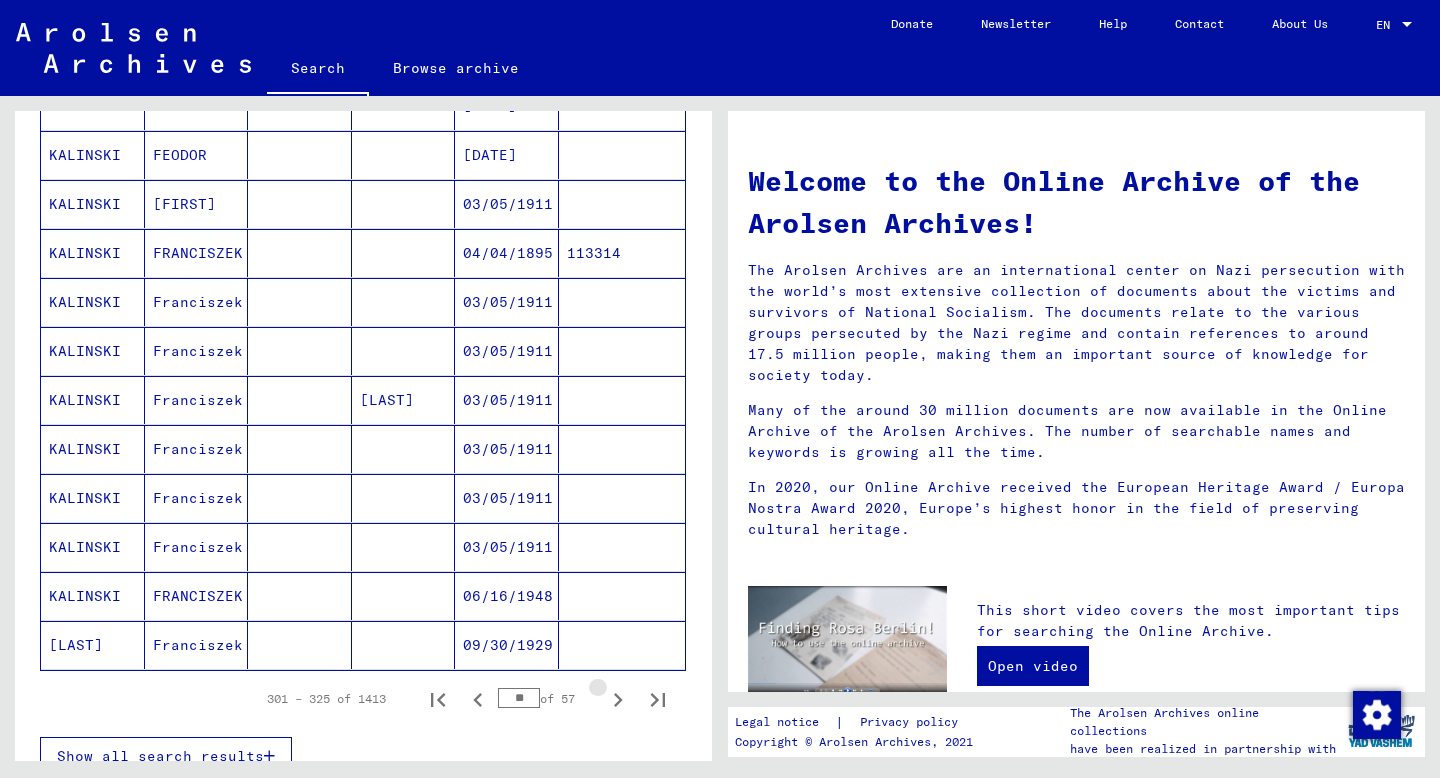 click 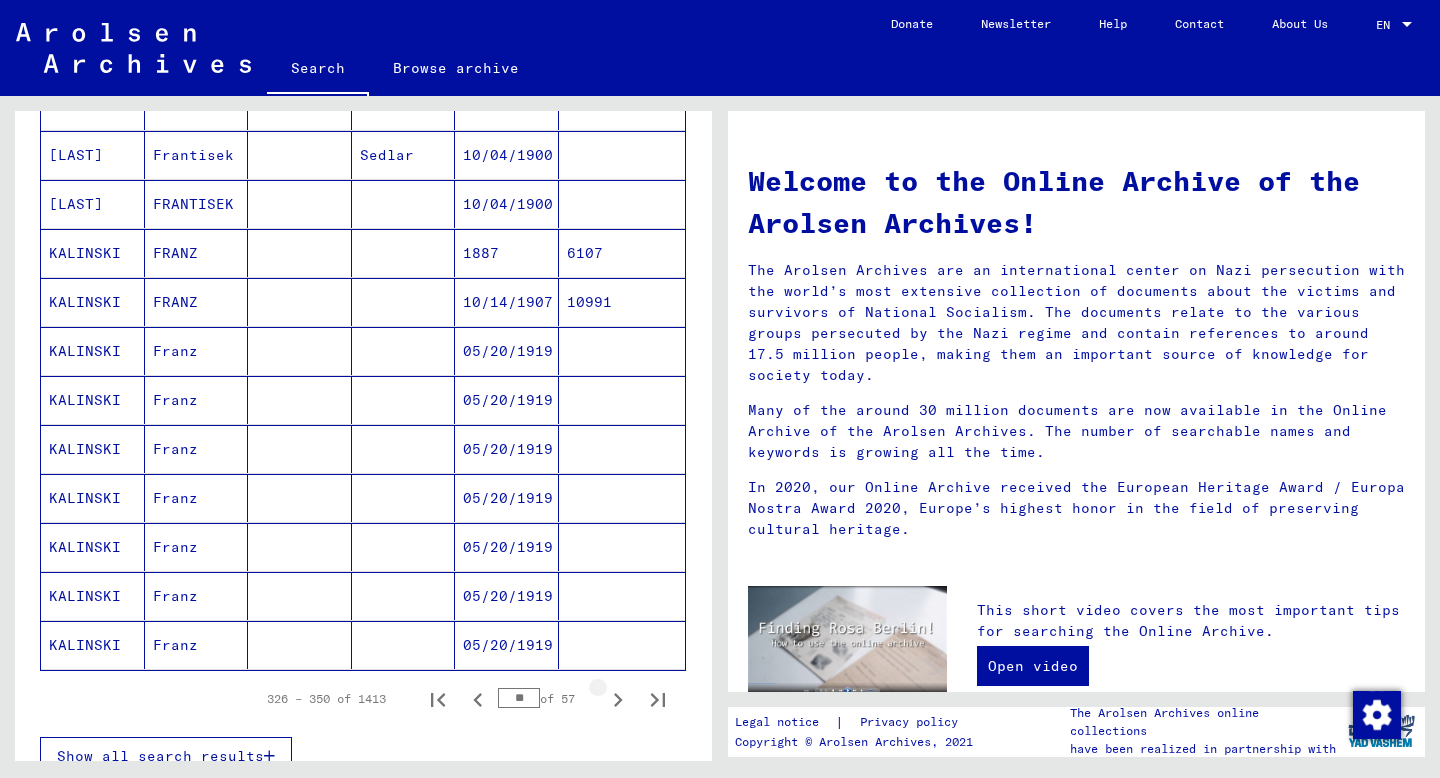 click 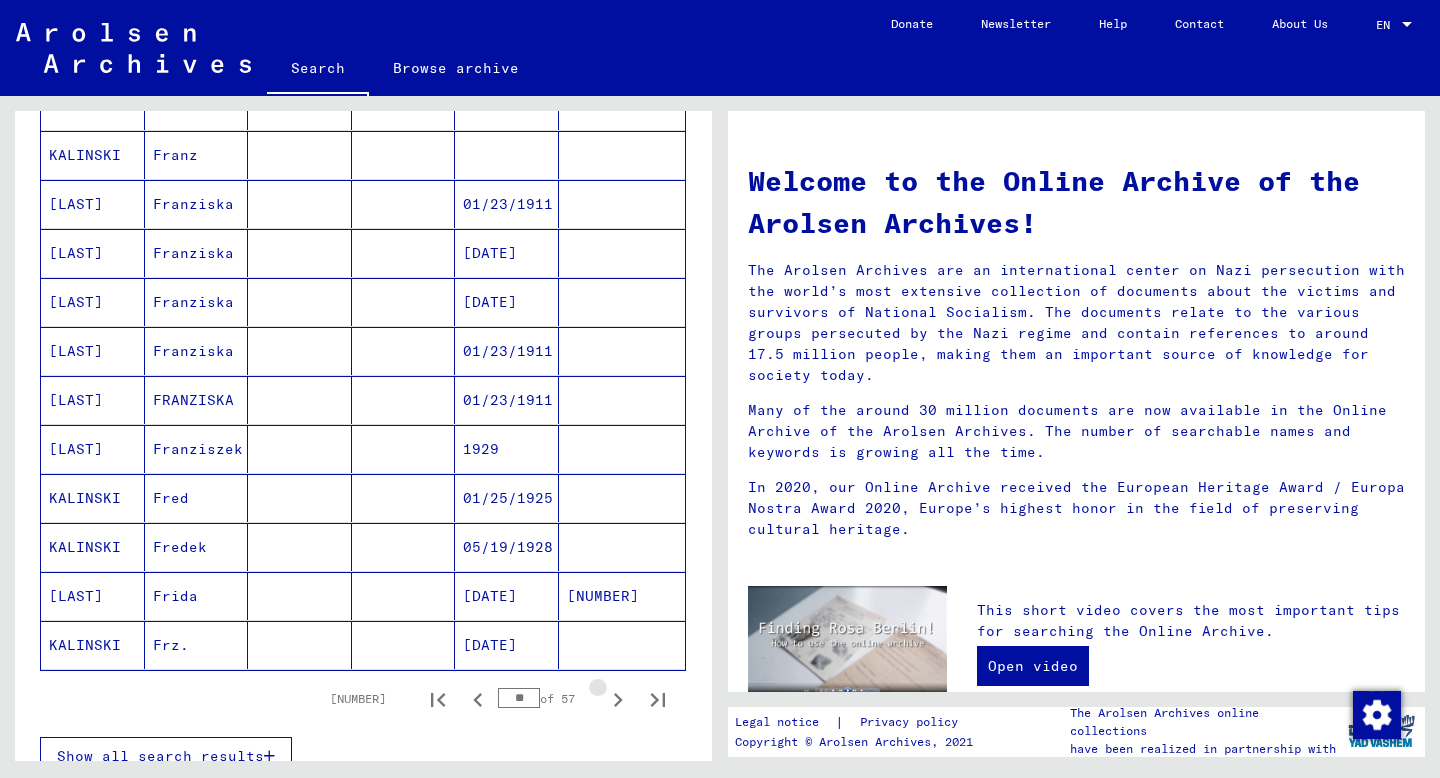click 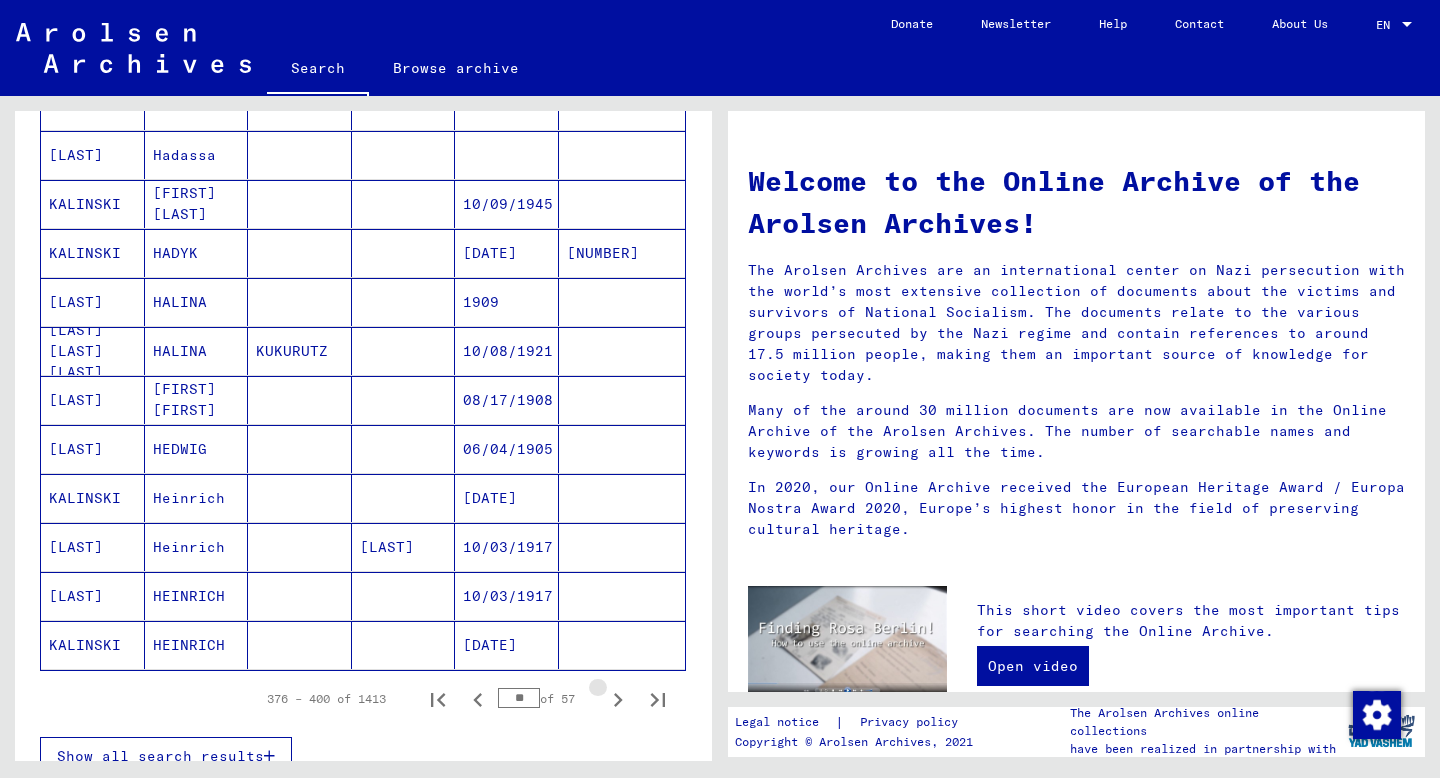 click 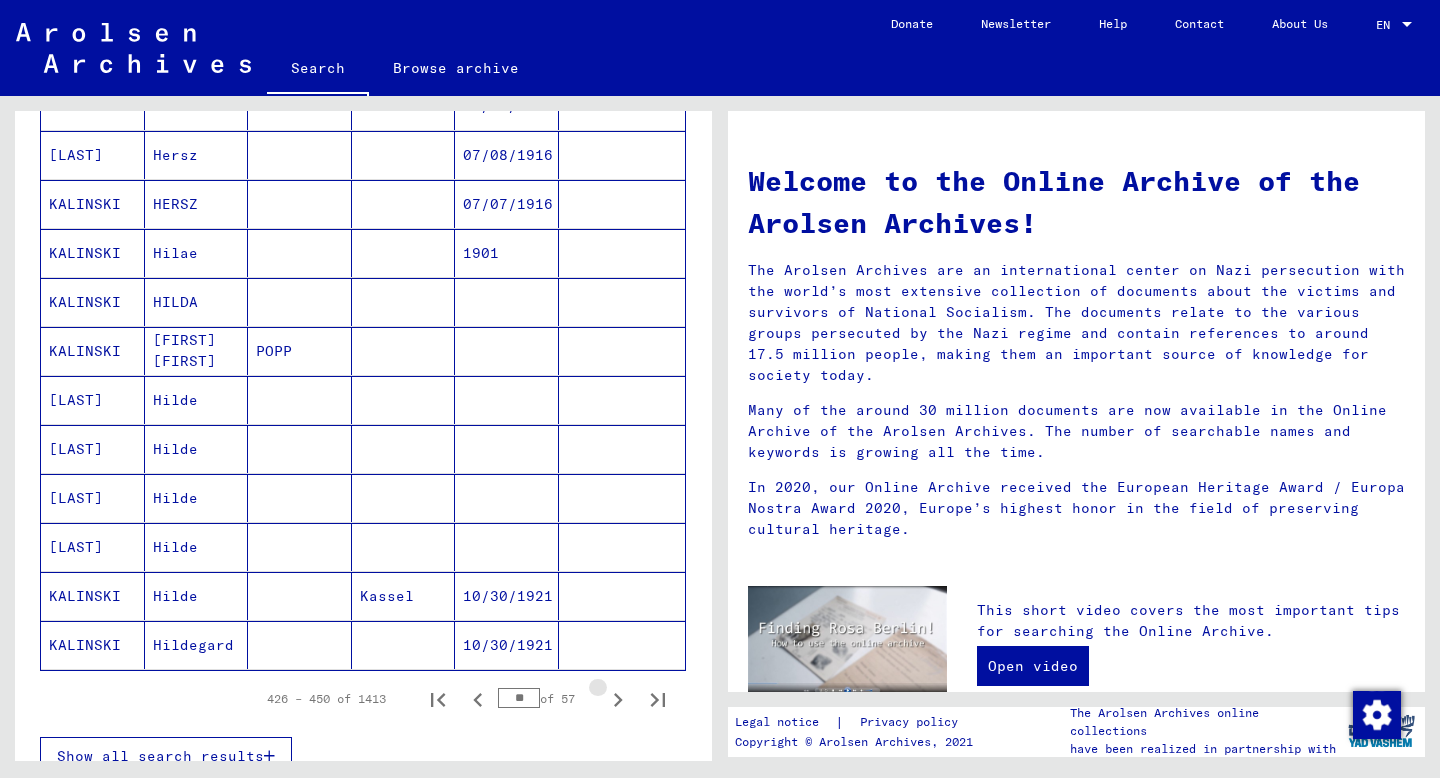 click 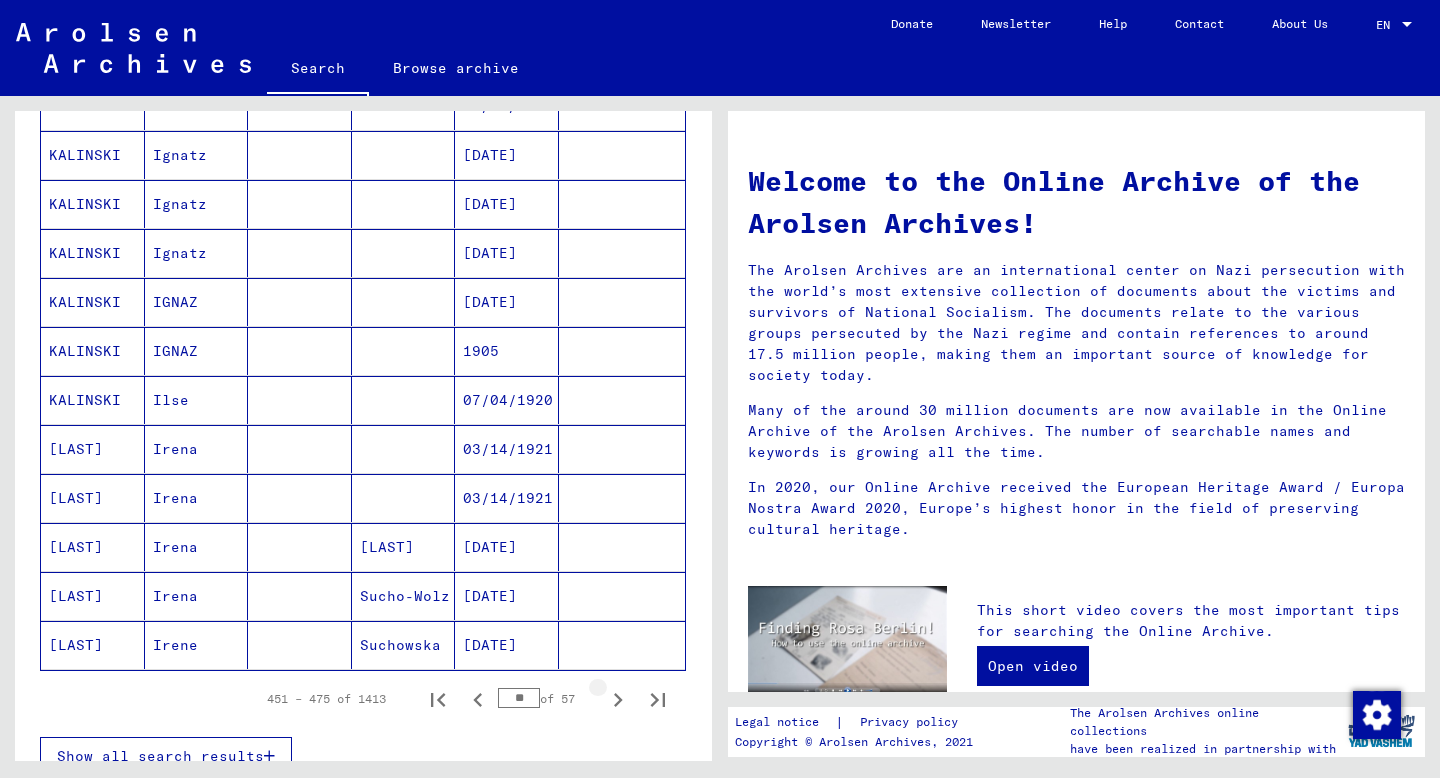 click 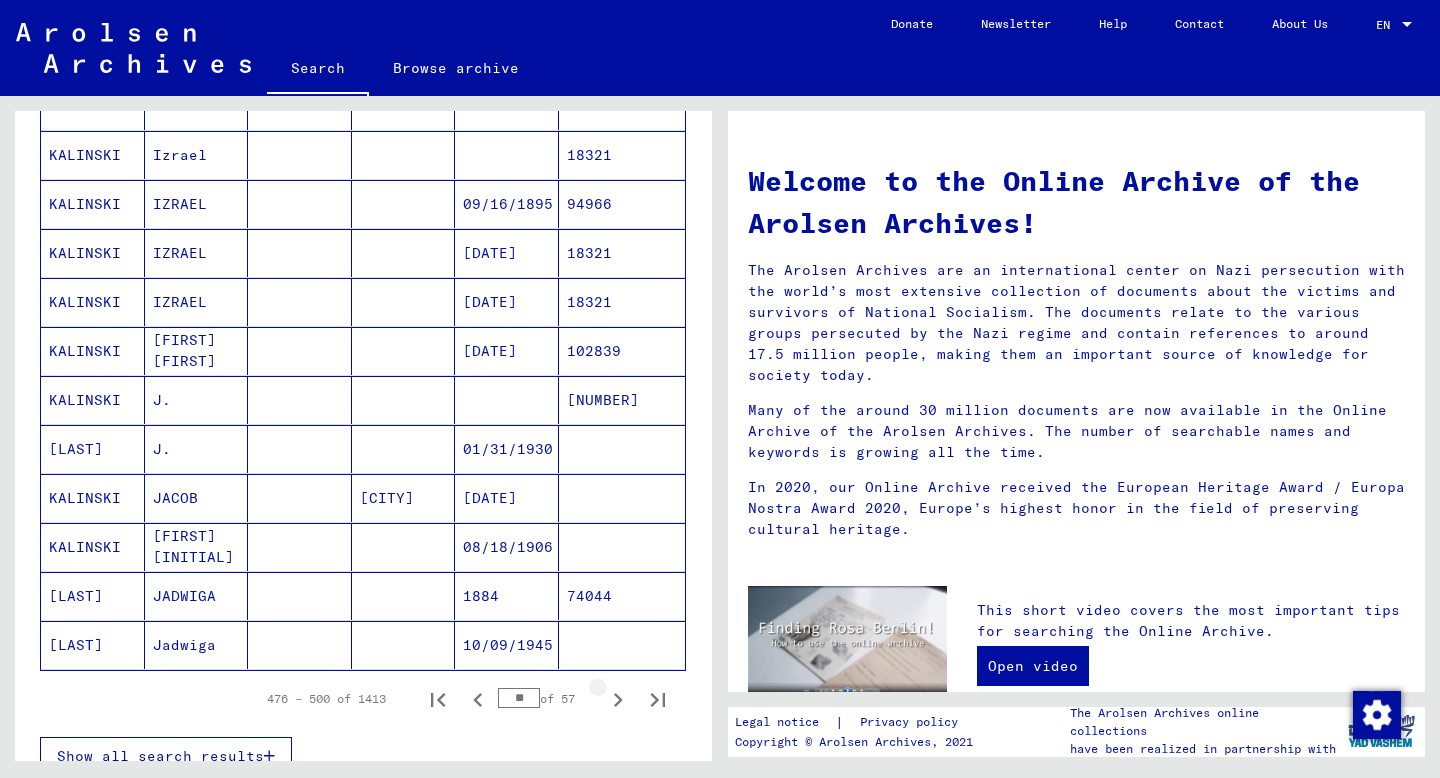 click 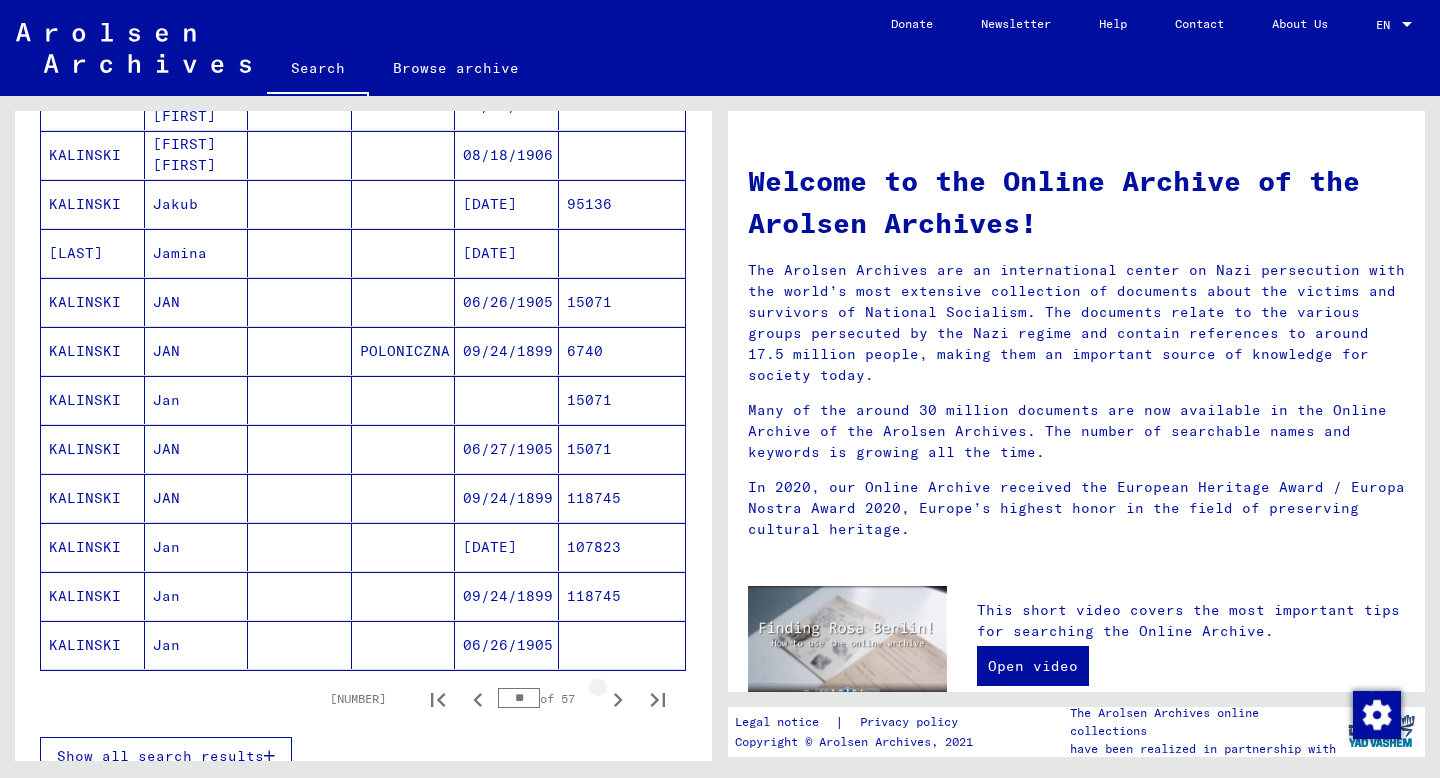 click 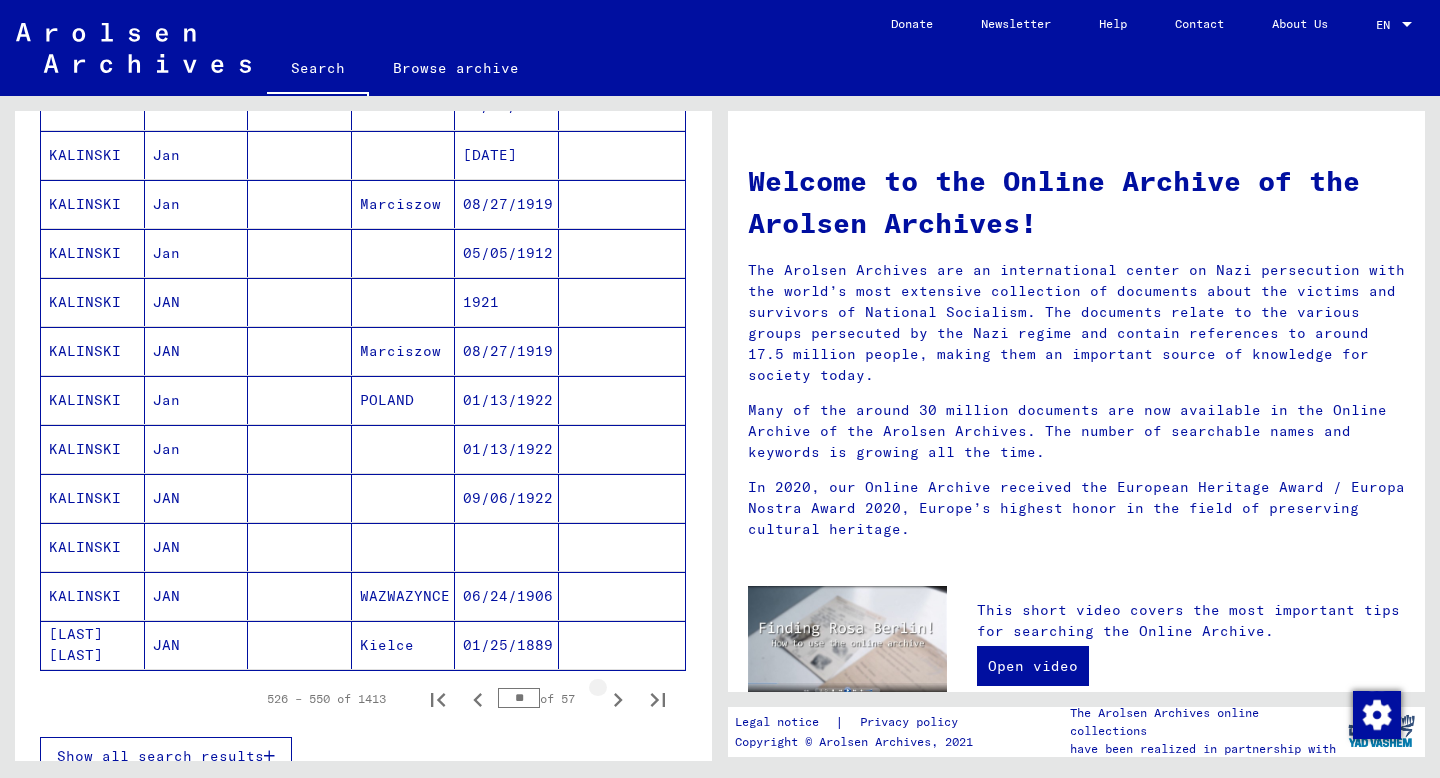 click 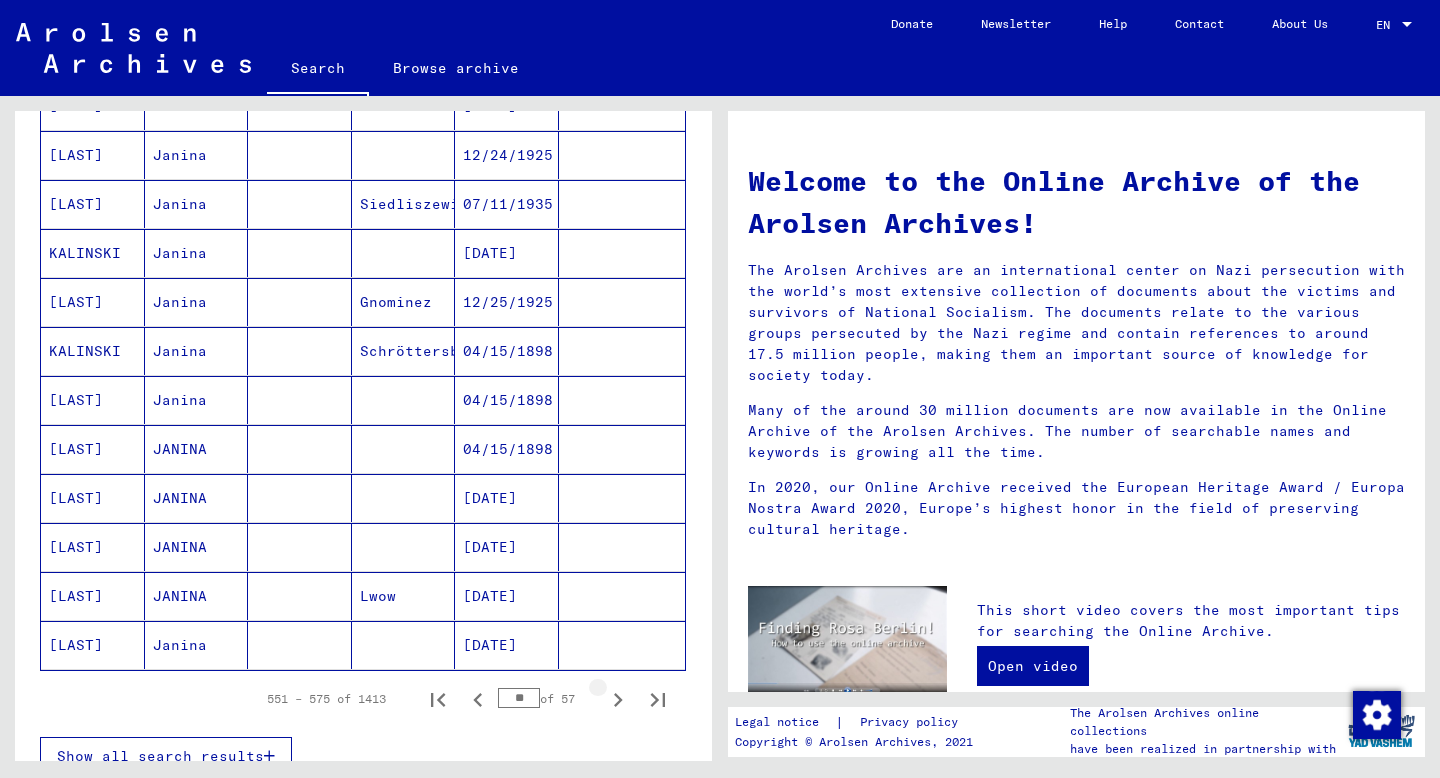click 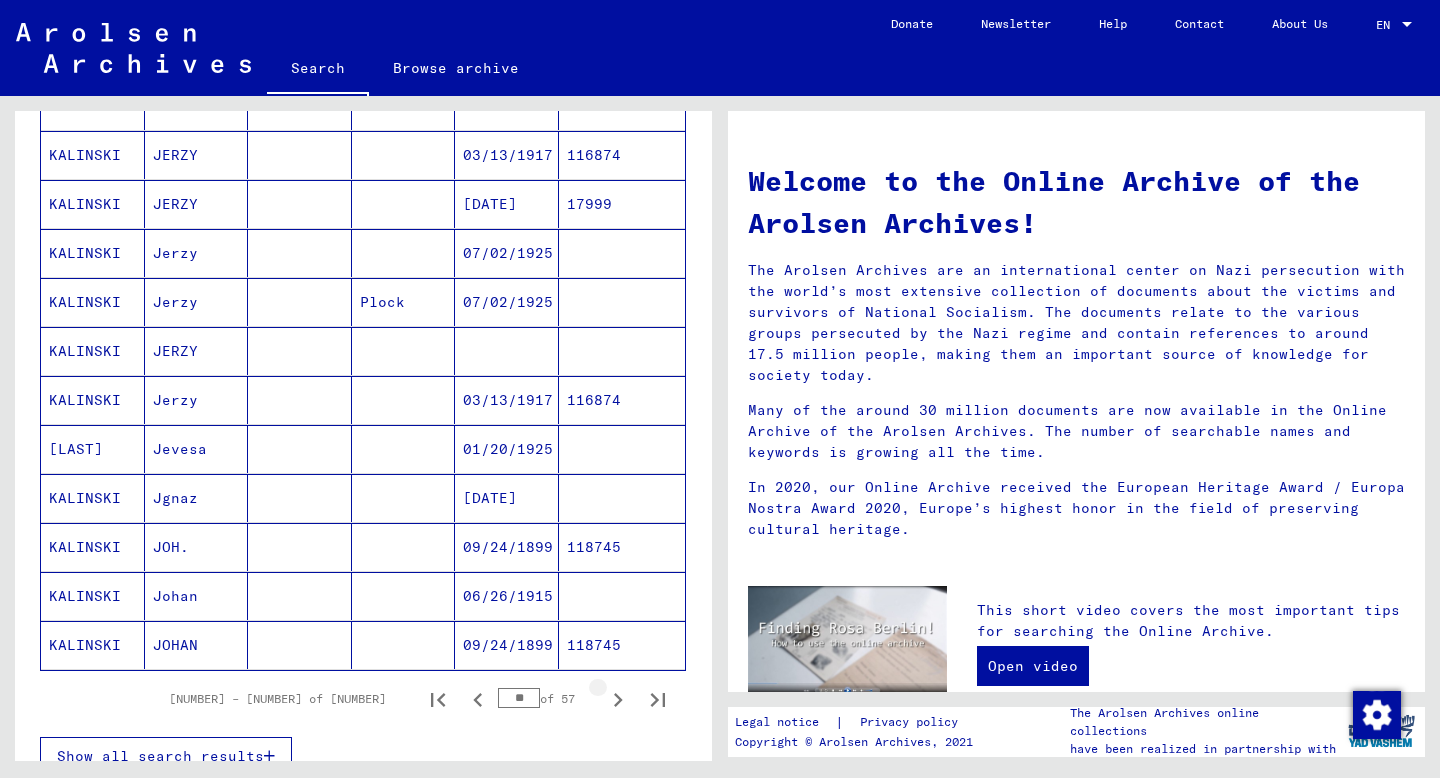 click 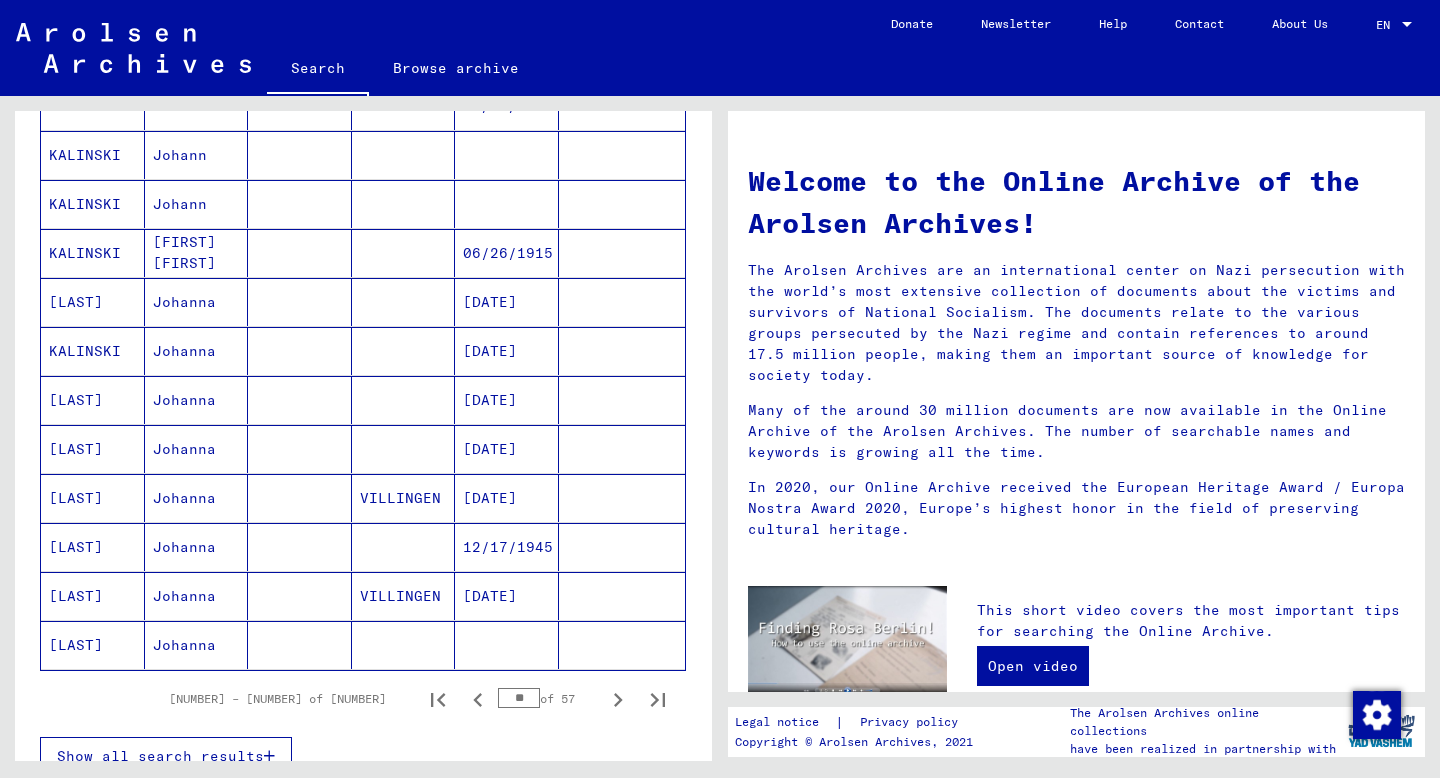 click 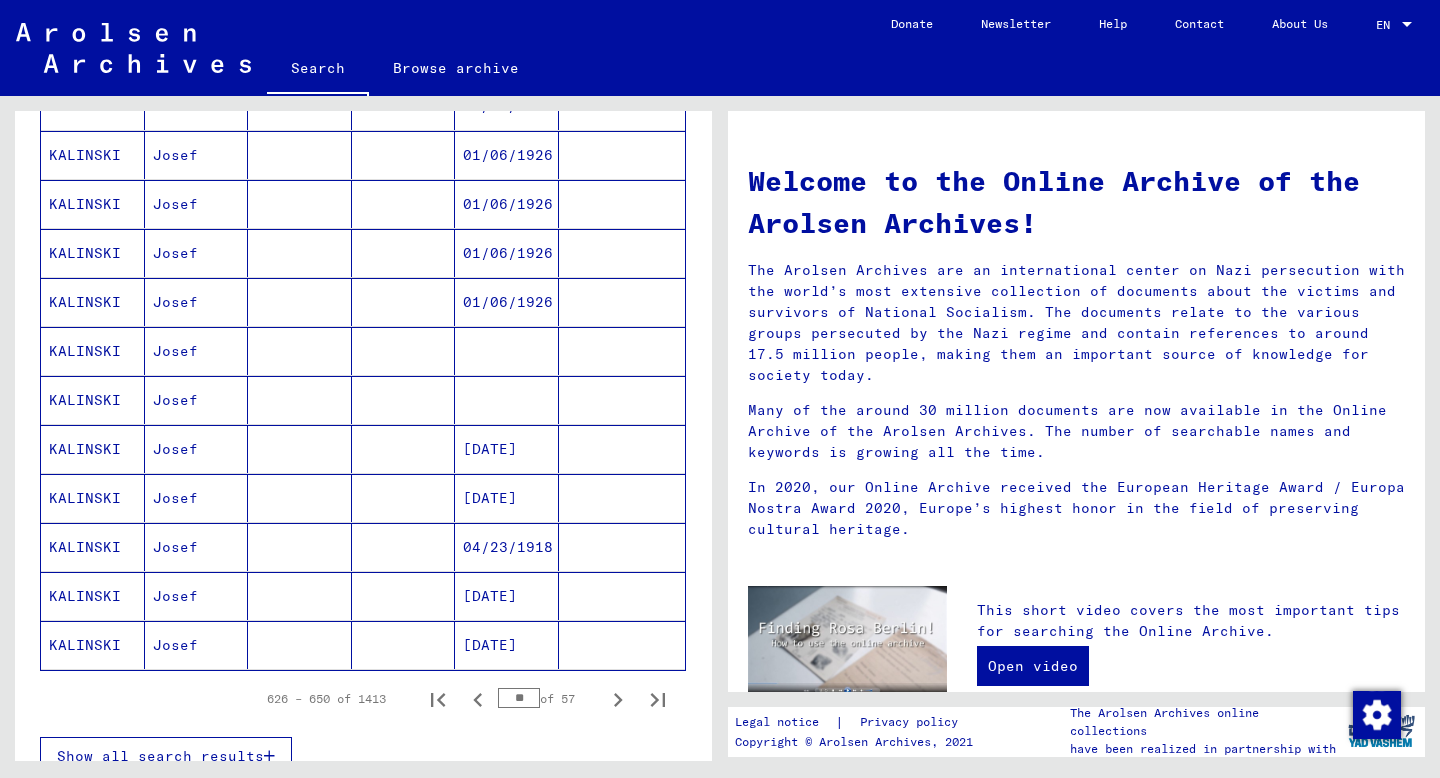 click 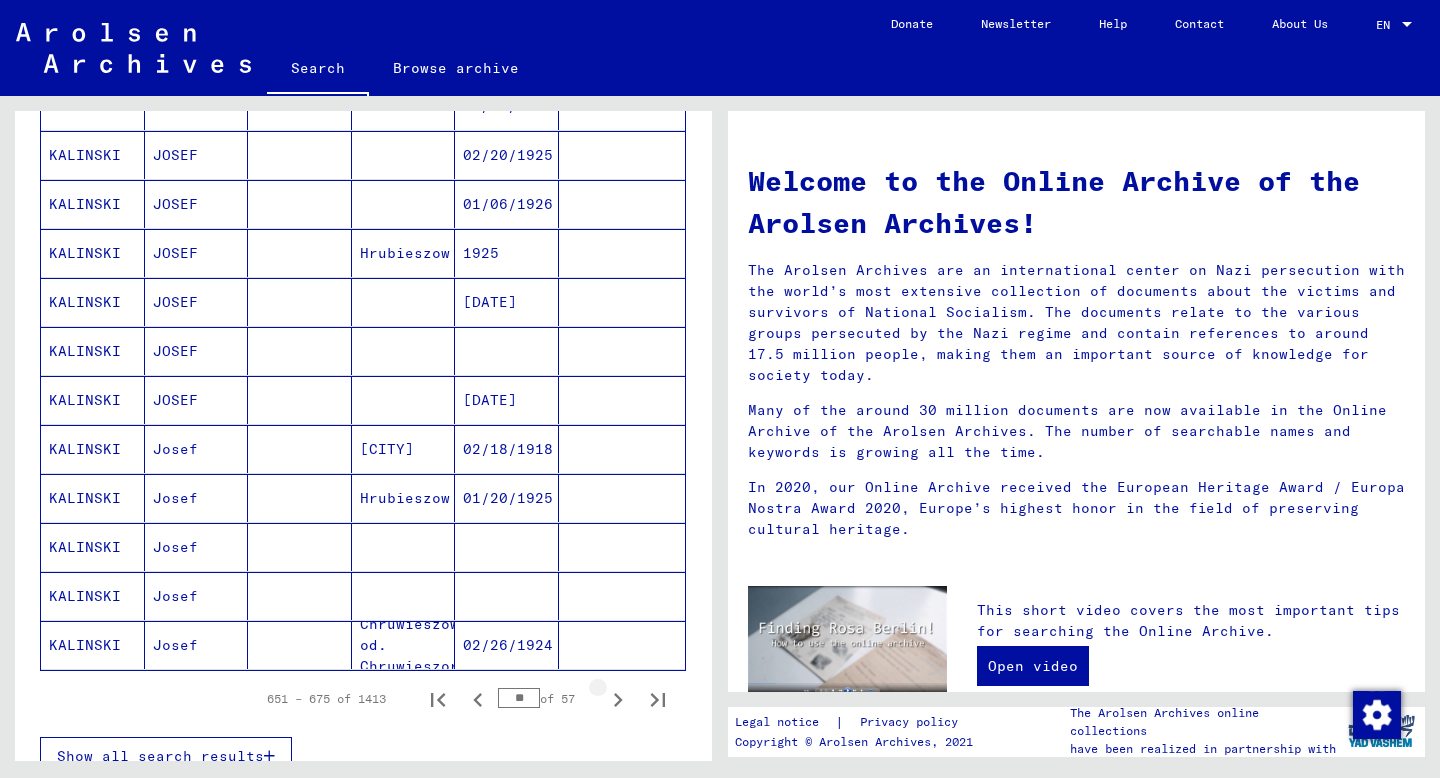 click 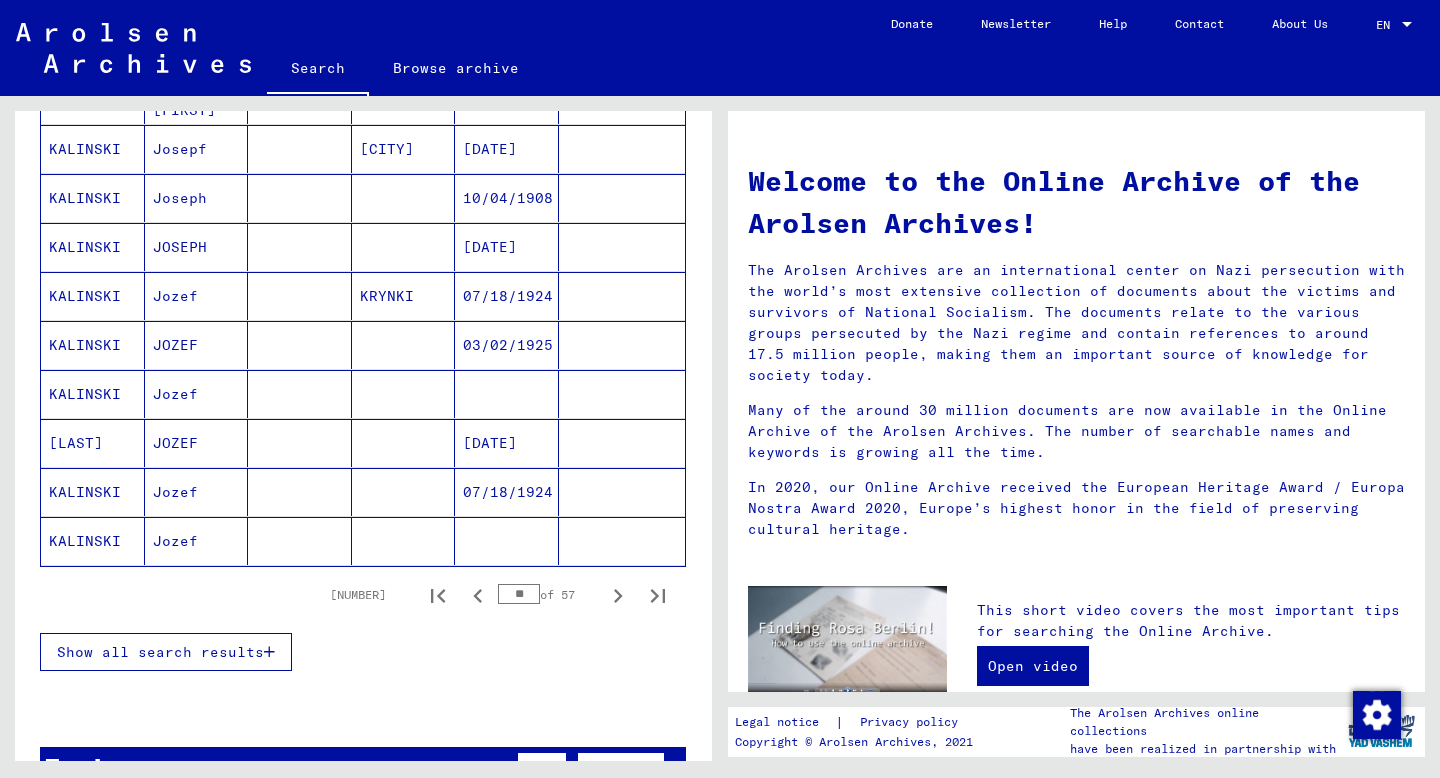 scroll, scrollTop: 1051, scrollLeft: 0, axis: vertical 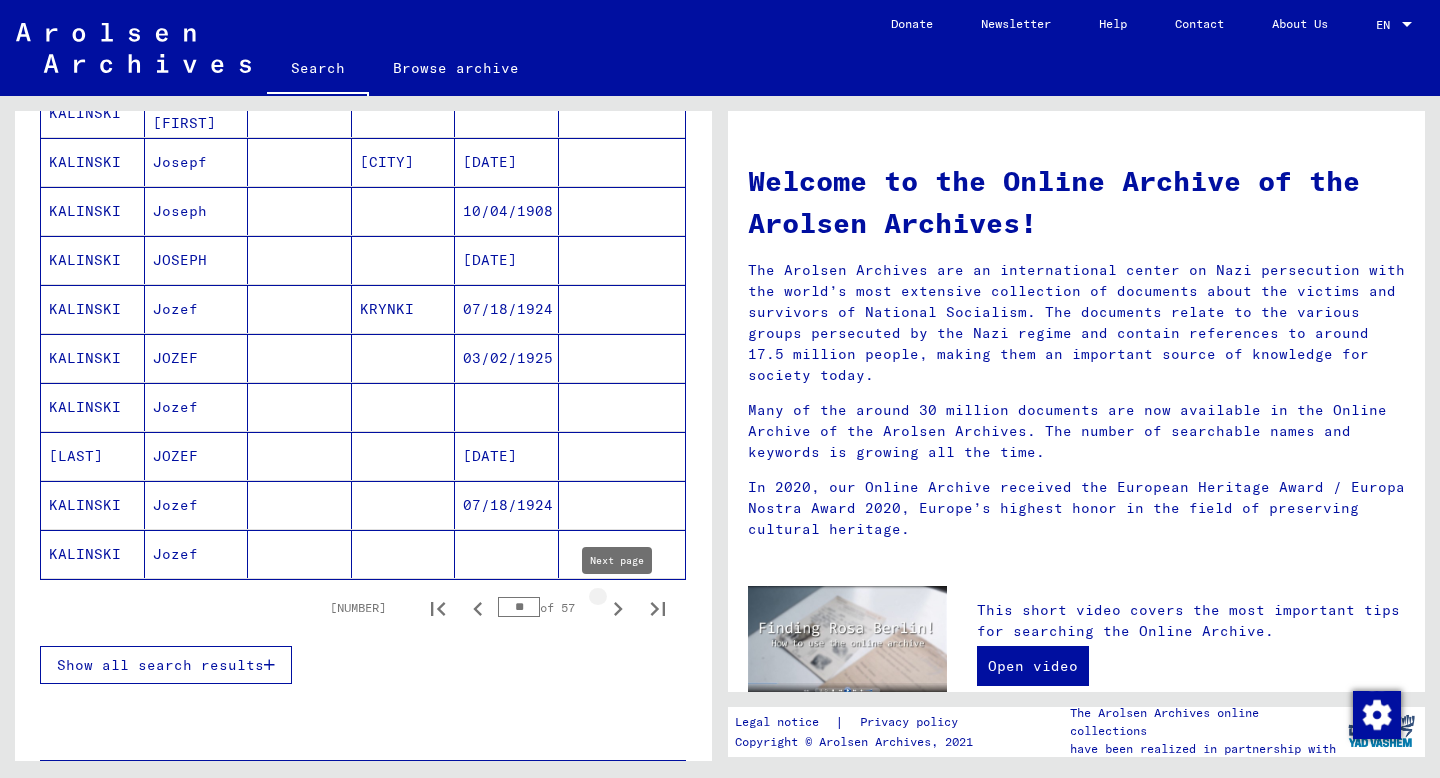 click 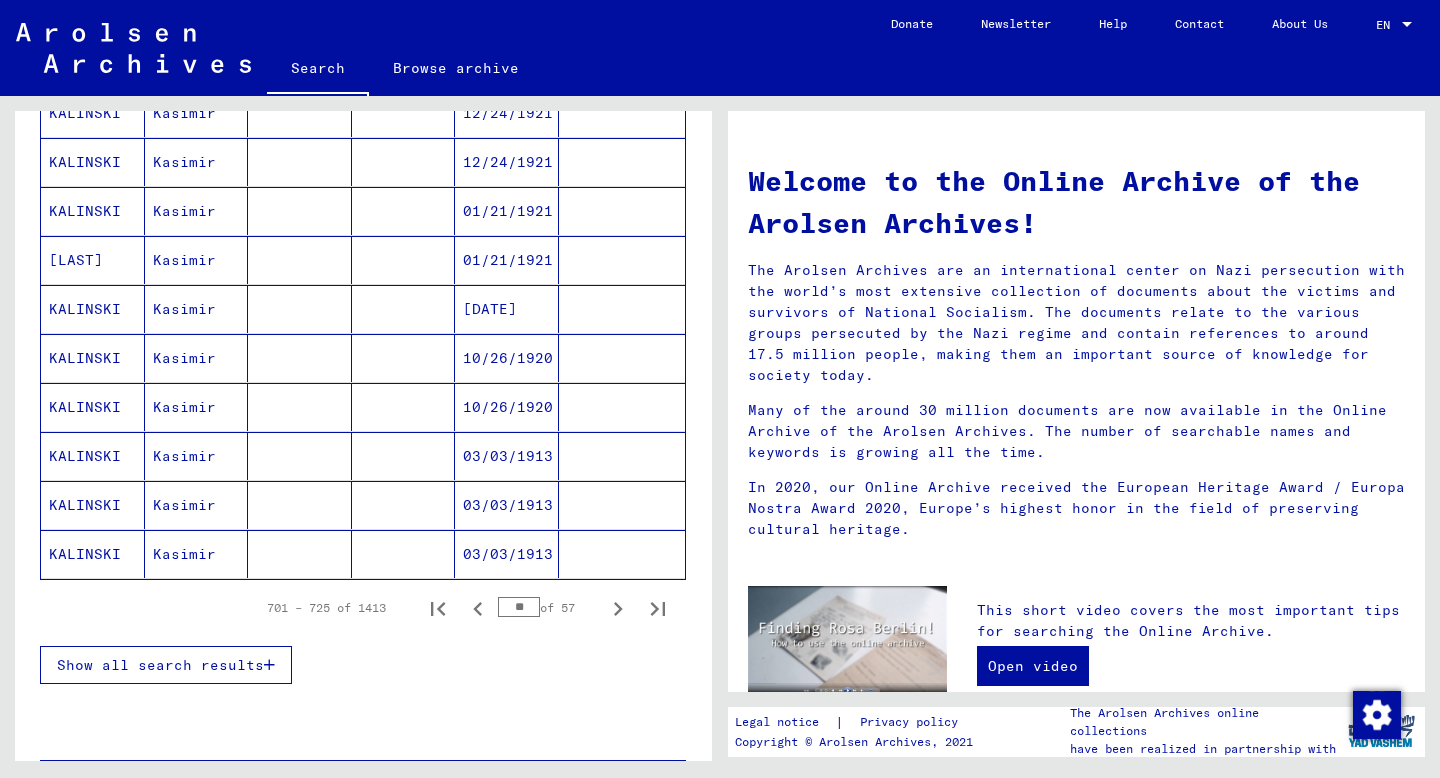click 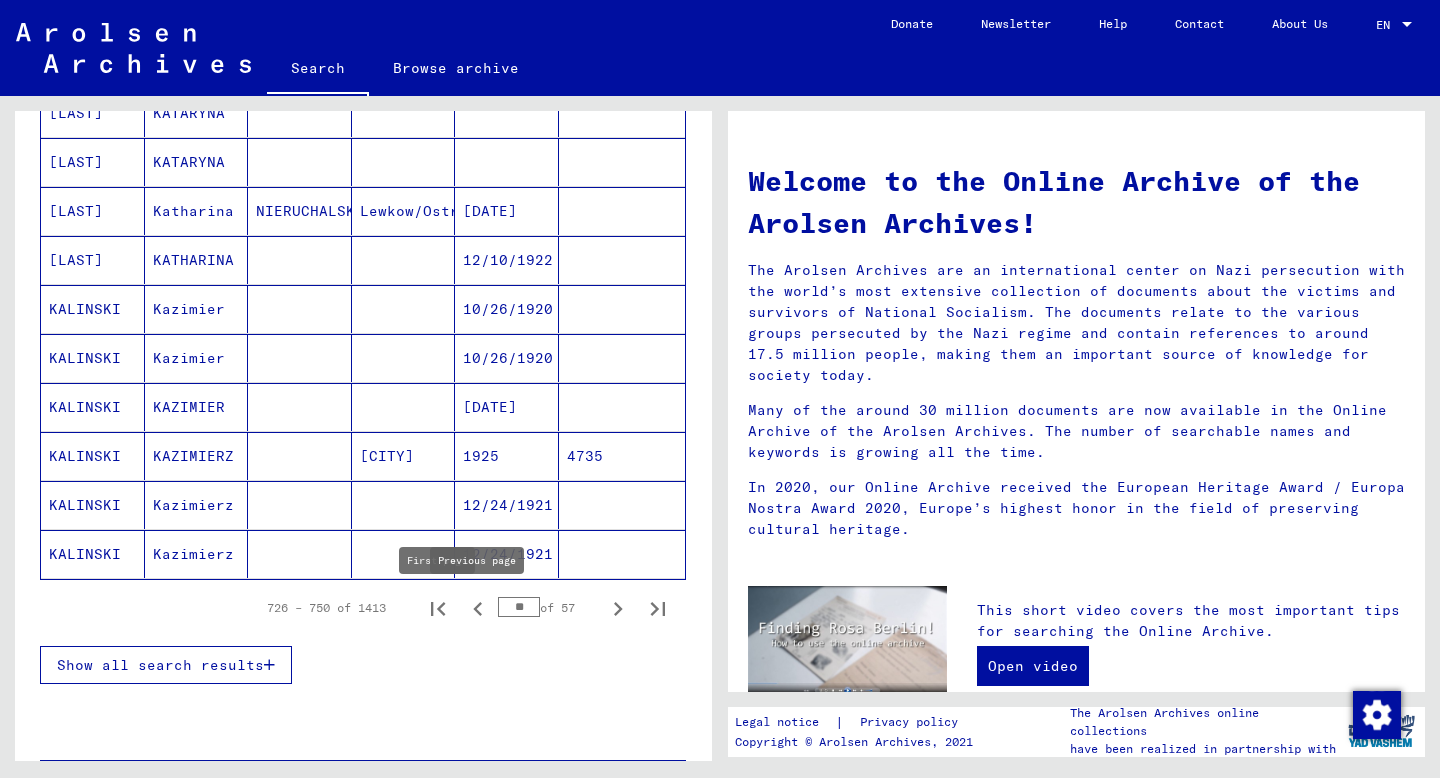 click 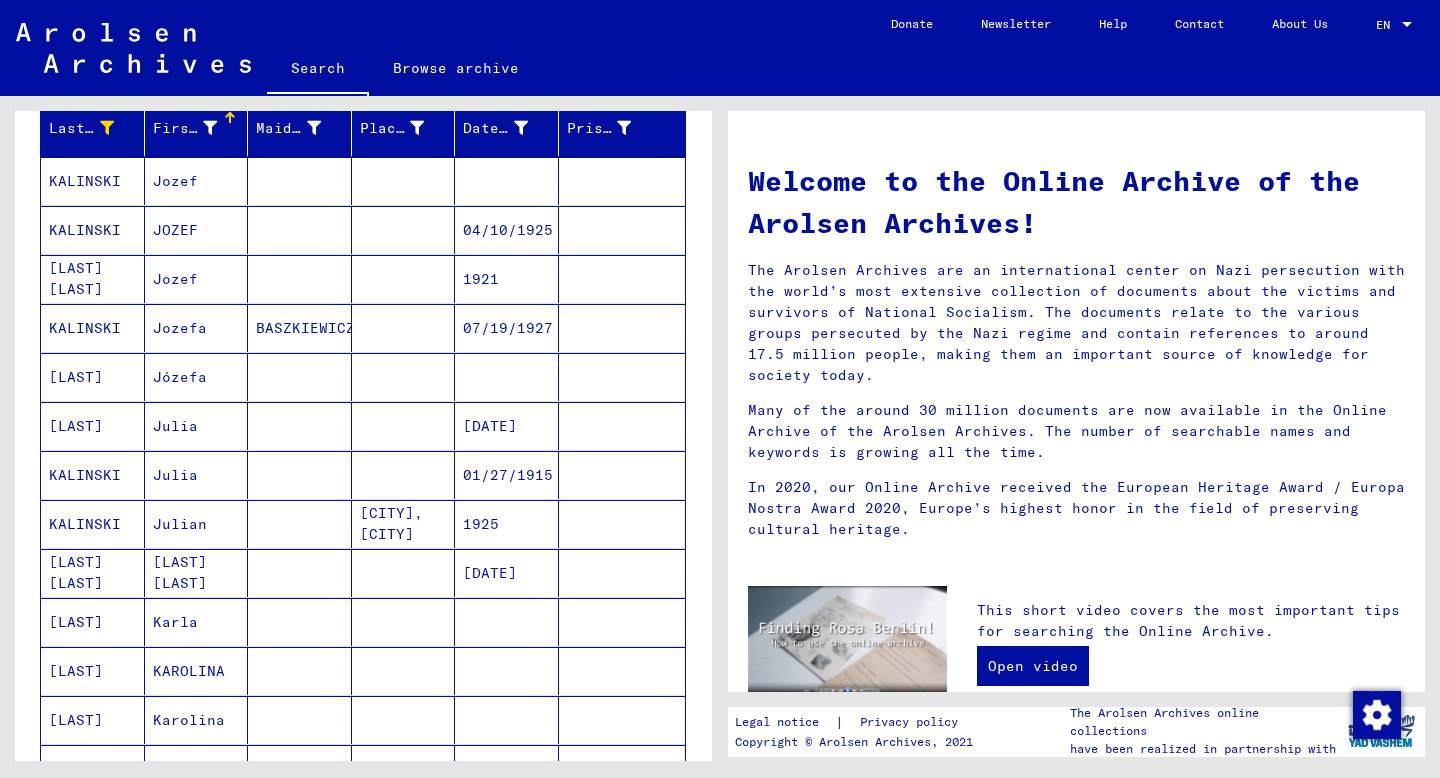 scroll, scrollTop: 249, scrollLeft: 0, axis: vertical 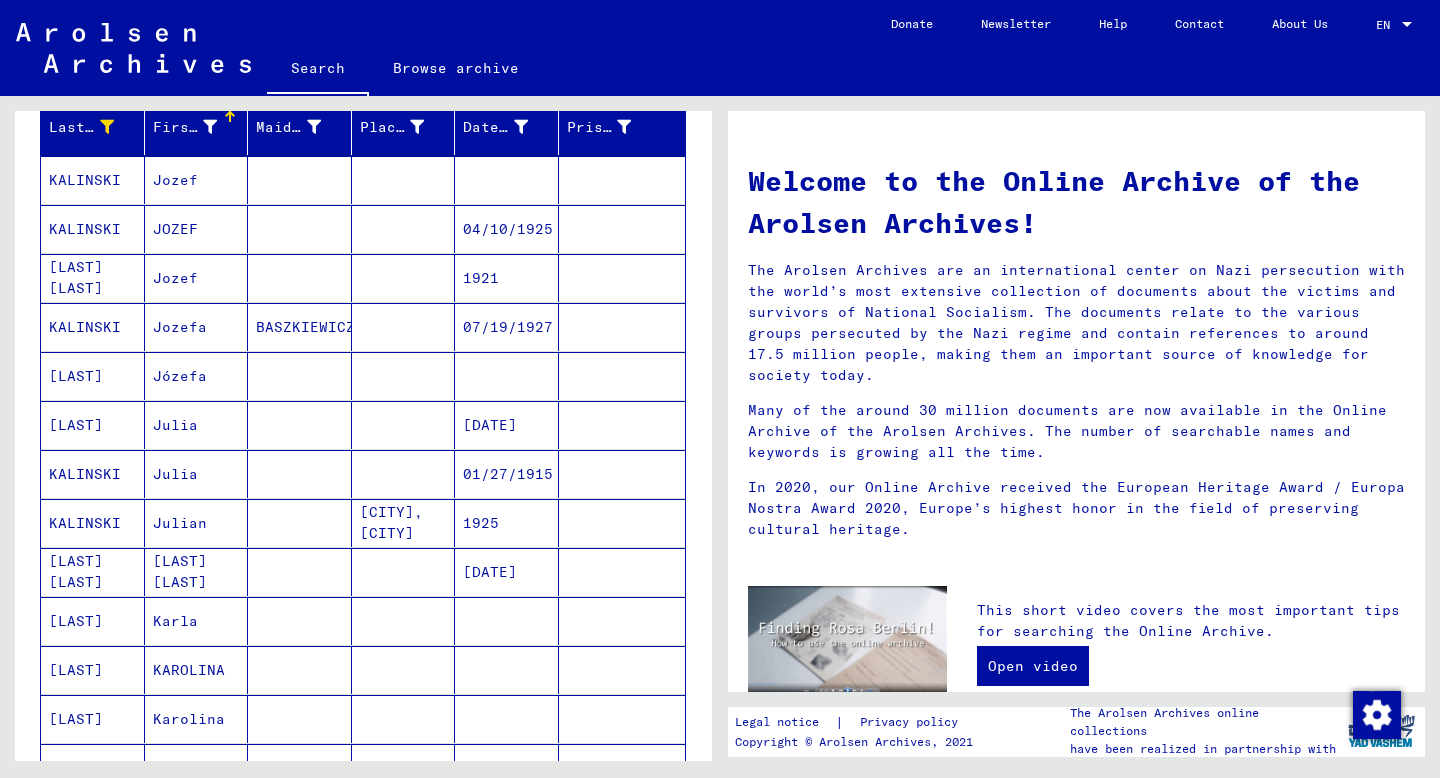click at bounding box center [404, 474] 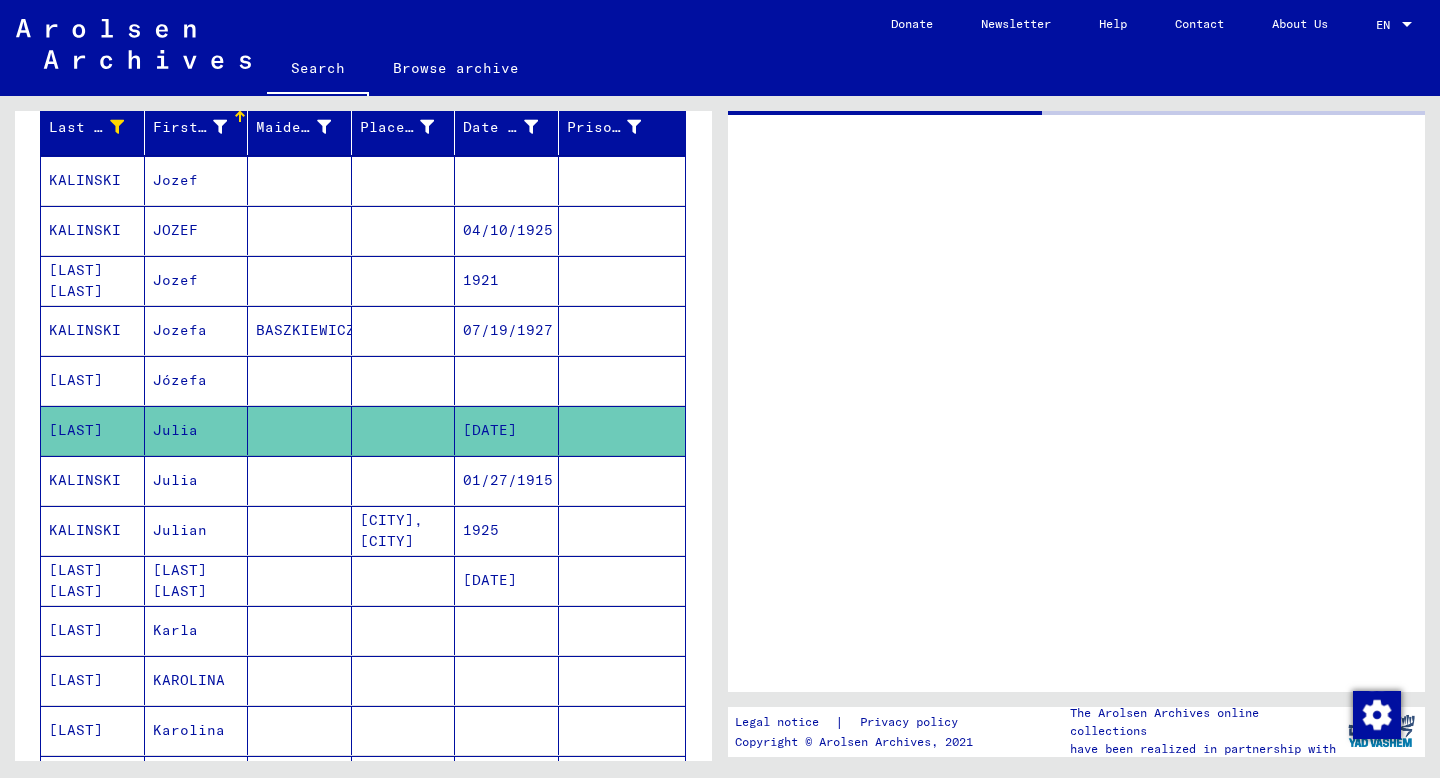 click at bounding box center (404, 430) 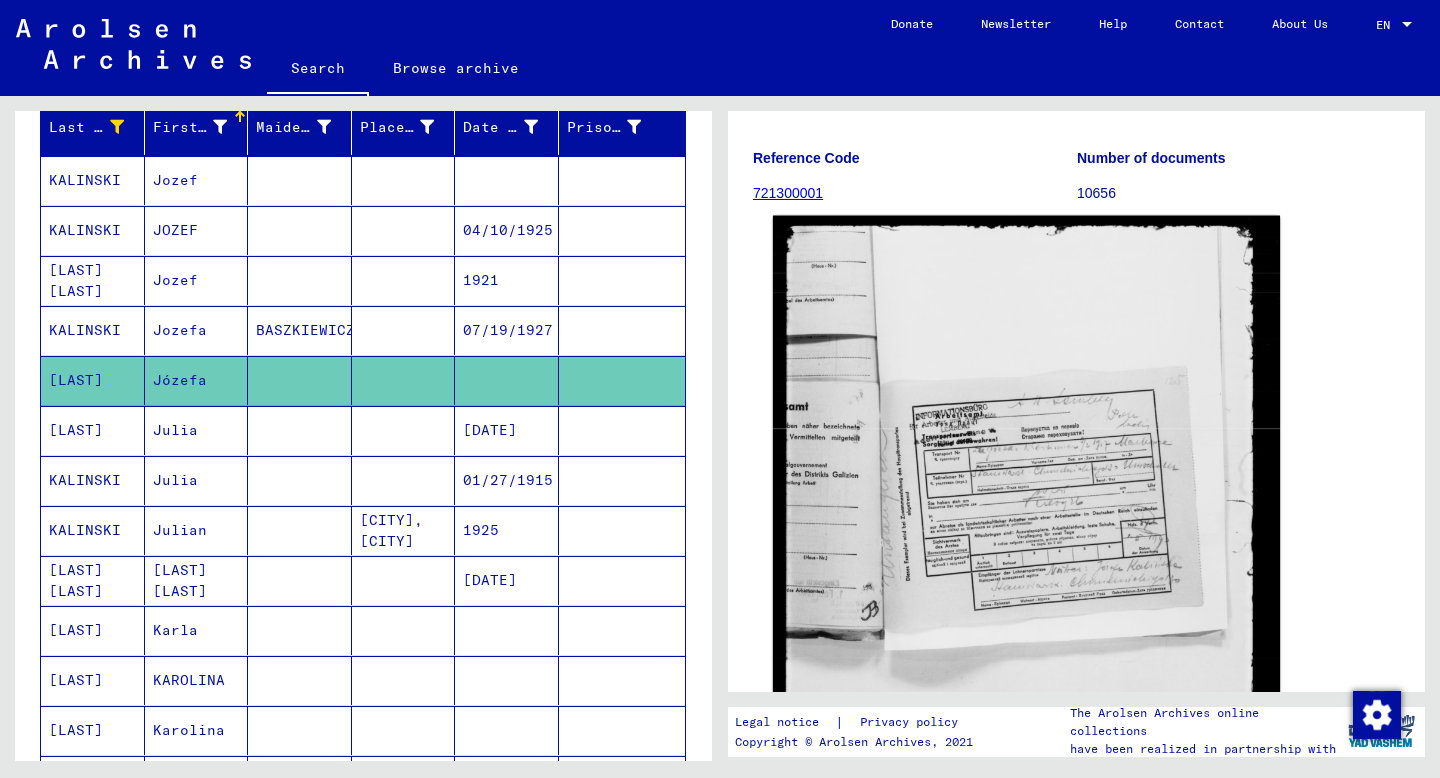 scroll, scrollTop: 213, scrollLeft: 0, axis: vertical 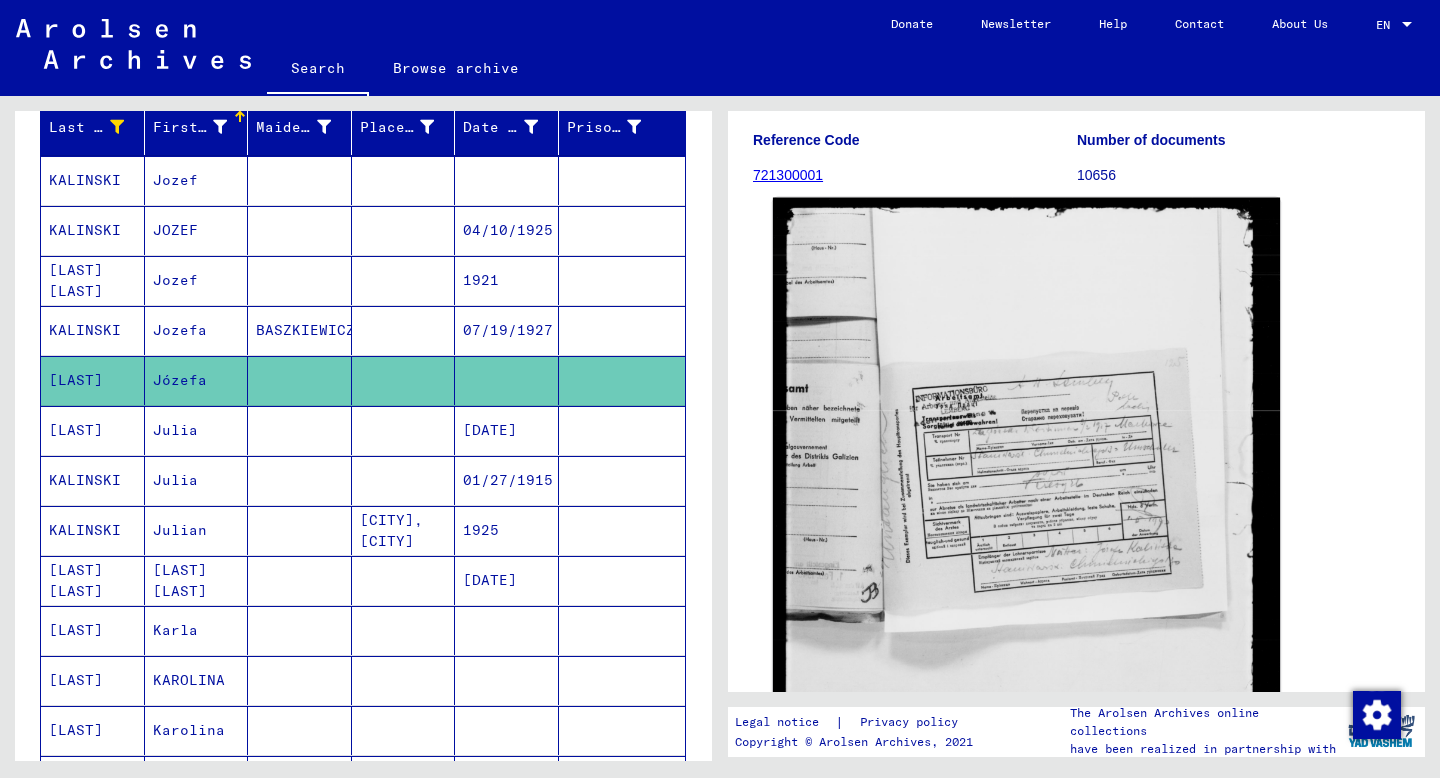 click 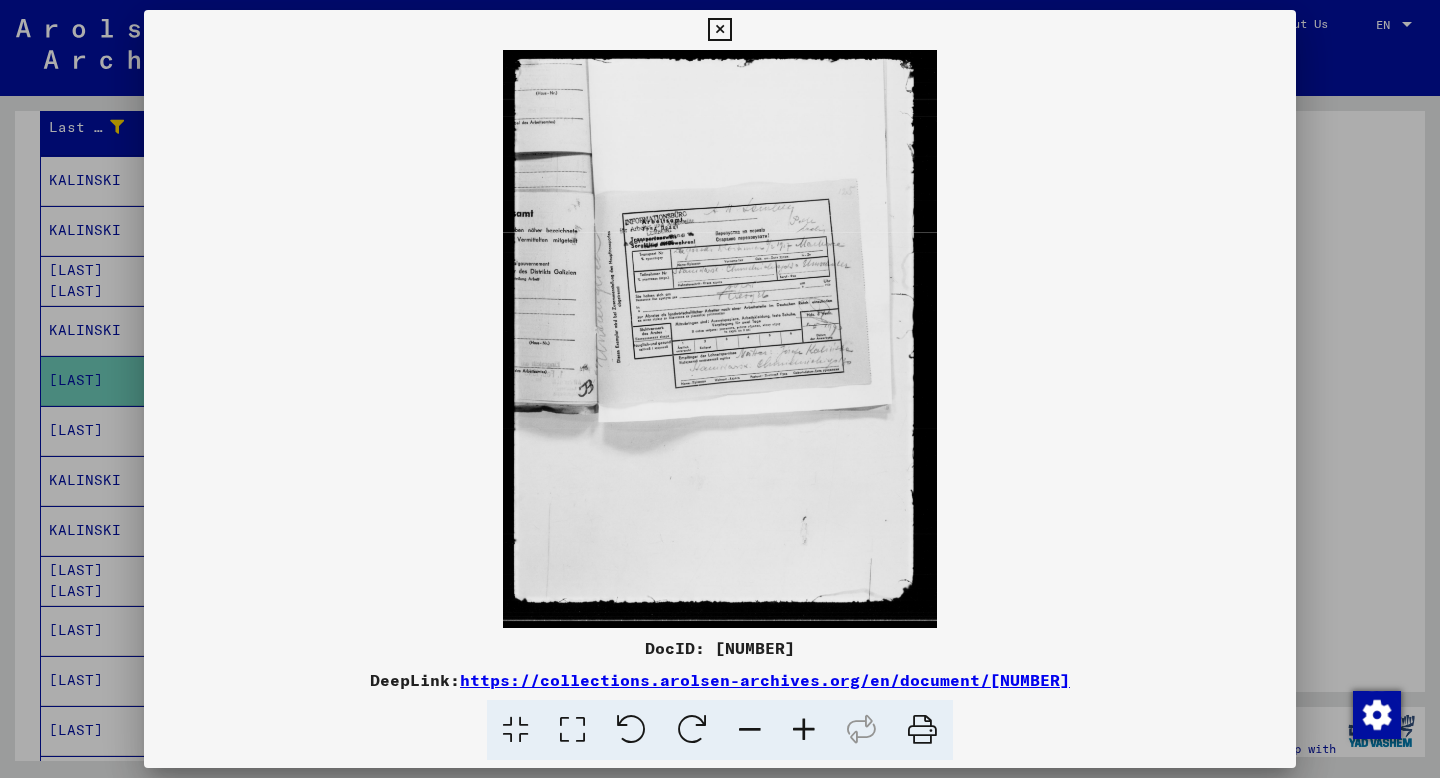 scroll, scrollTop: 0, scrollLeft: 0, axis: both 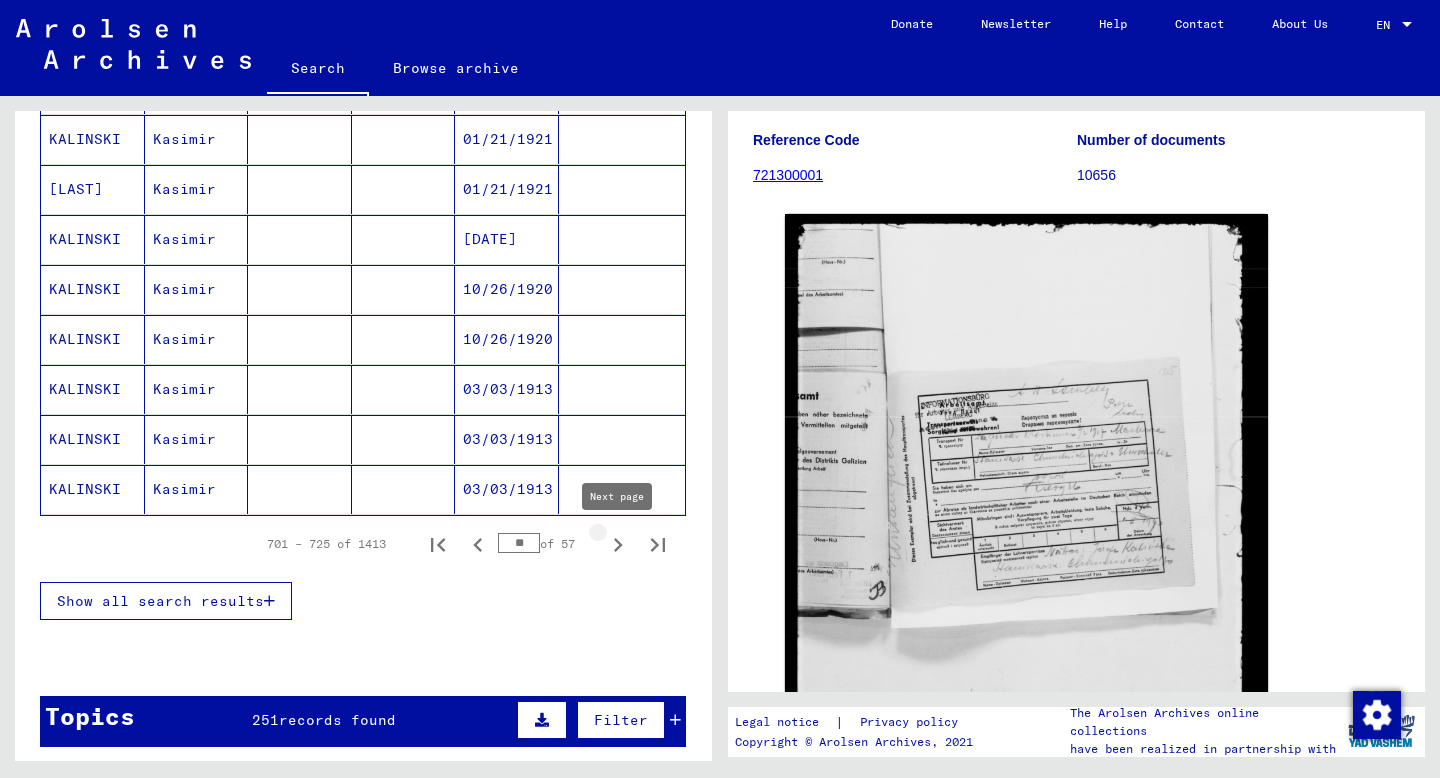 click 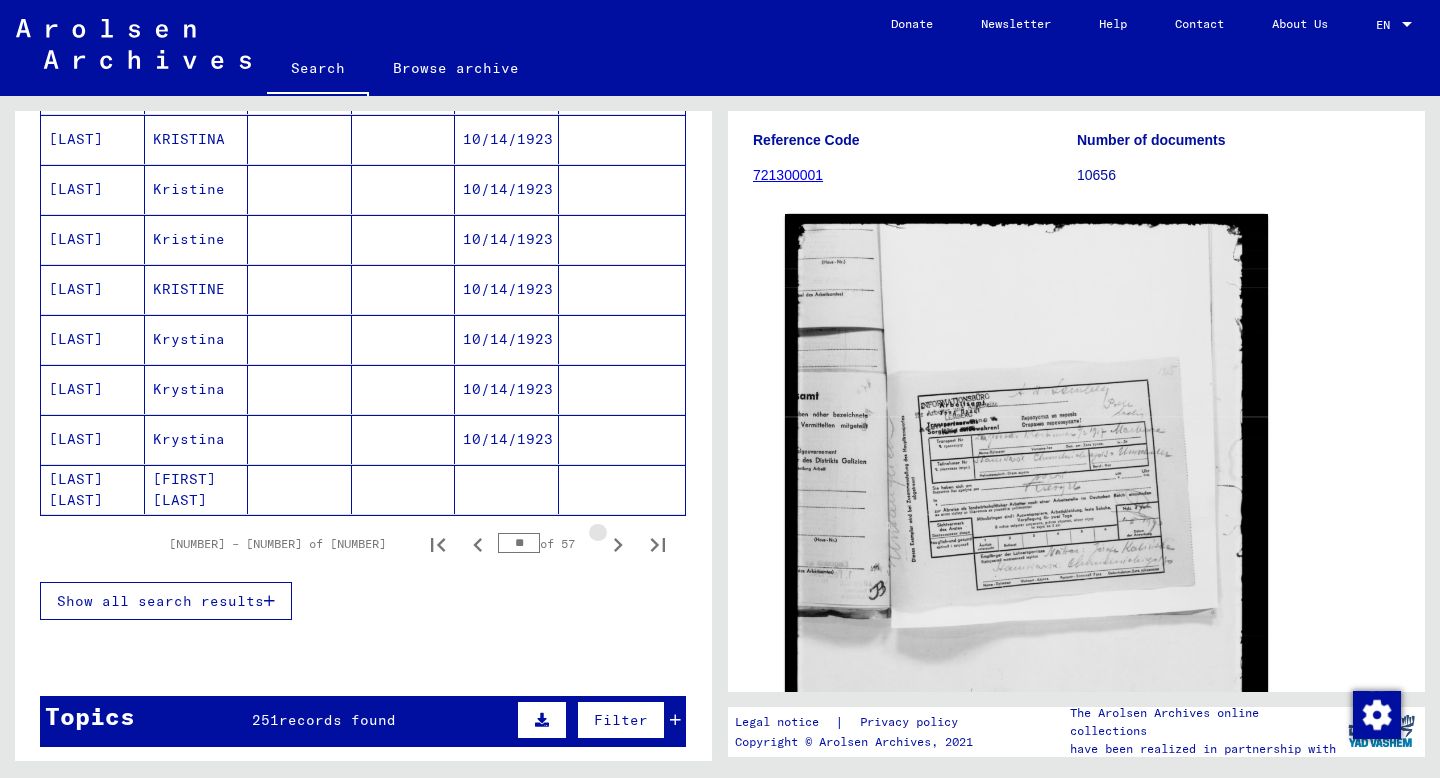 click 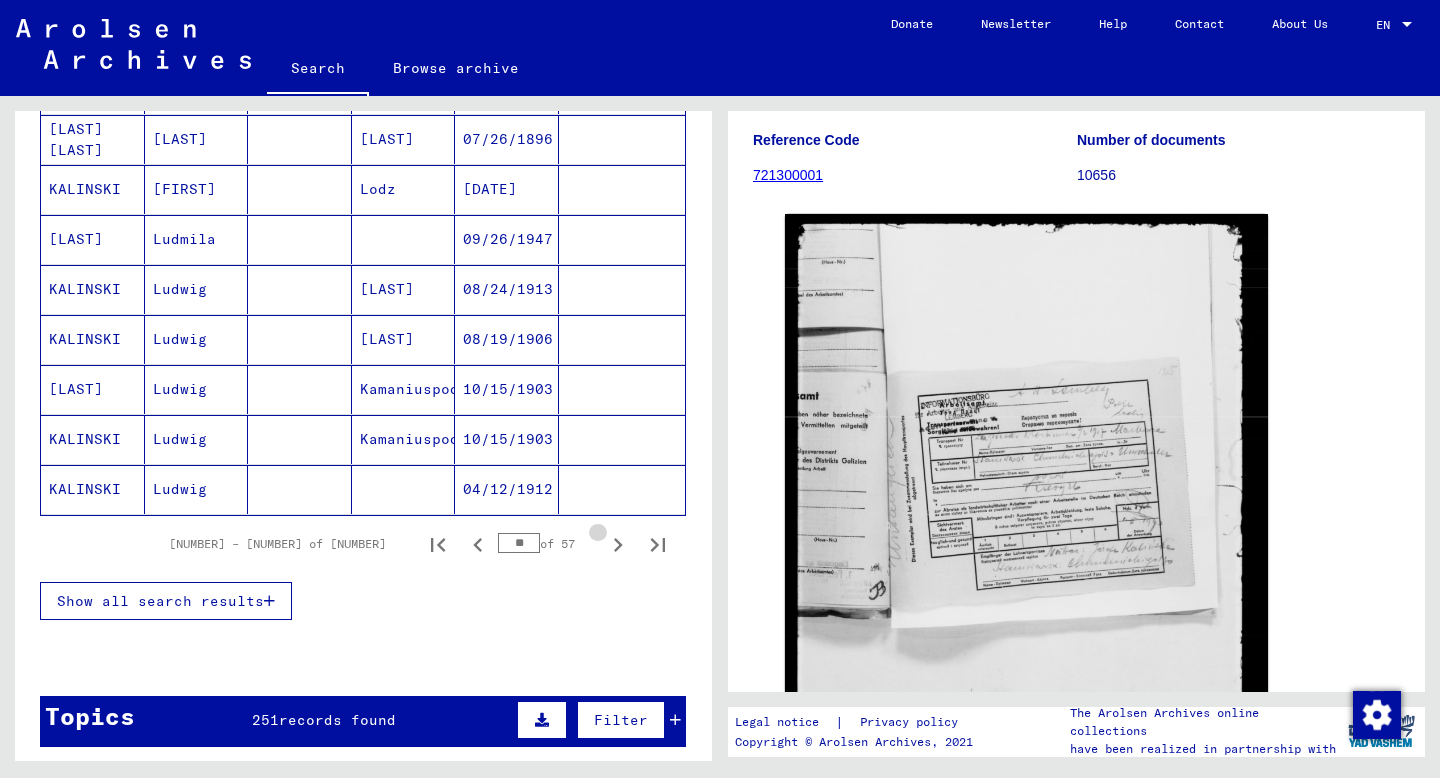 click 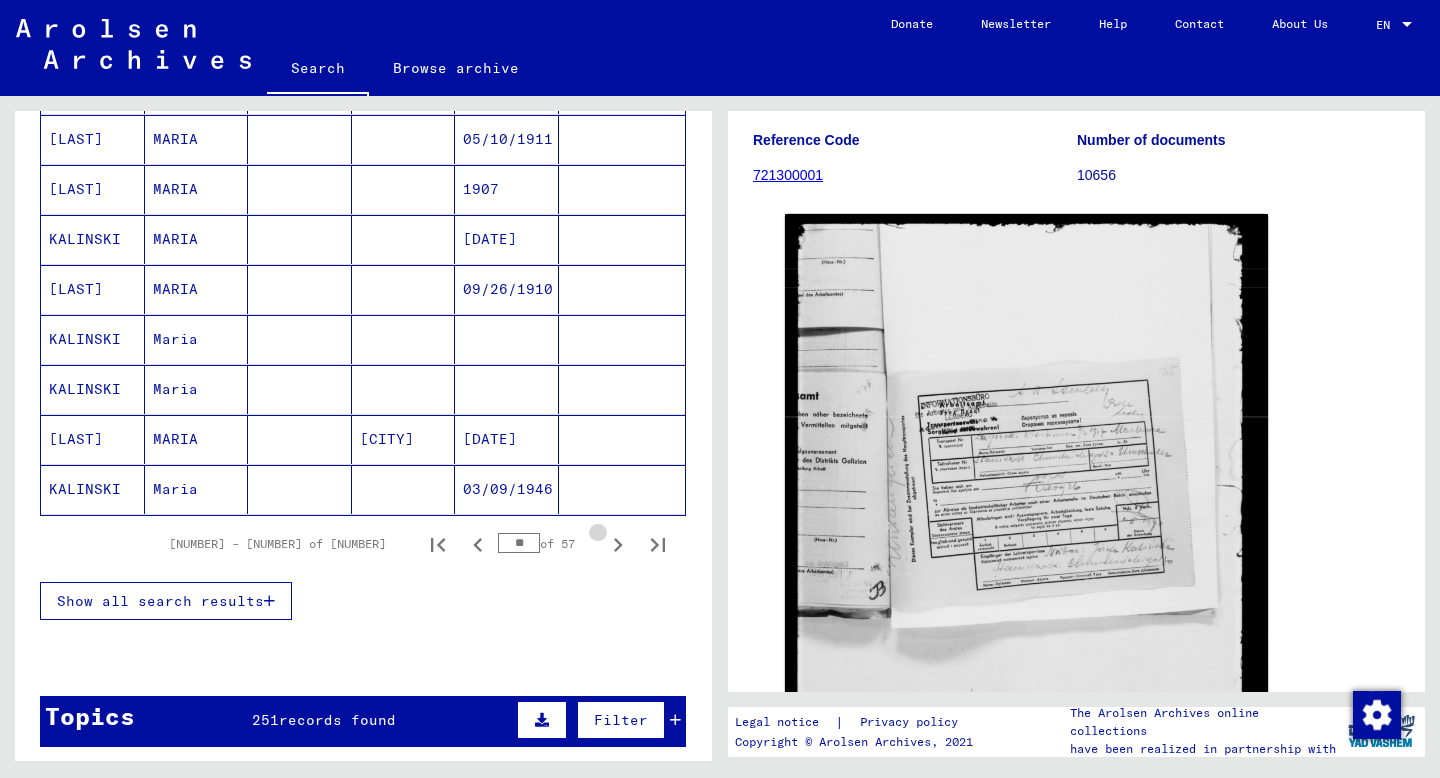 click 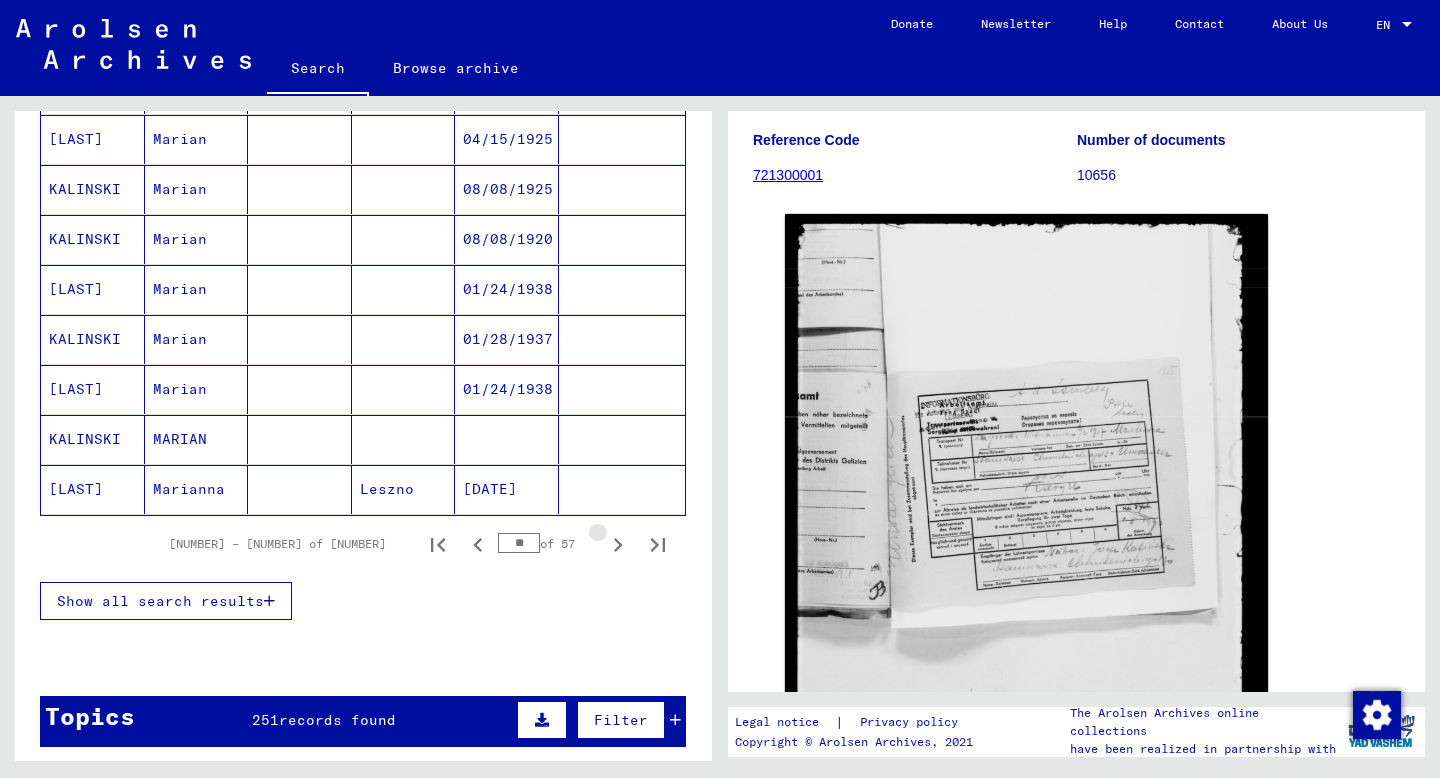 click 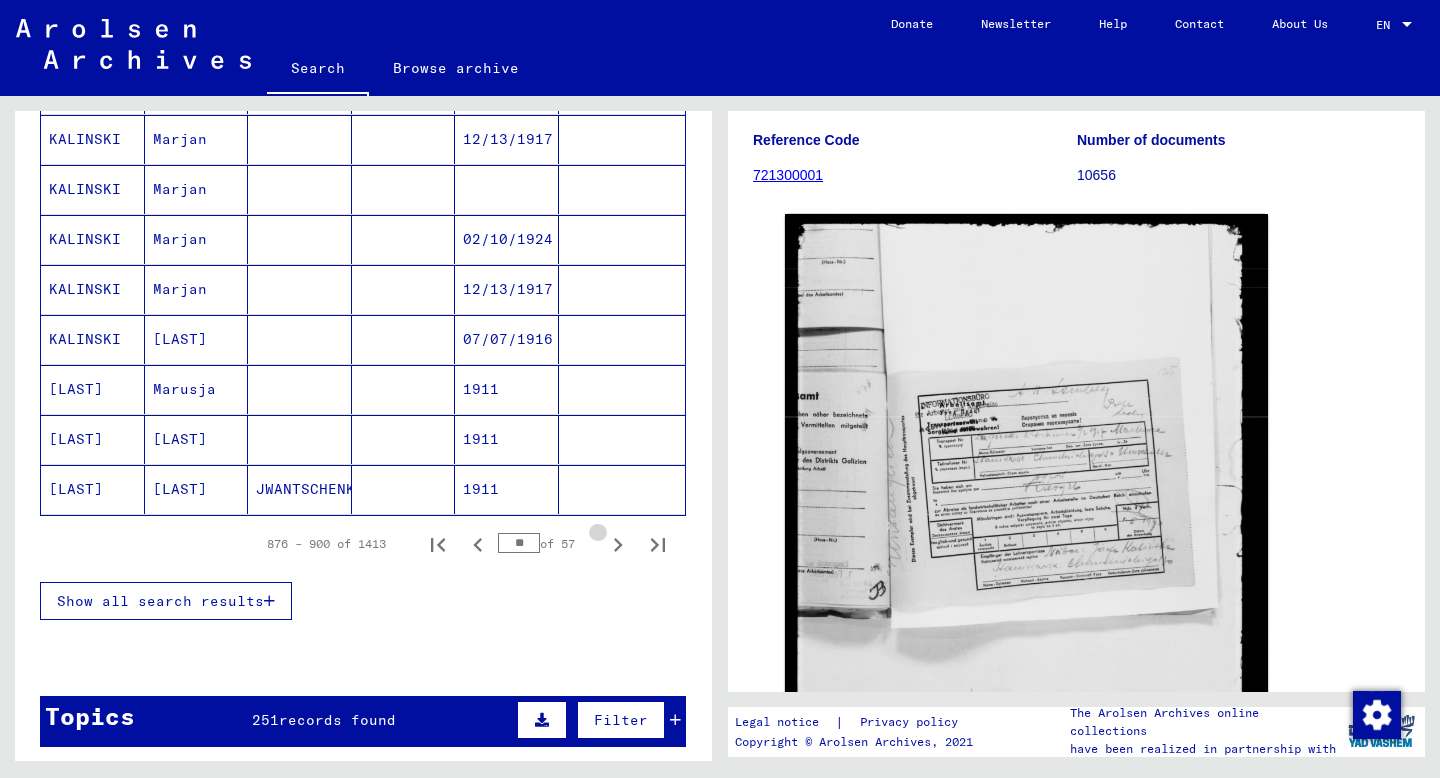 click 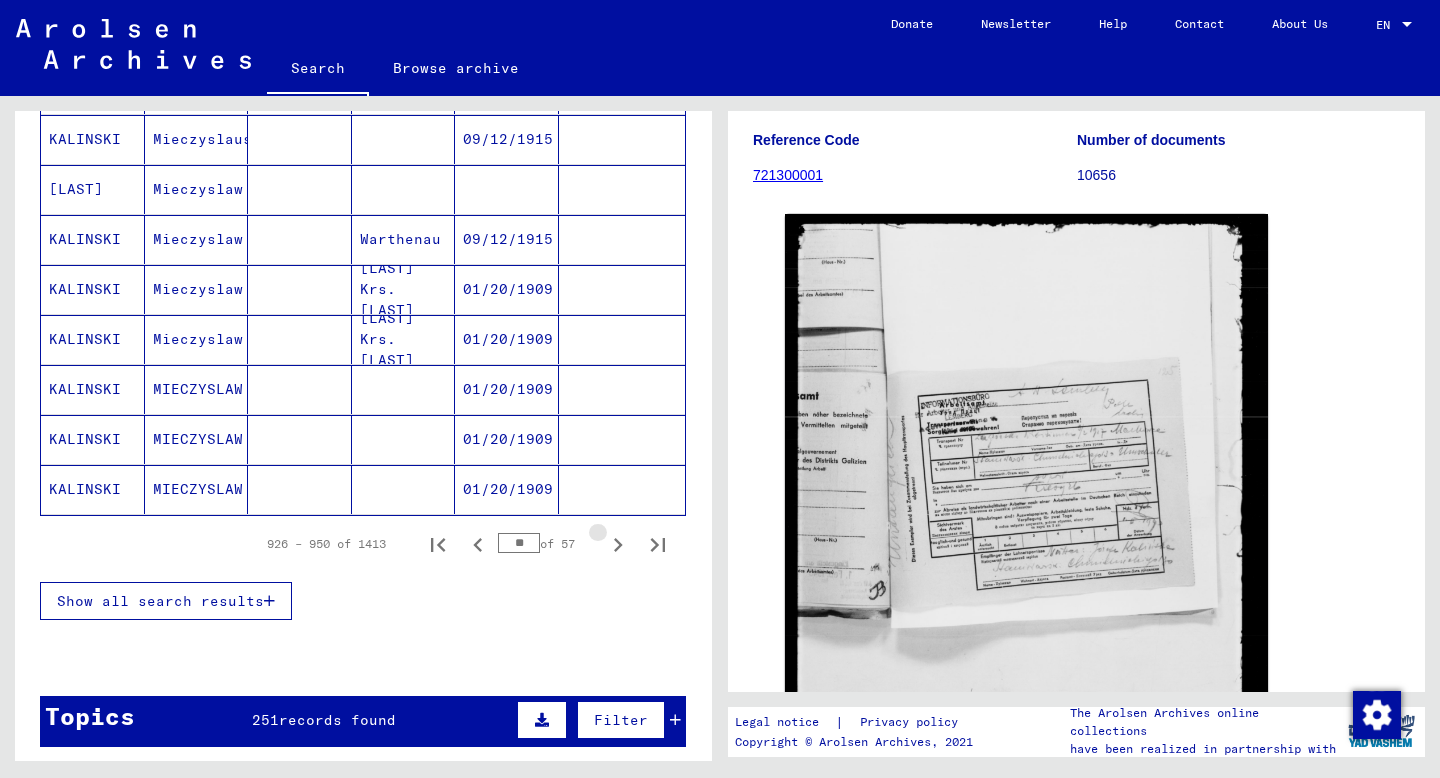 click 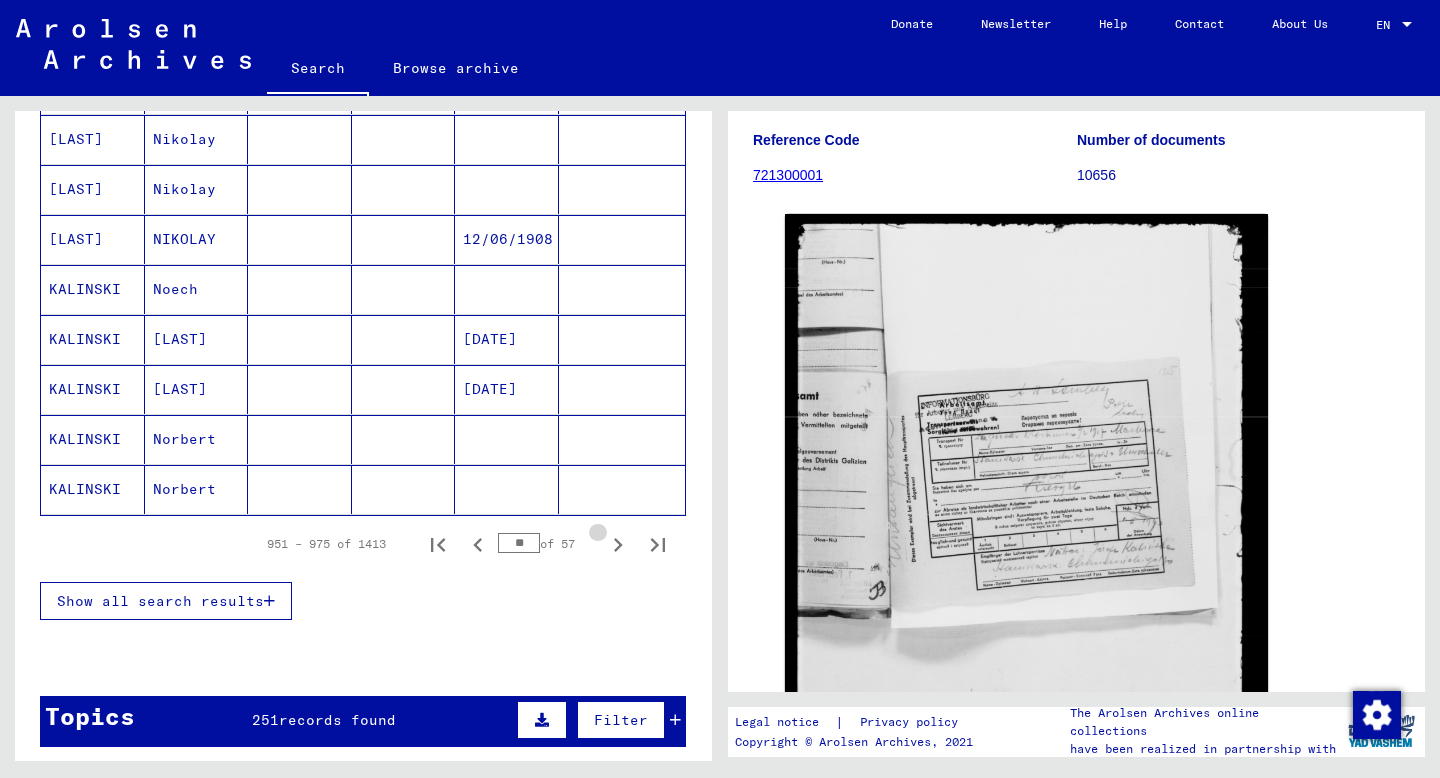 click 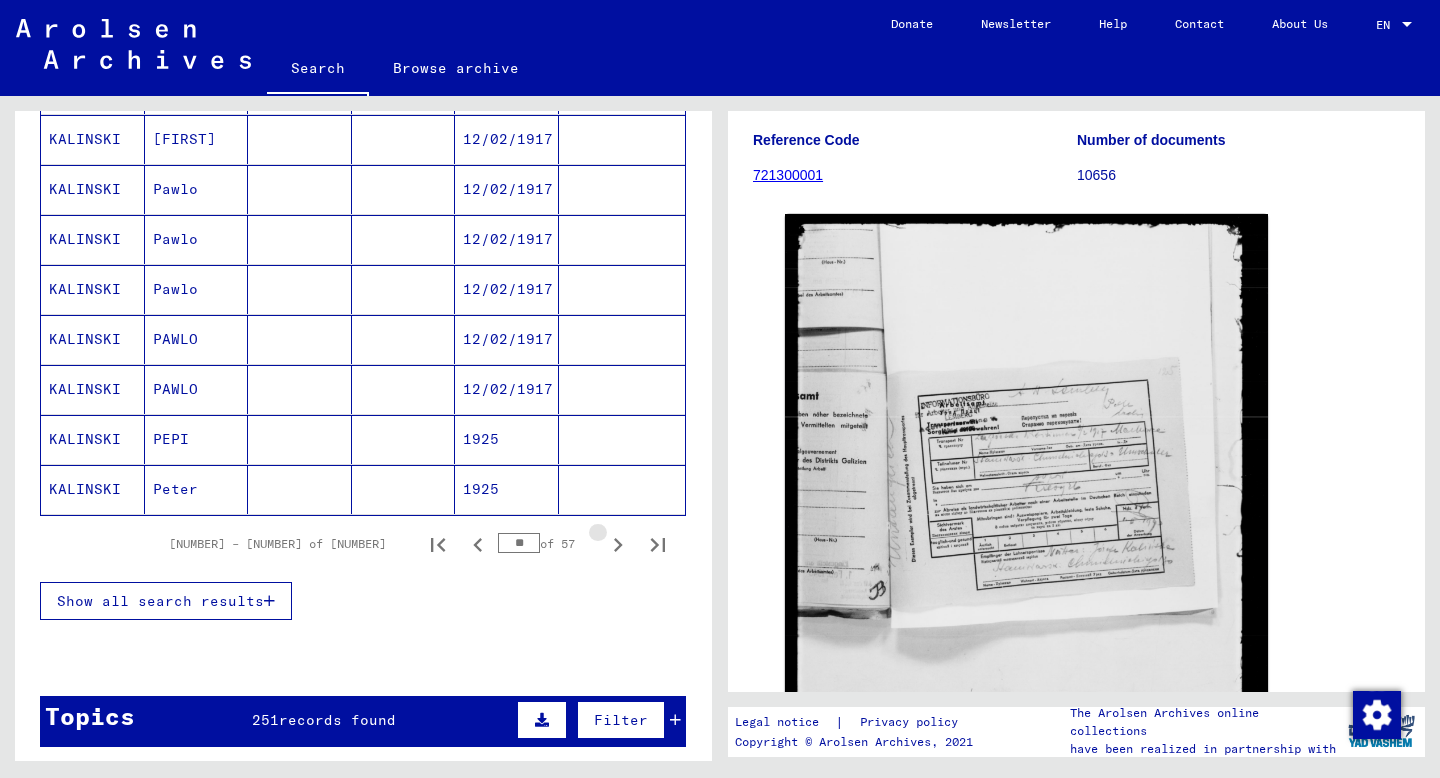 click 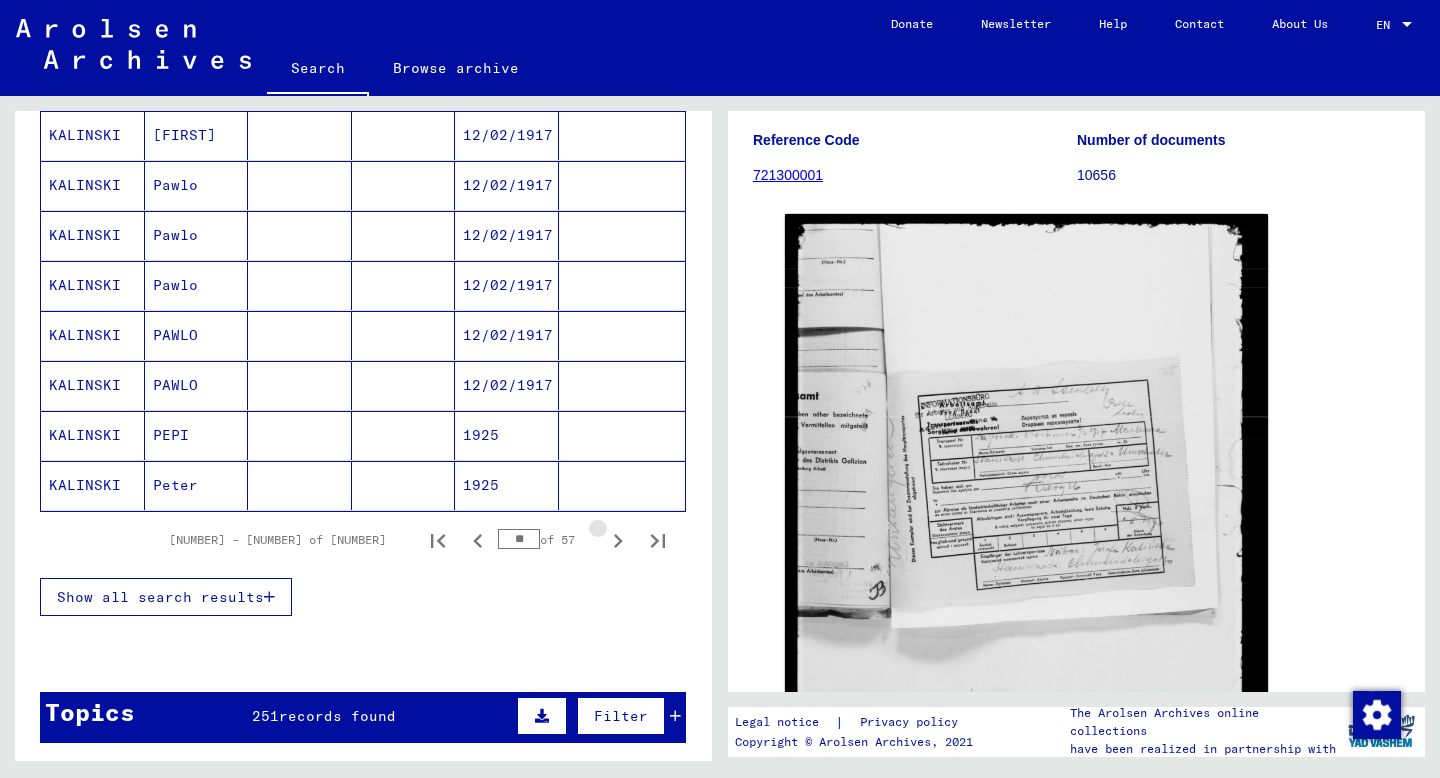 click 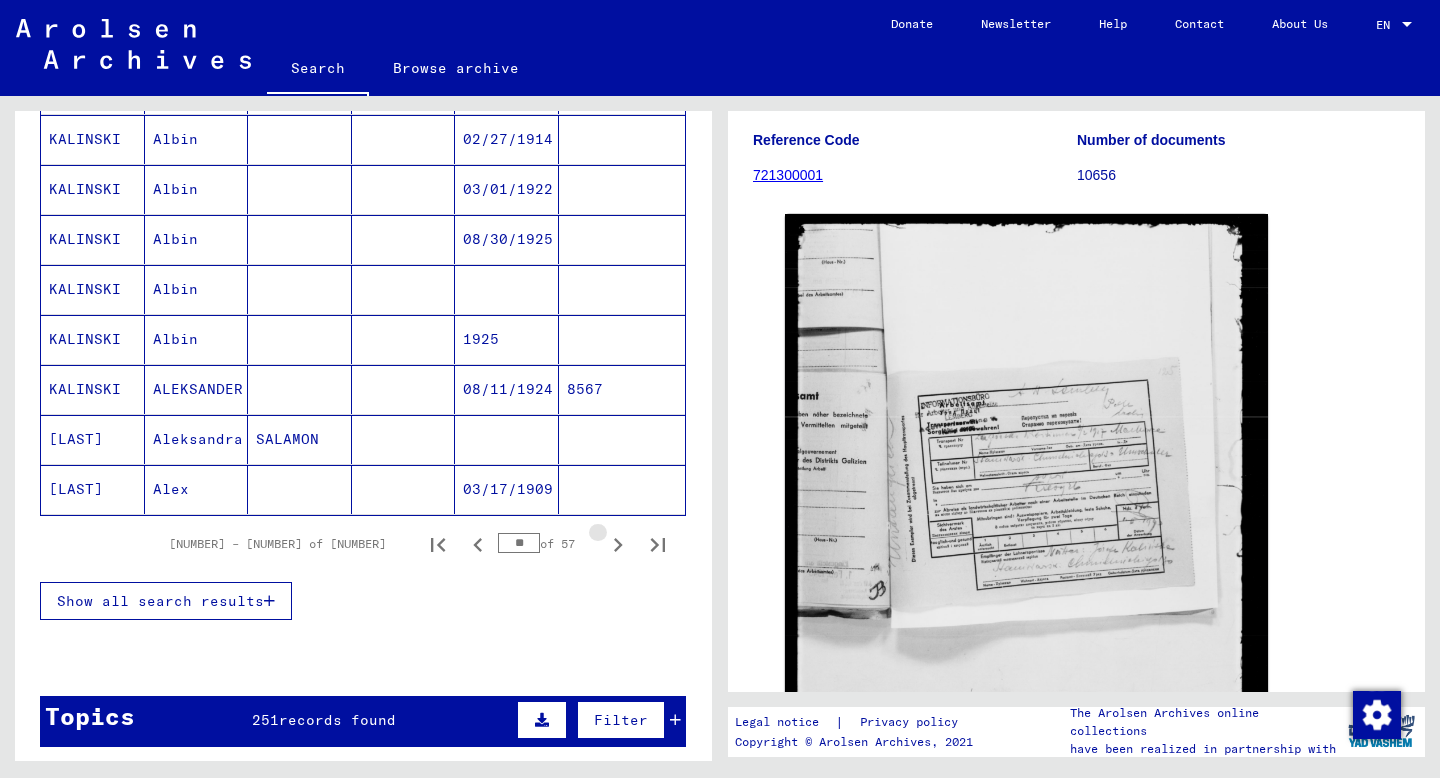 click 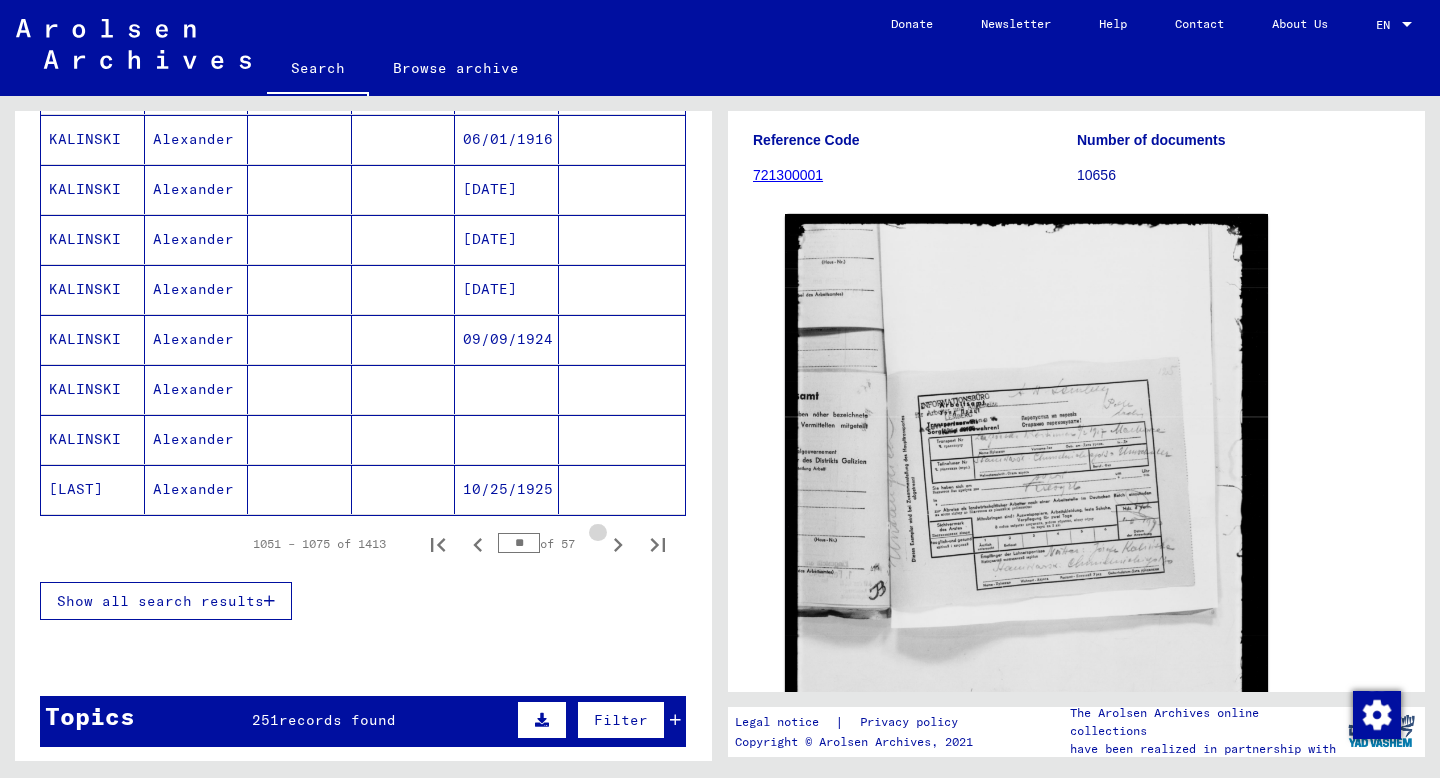 click 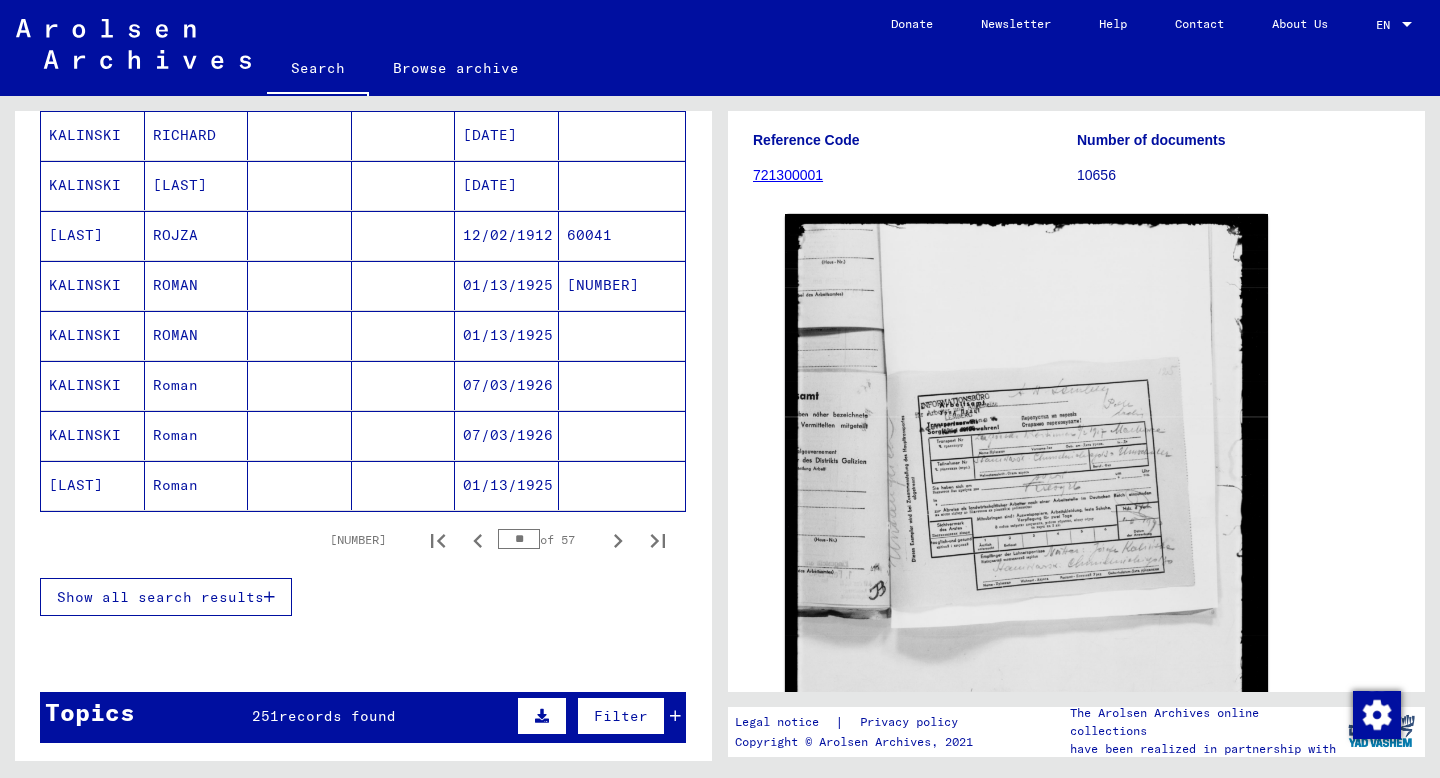 scroll, scrollTop: 1140, scrollLeft: 0, axis: vertical 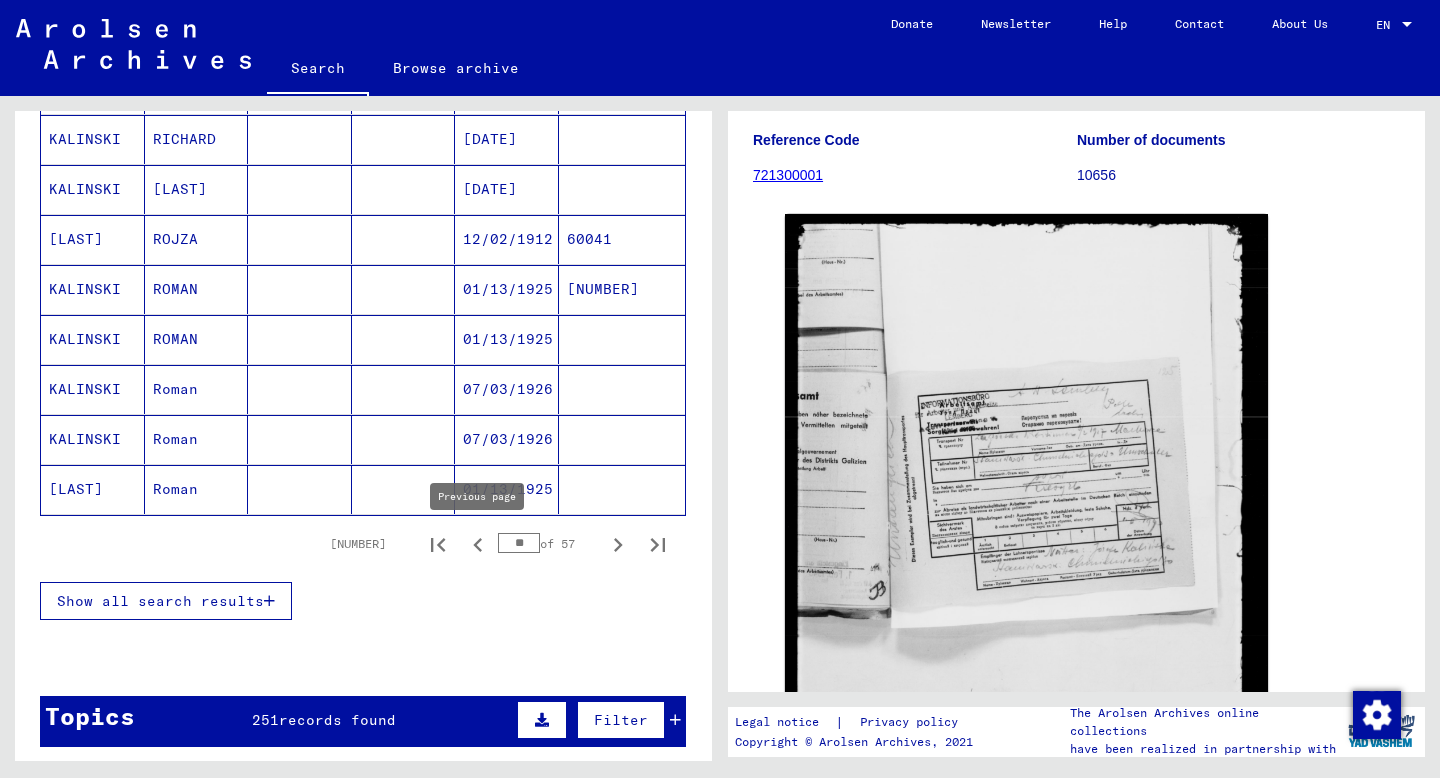 click 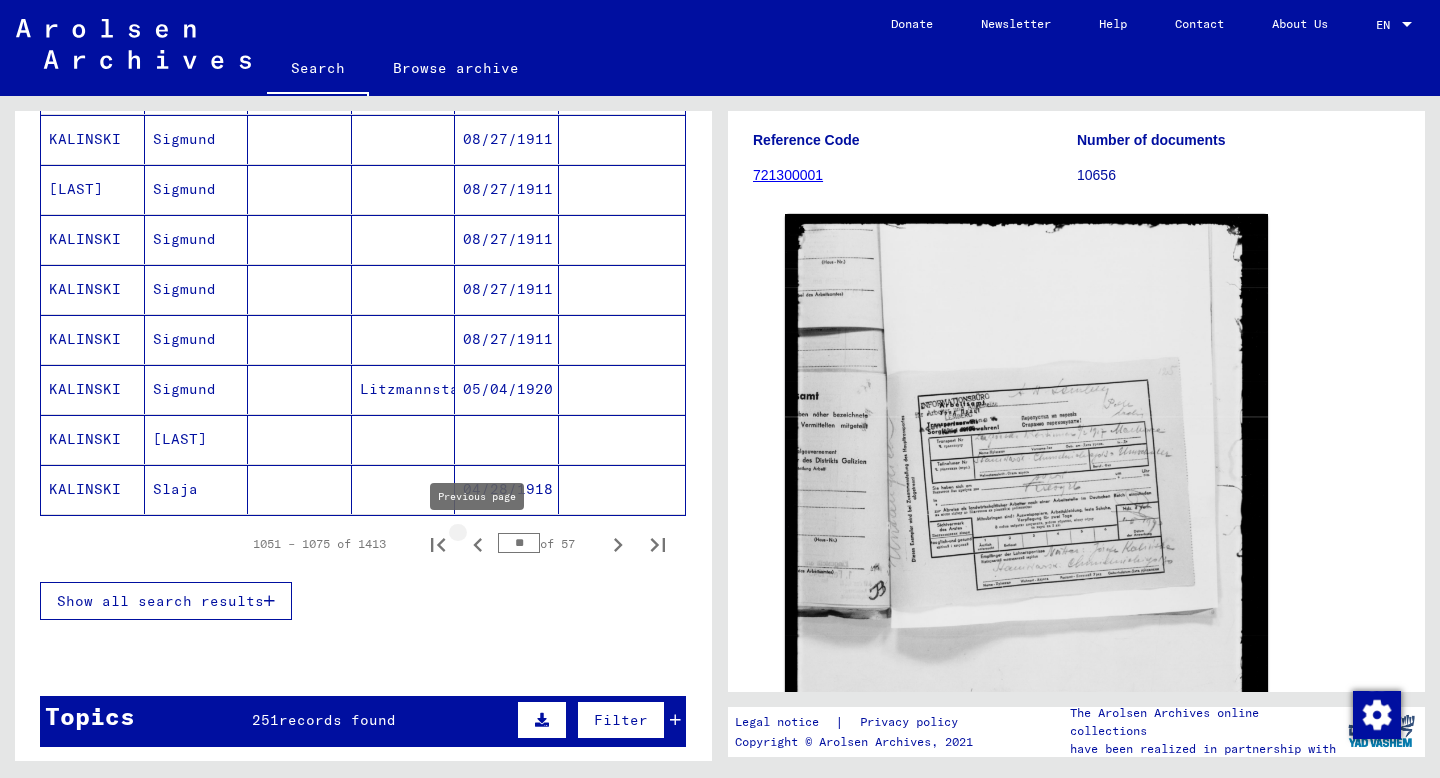 click 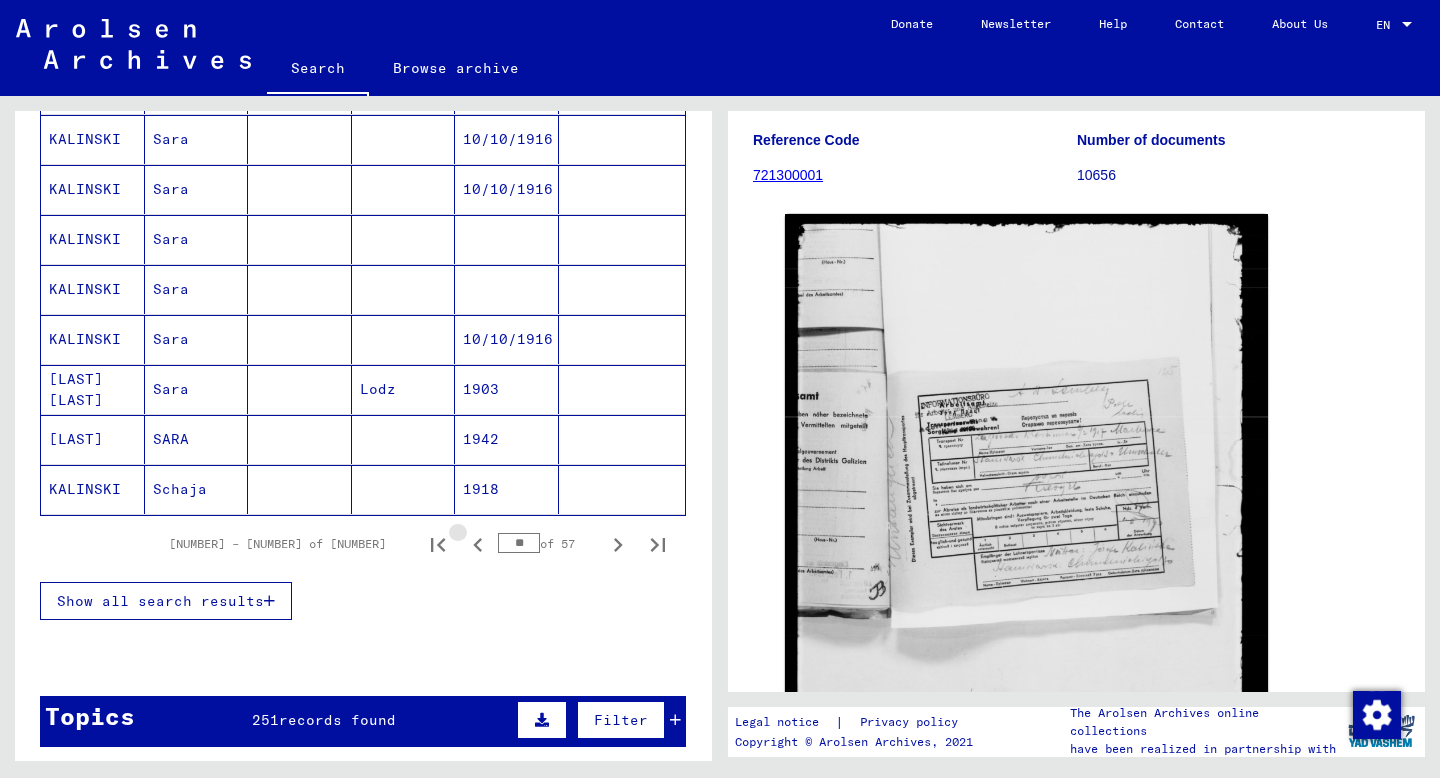 click 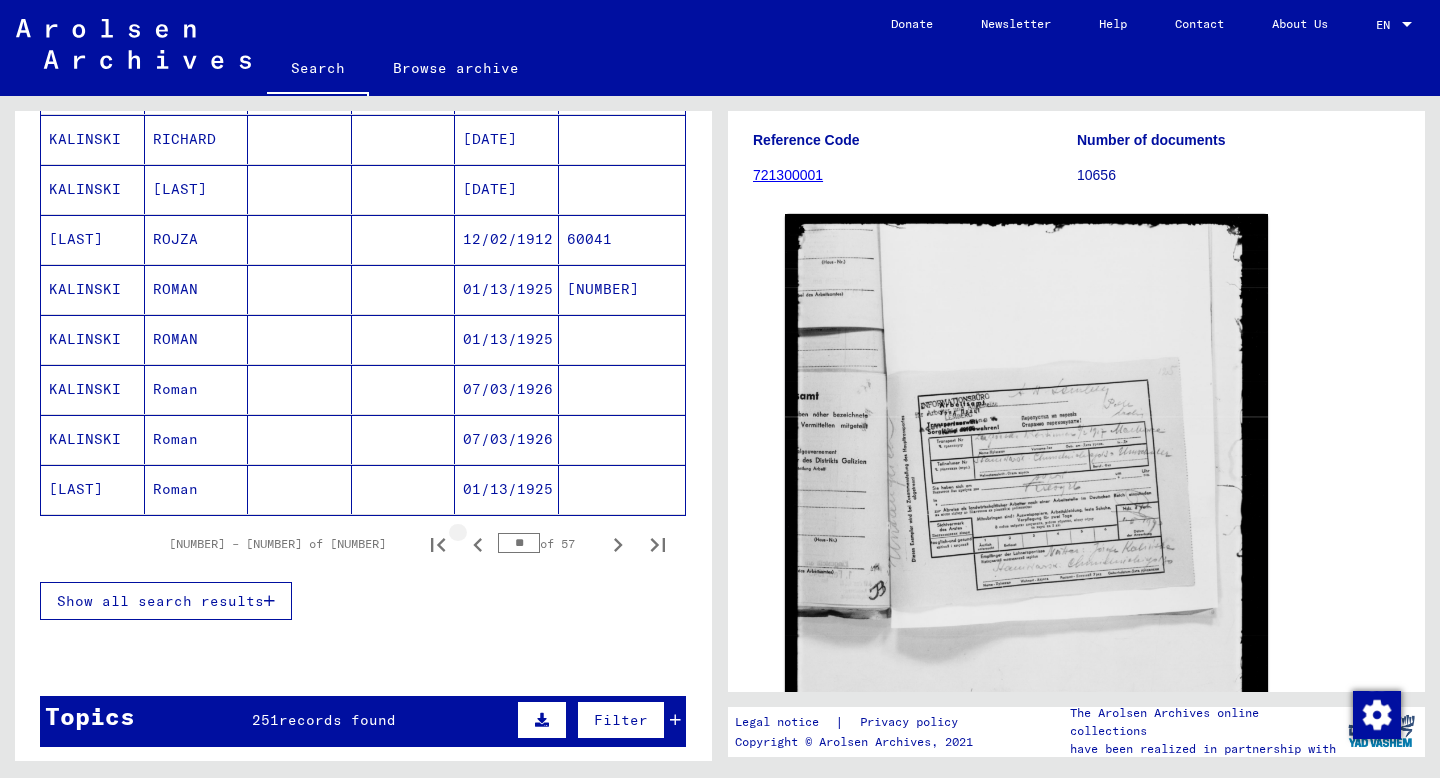 click 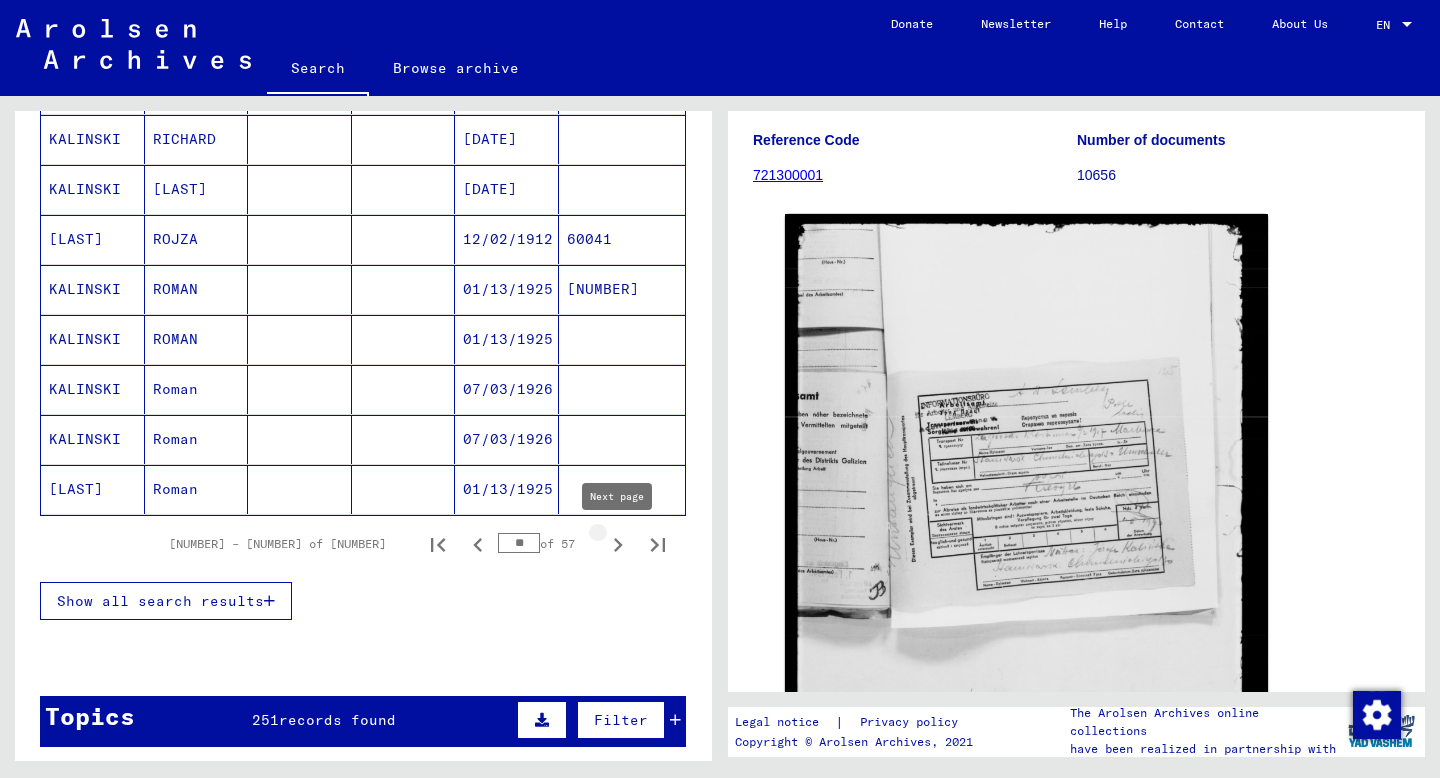 click 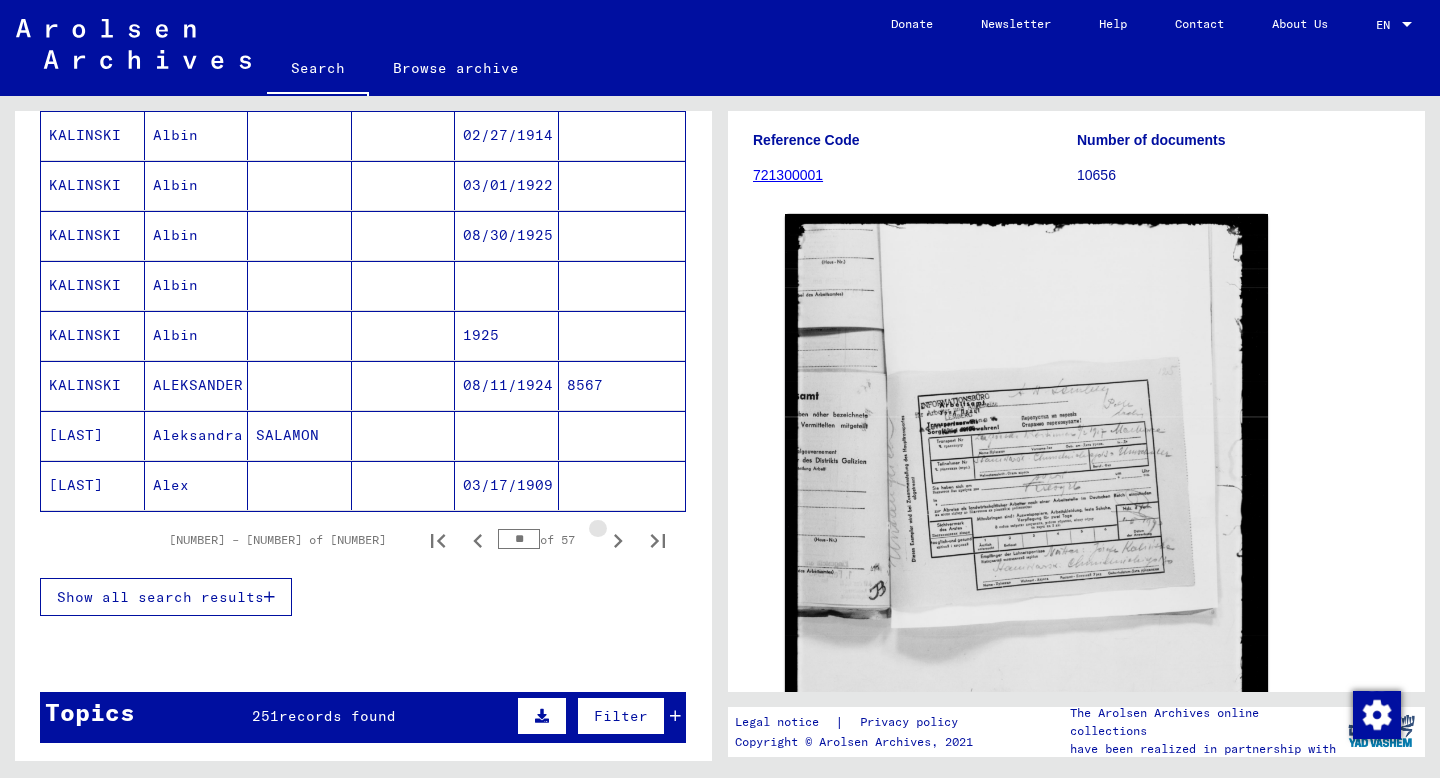 click 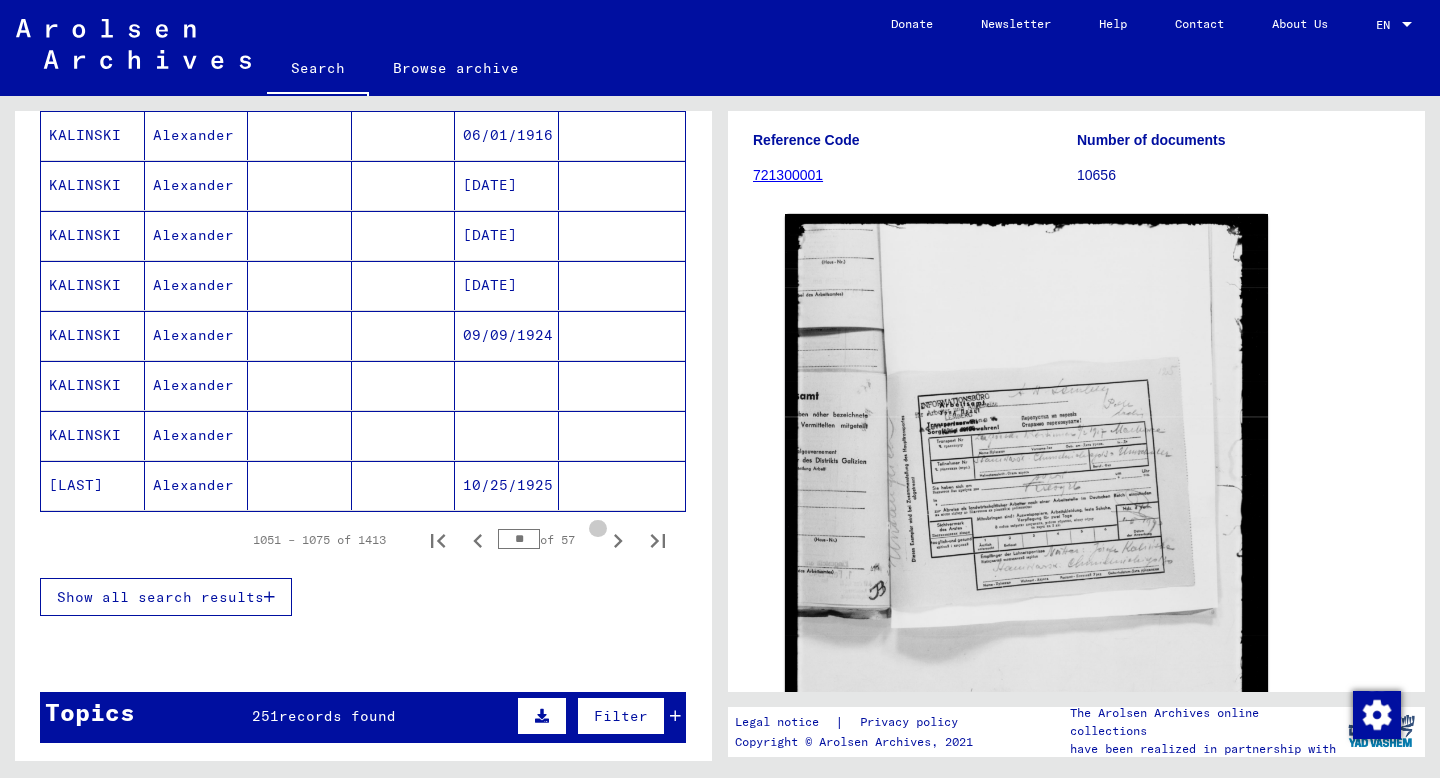 click 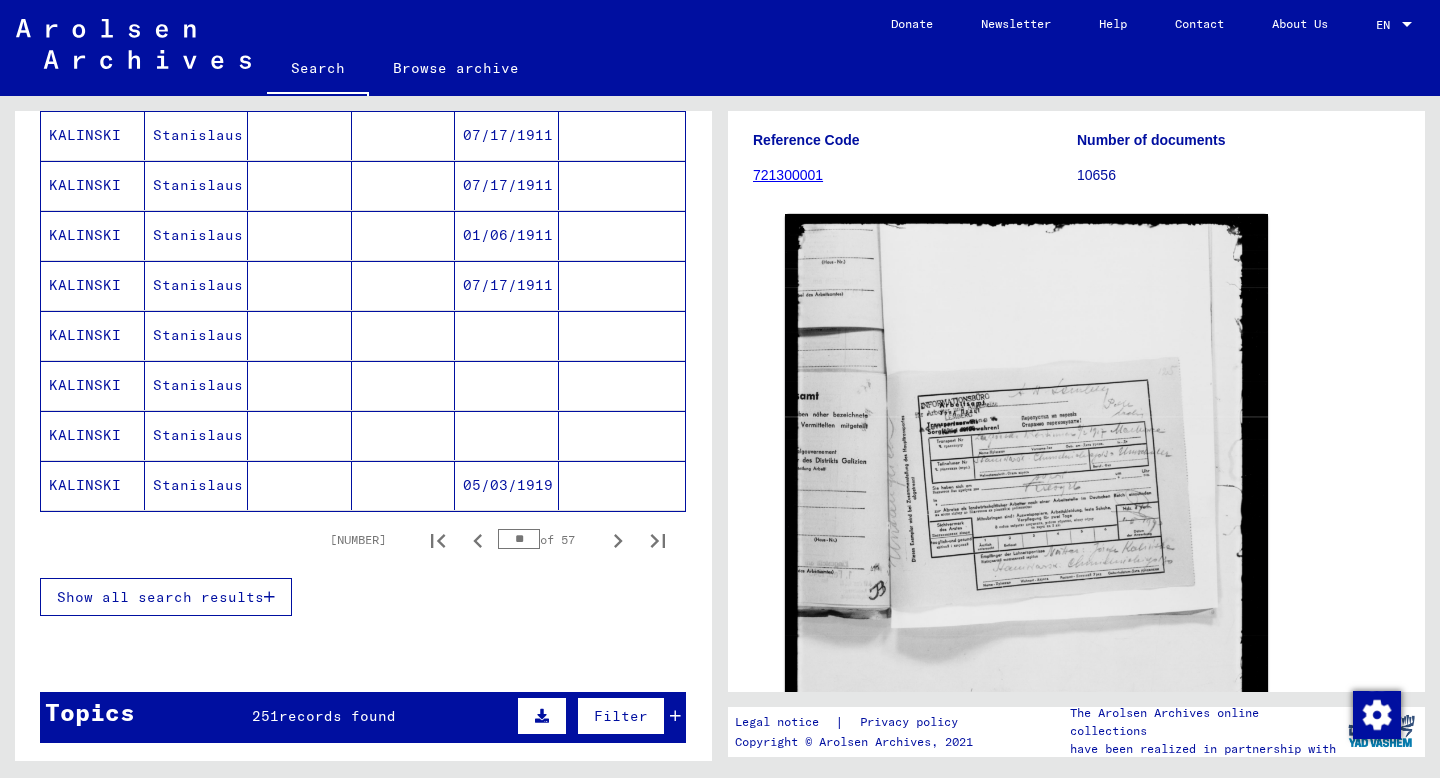 scroll, scrollTop: 1140, scrollLeft: 0, axis: vertical 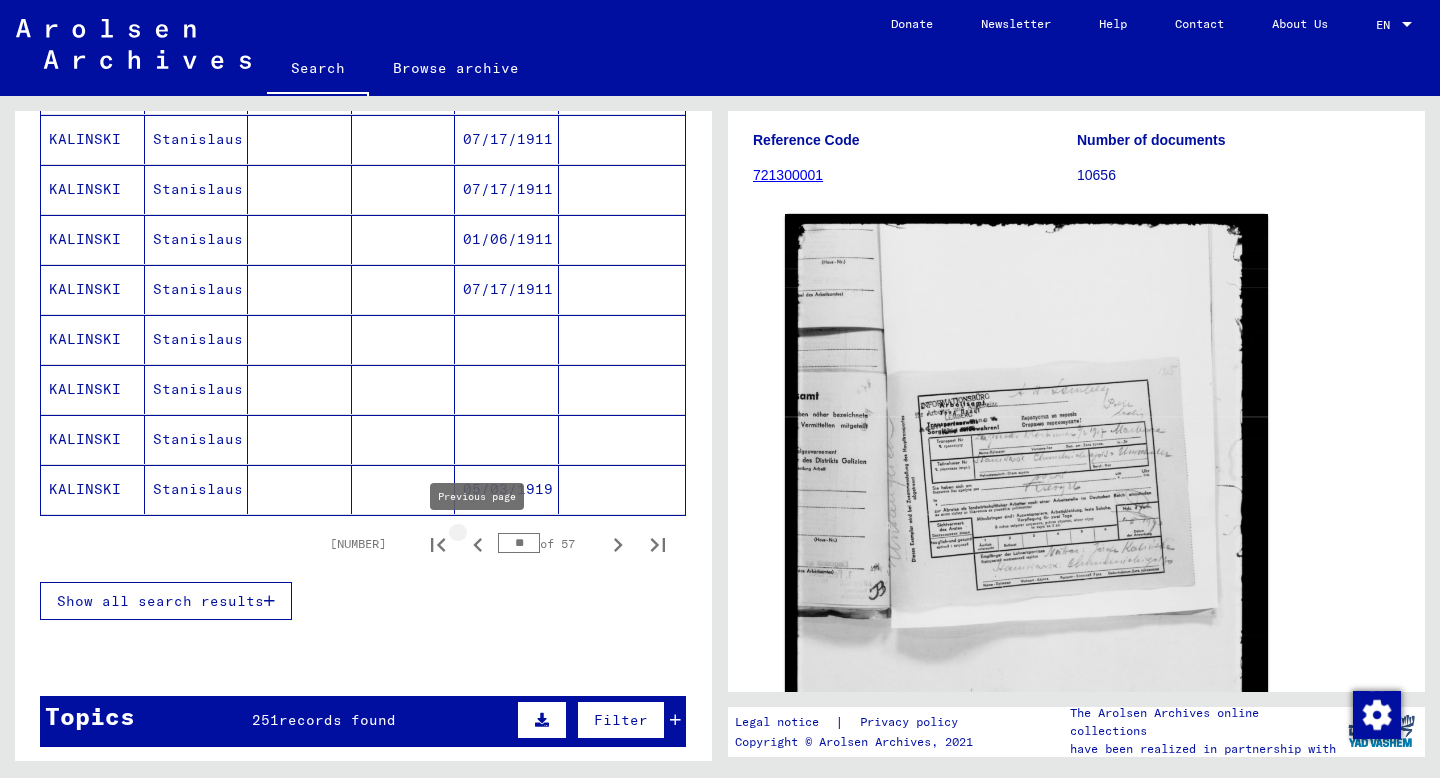 click 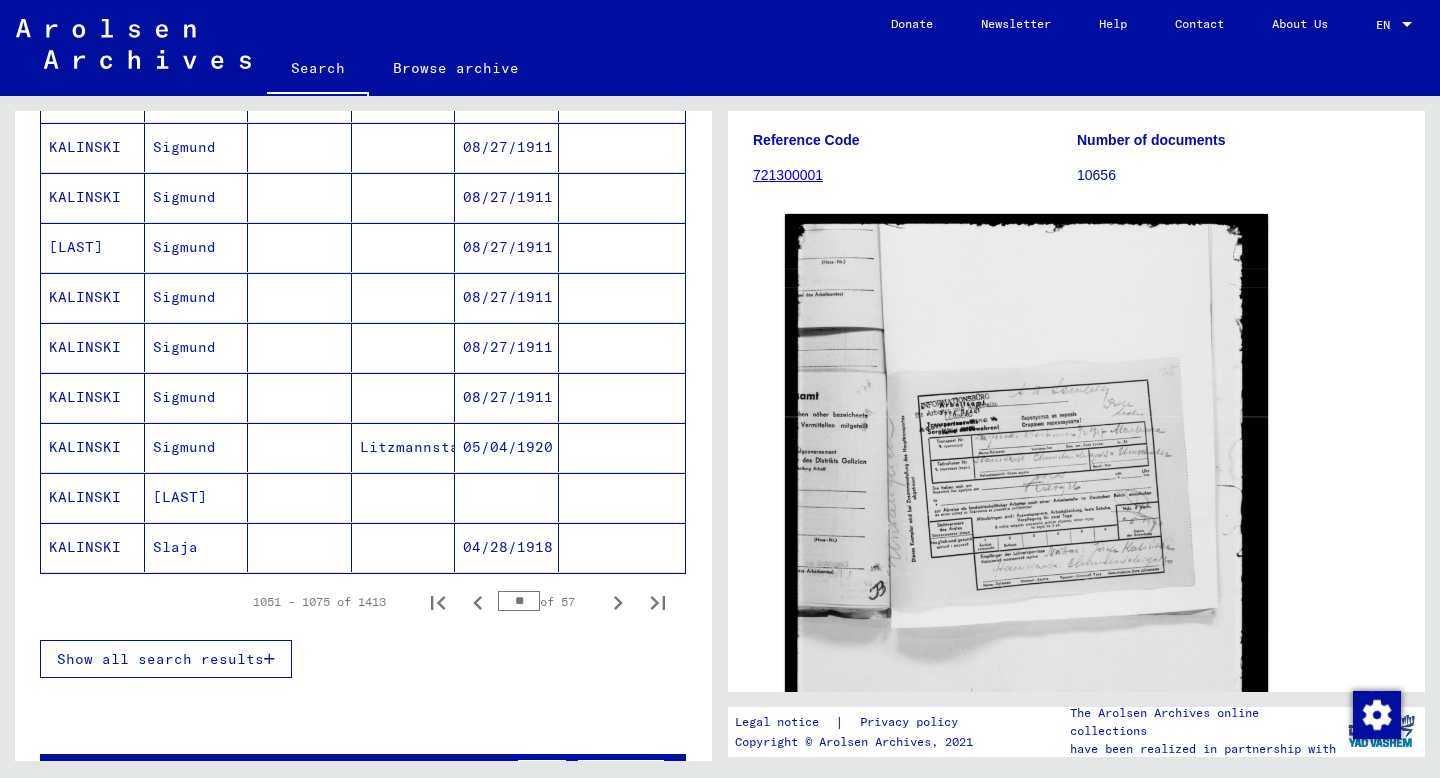 scroll, scrollTop: 1085, scrollLeft: 0, axis: vertical 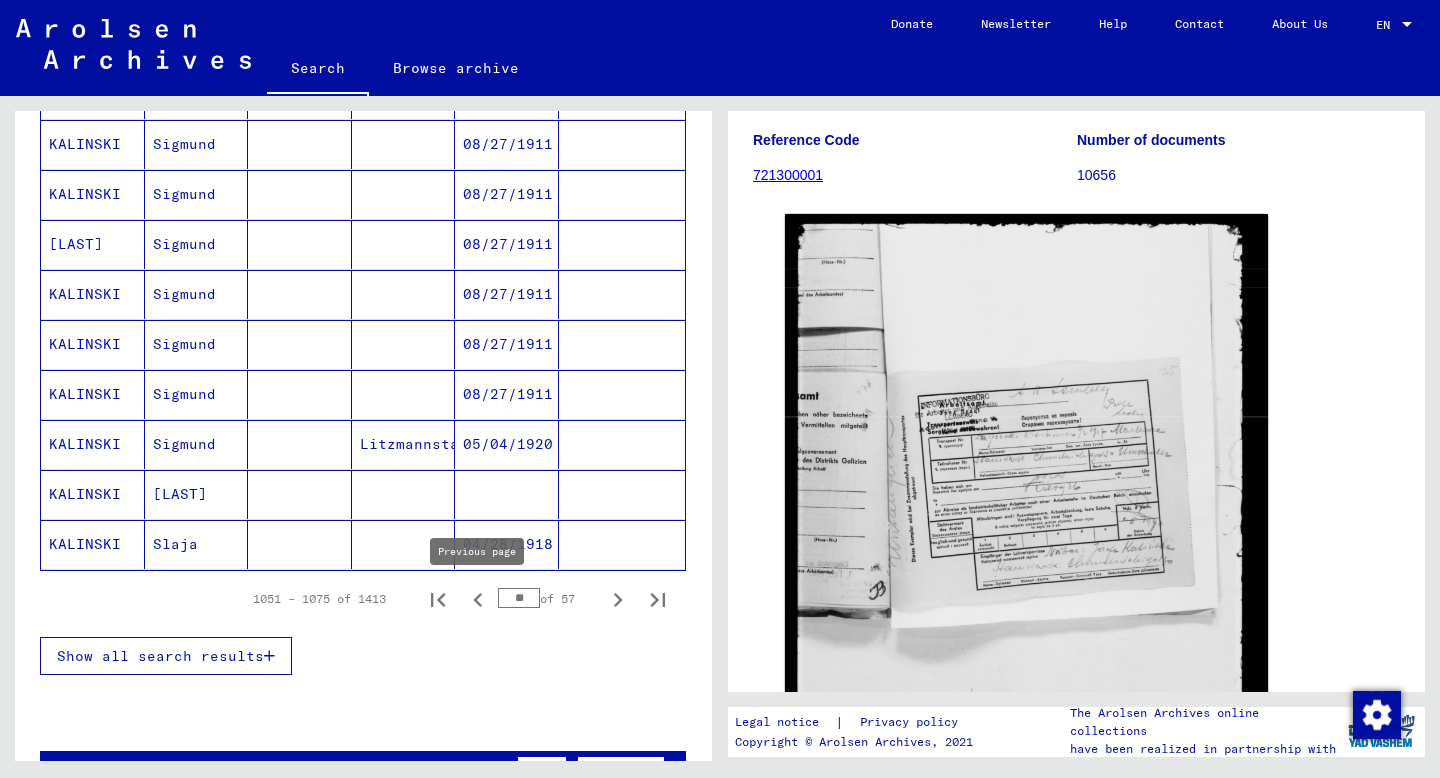 click 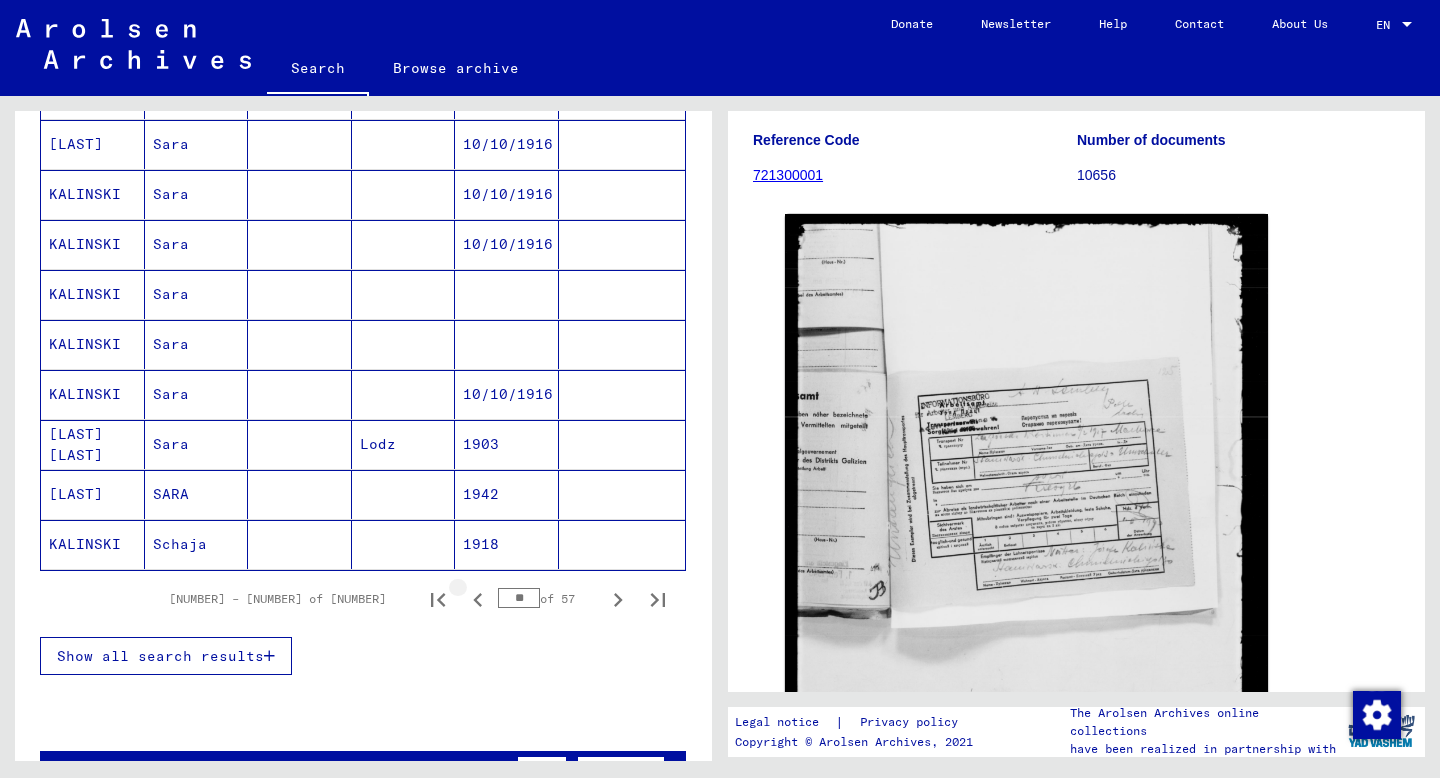 click 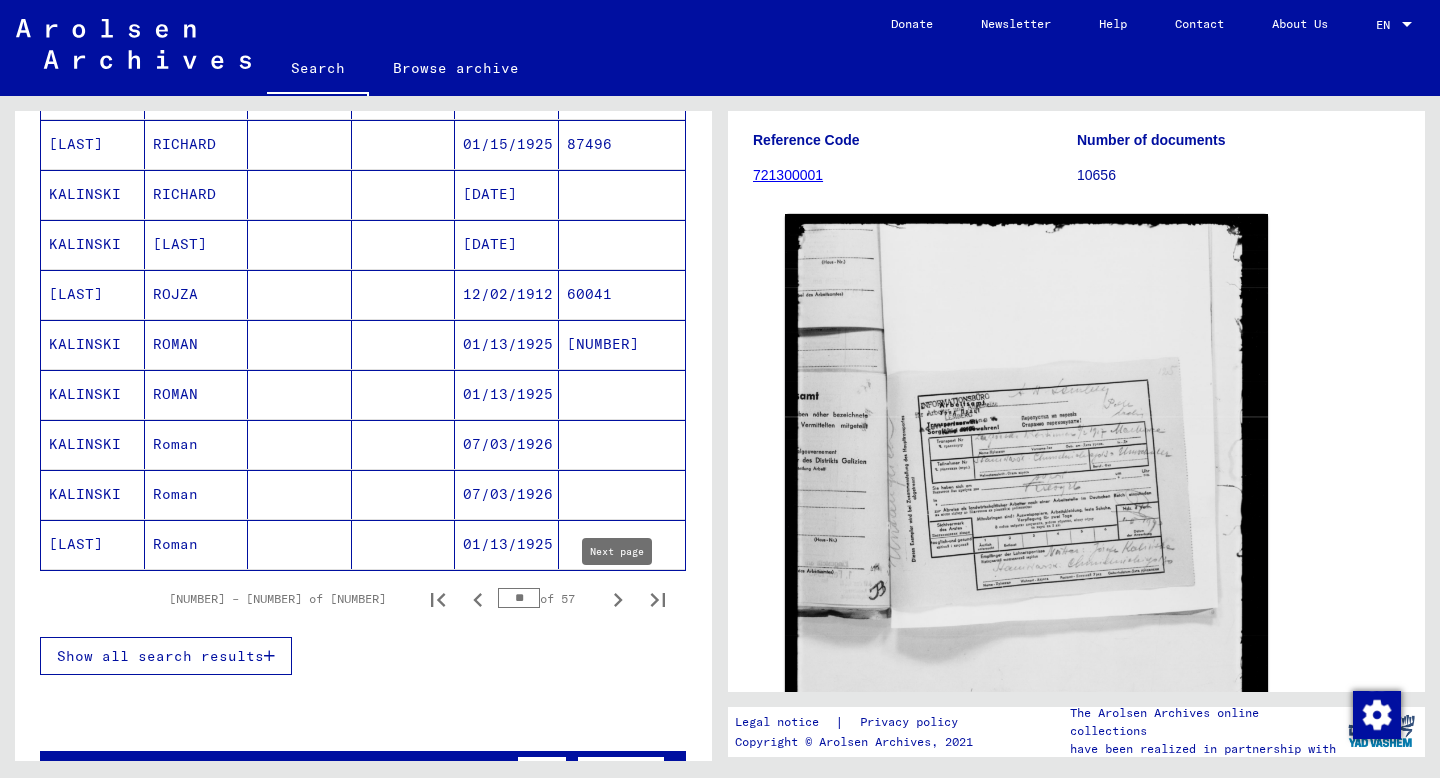 click 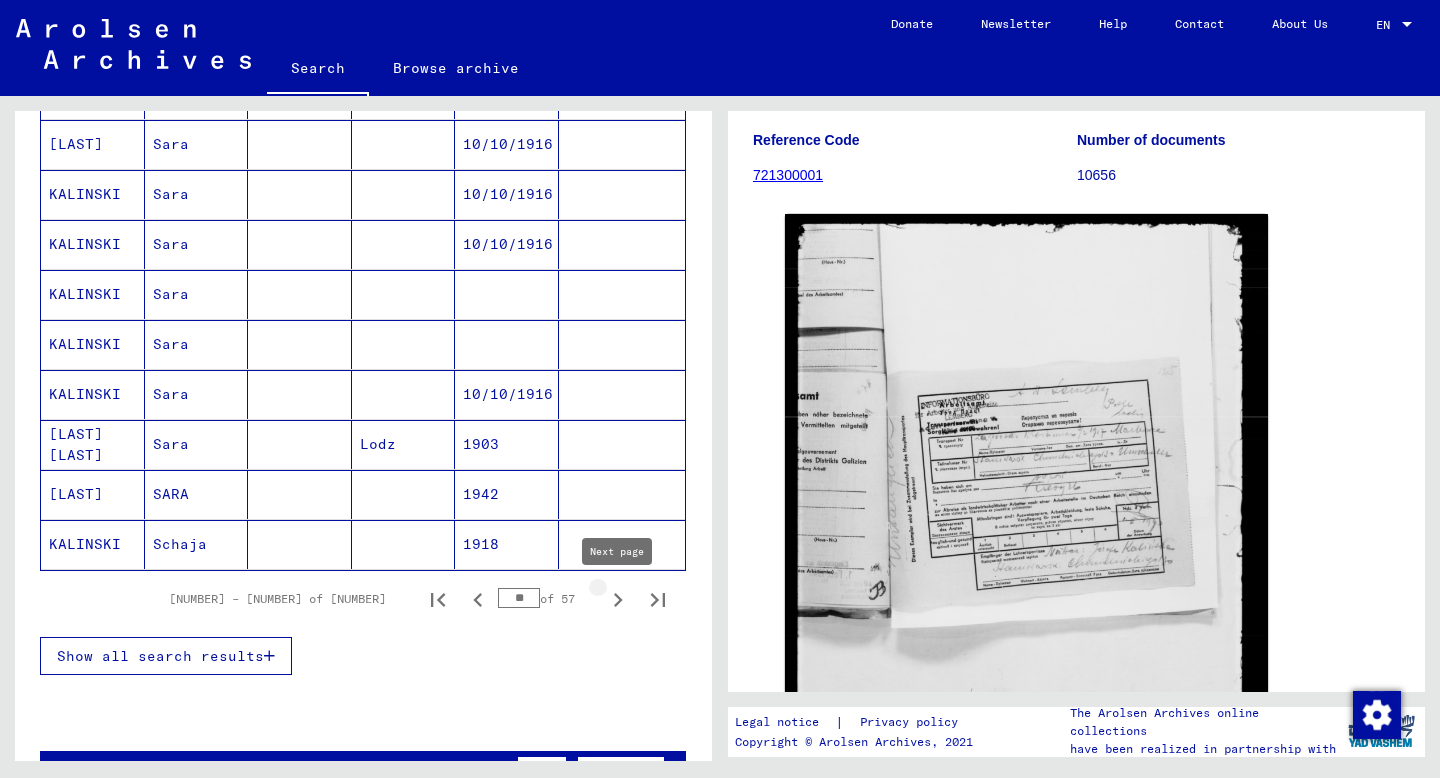 click 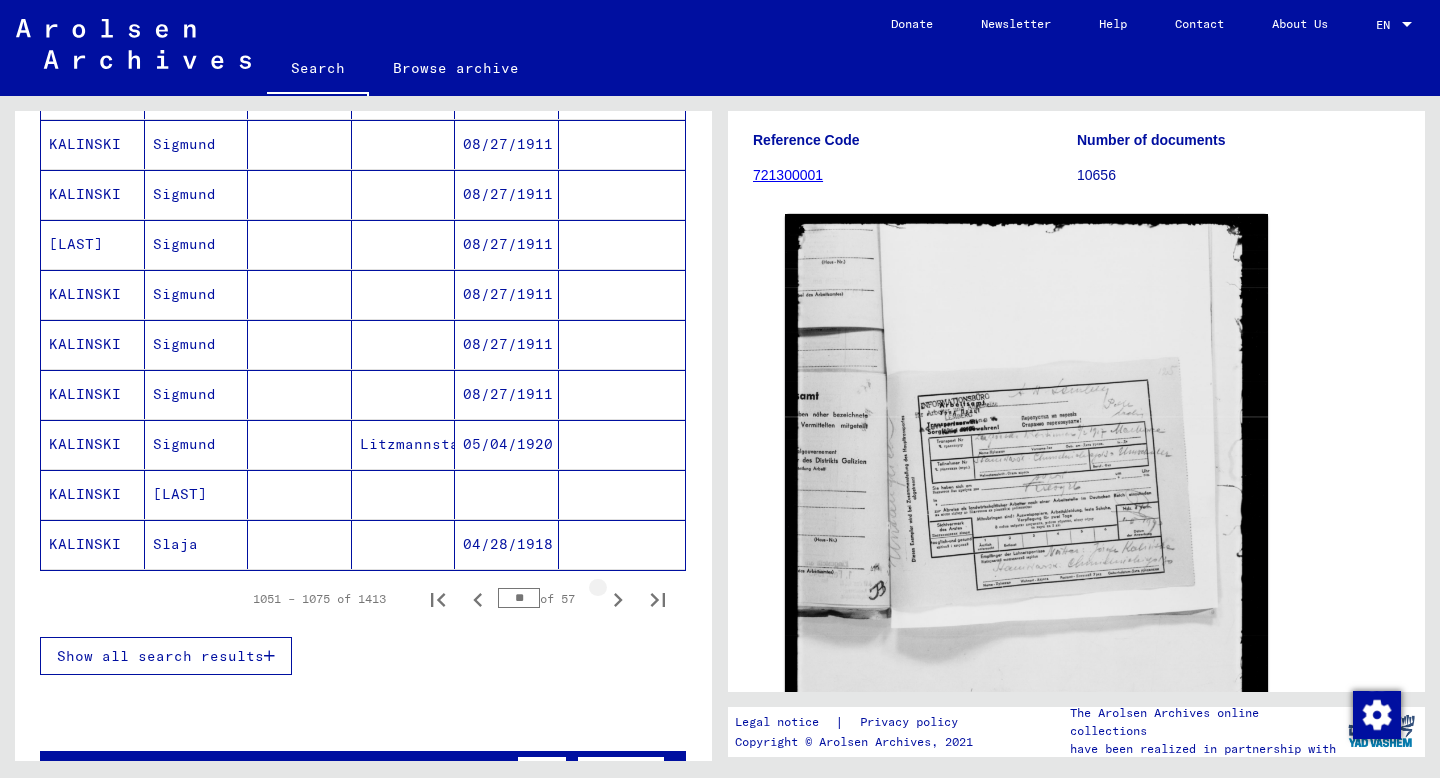 click 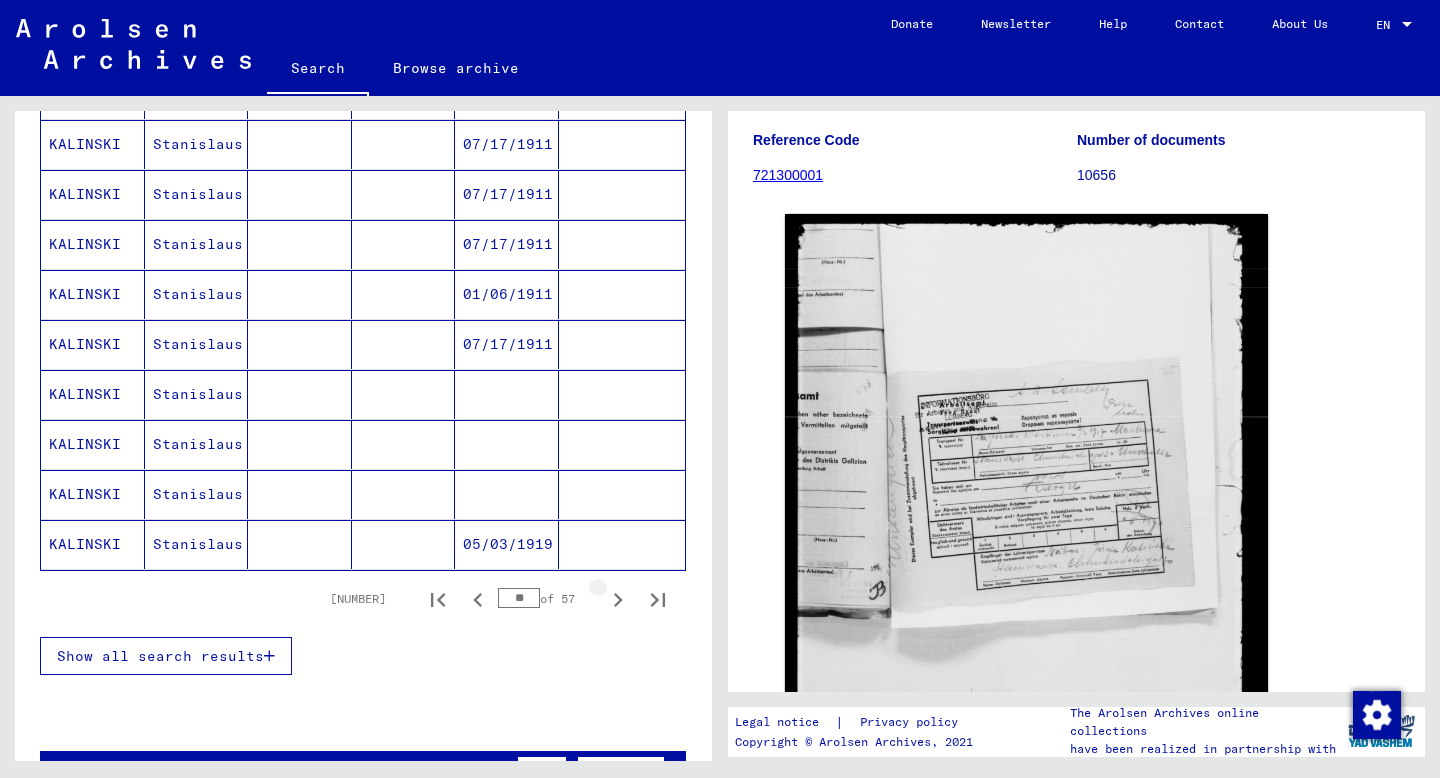 click 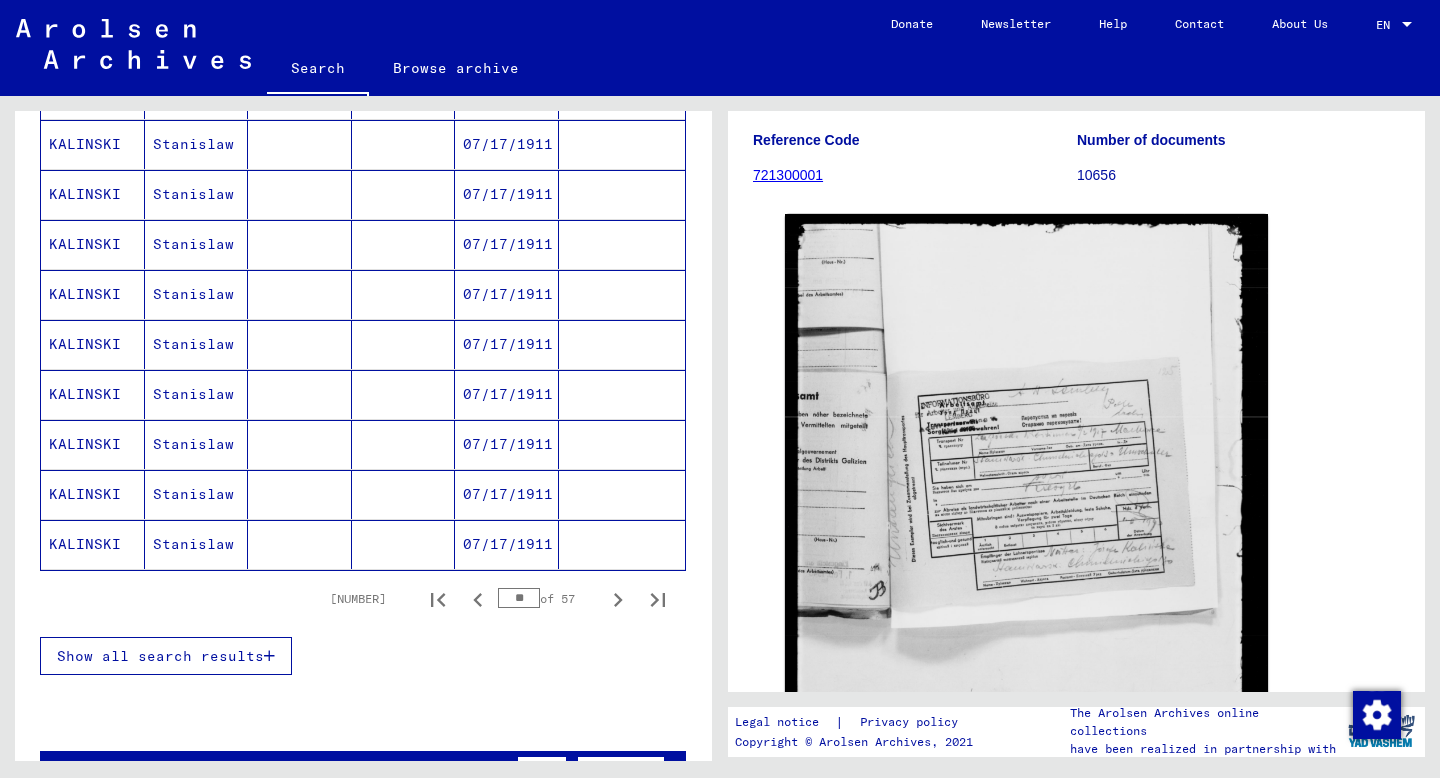 click 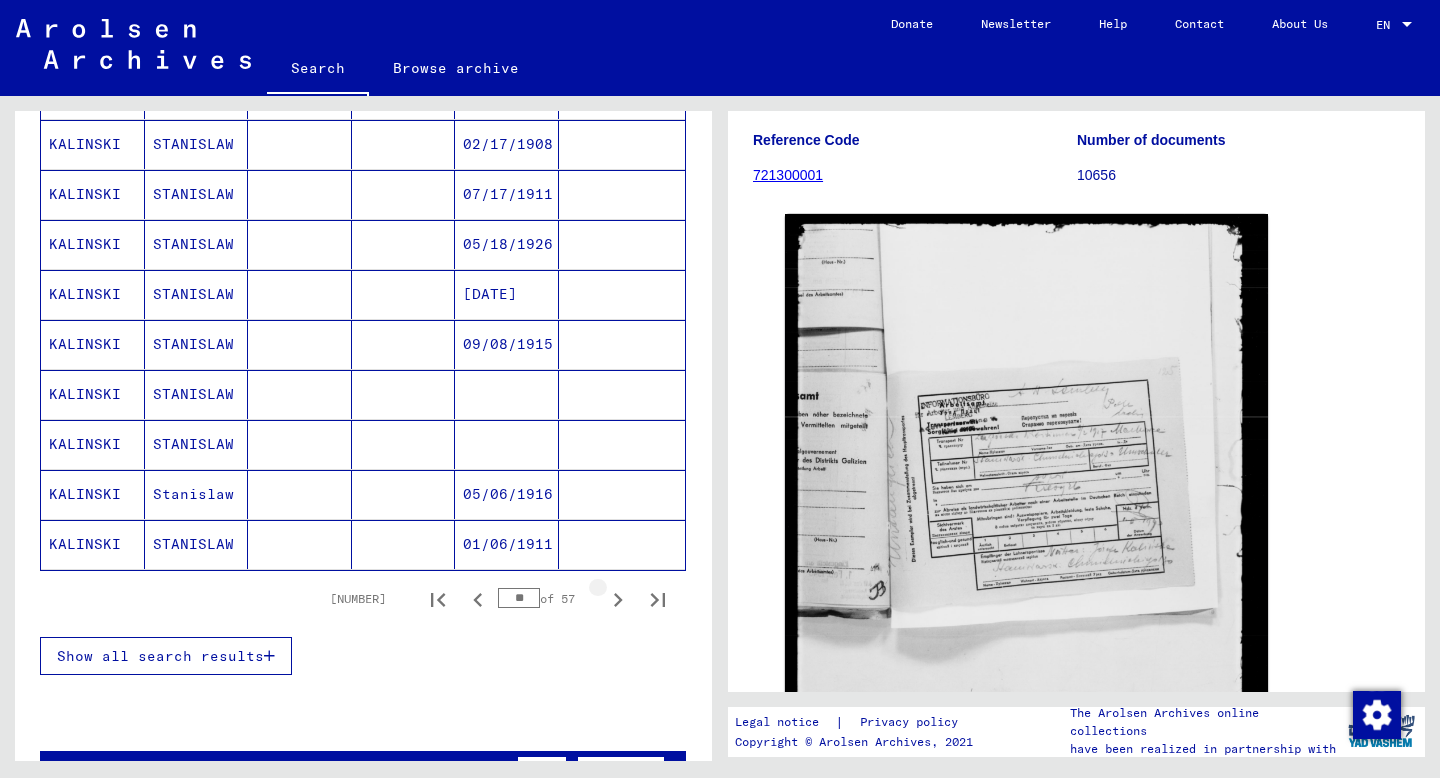 click 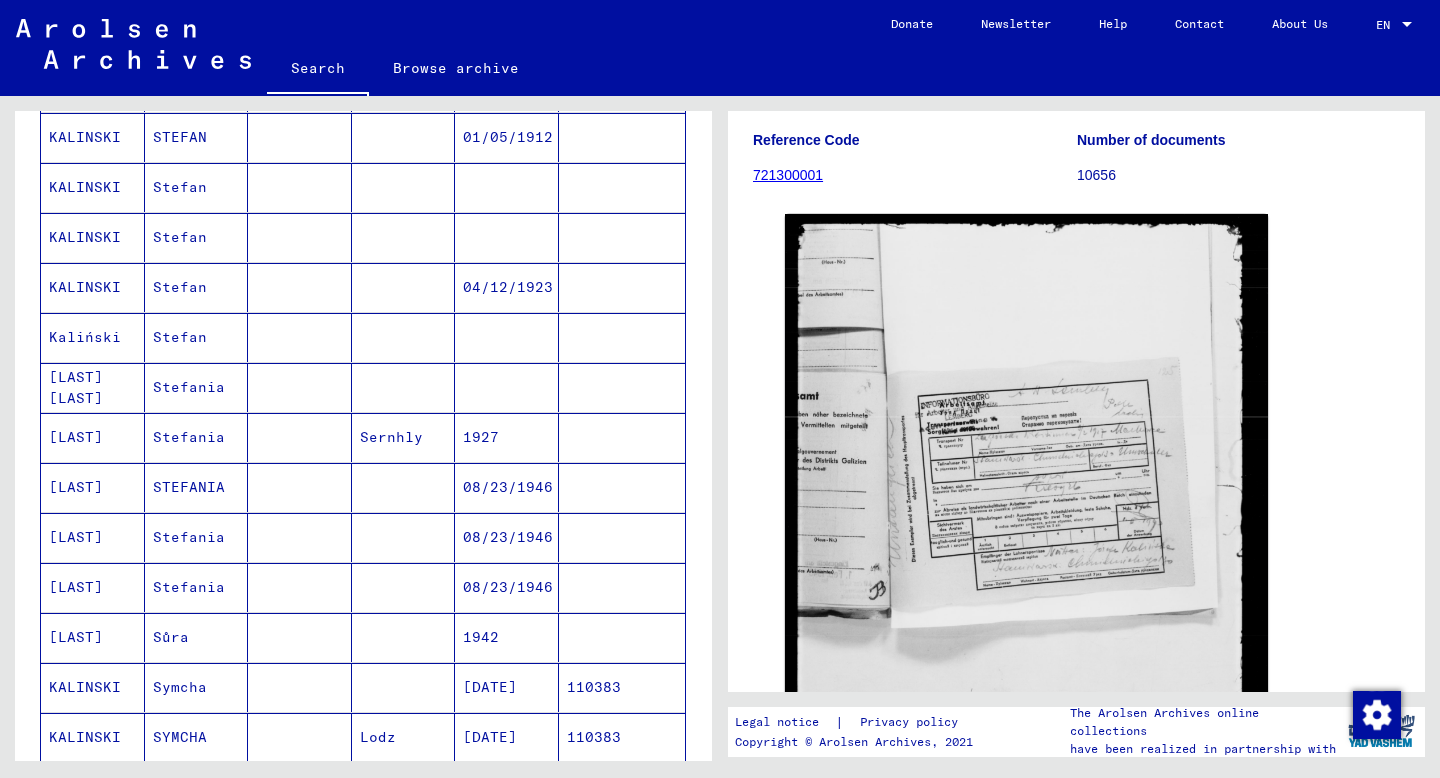 scroll, scrollTop: 856, scrollLeft: 0, axis: vertical 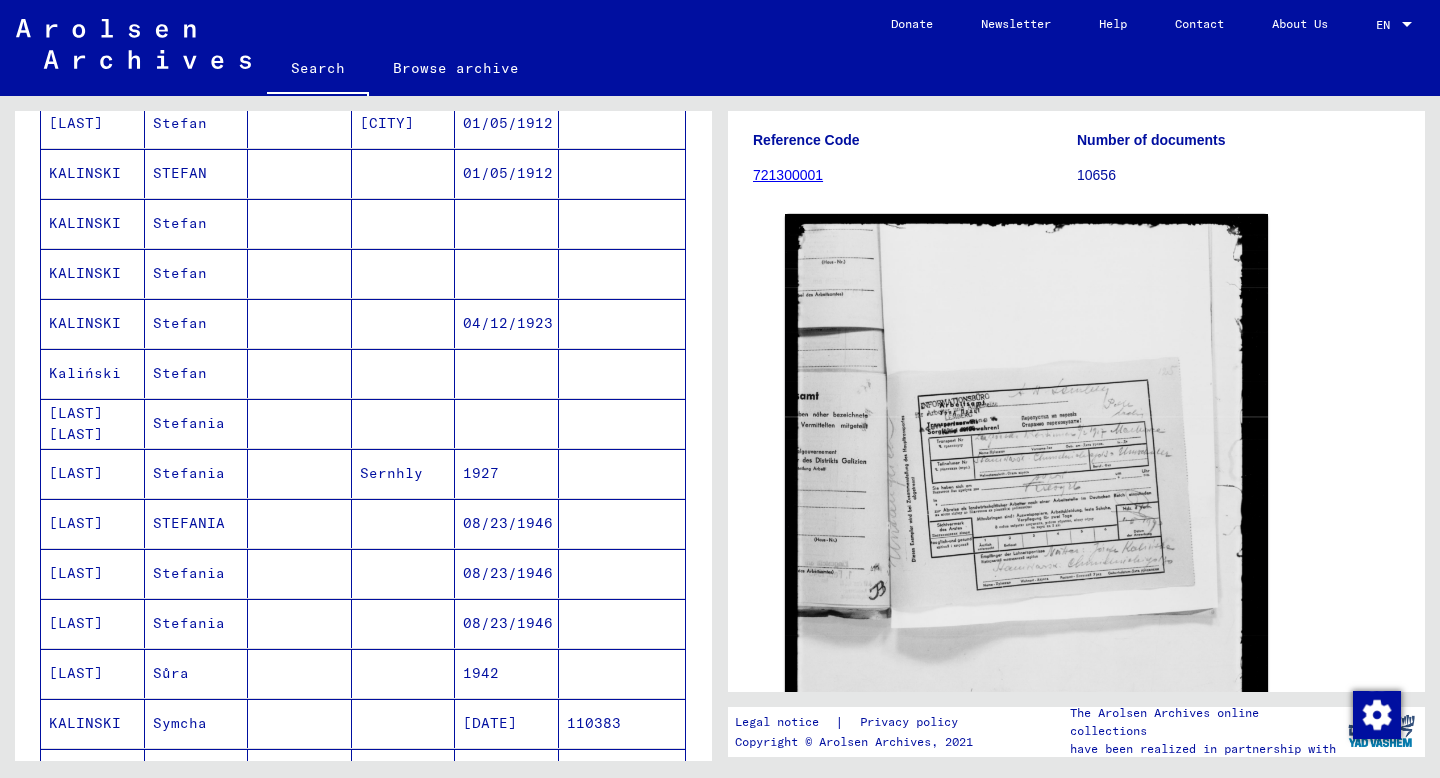 click at bounding box center (404, 423) 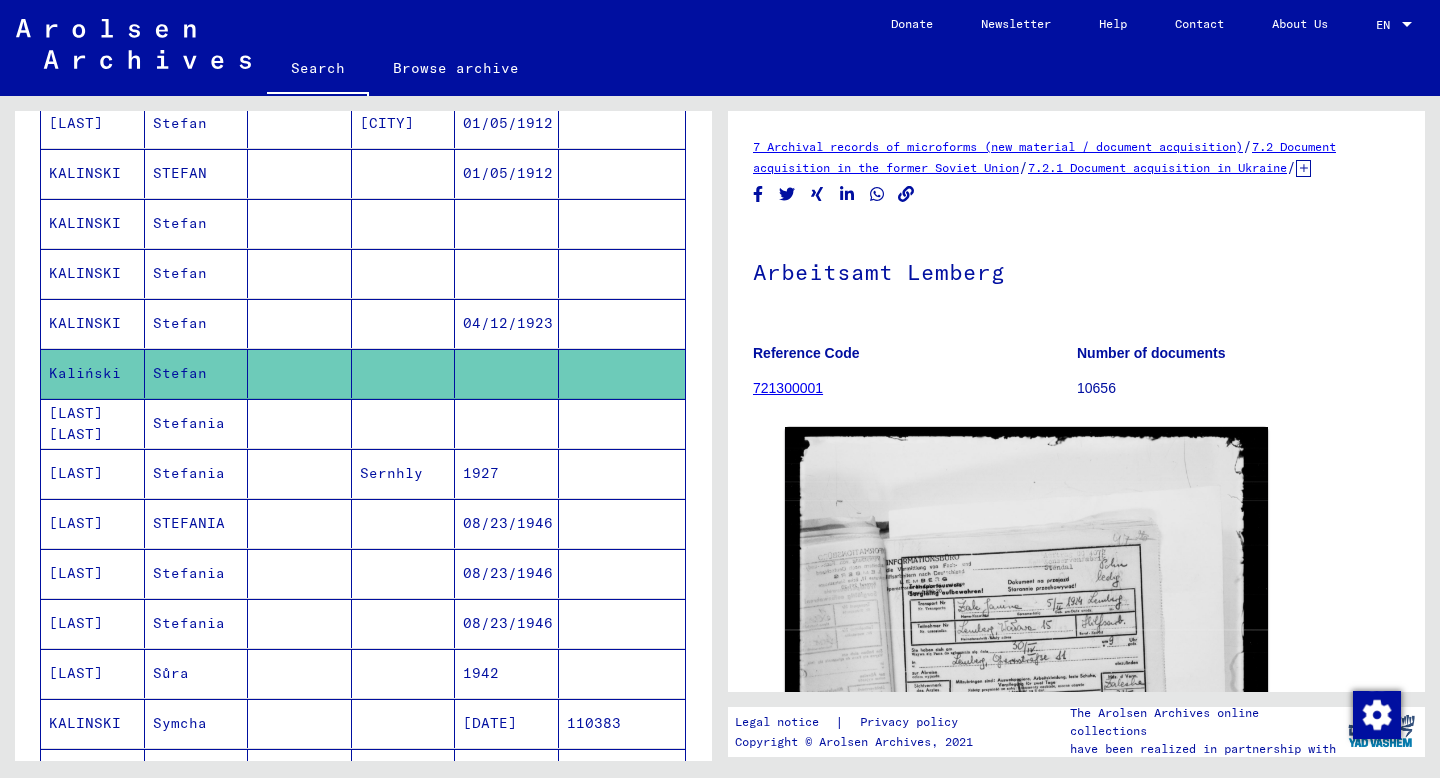 scroll, scrollTop: 0, scrollLeft: 0, axis: both 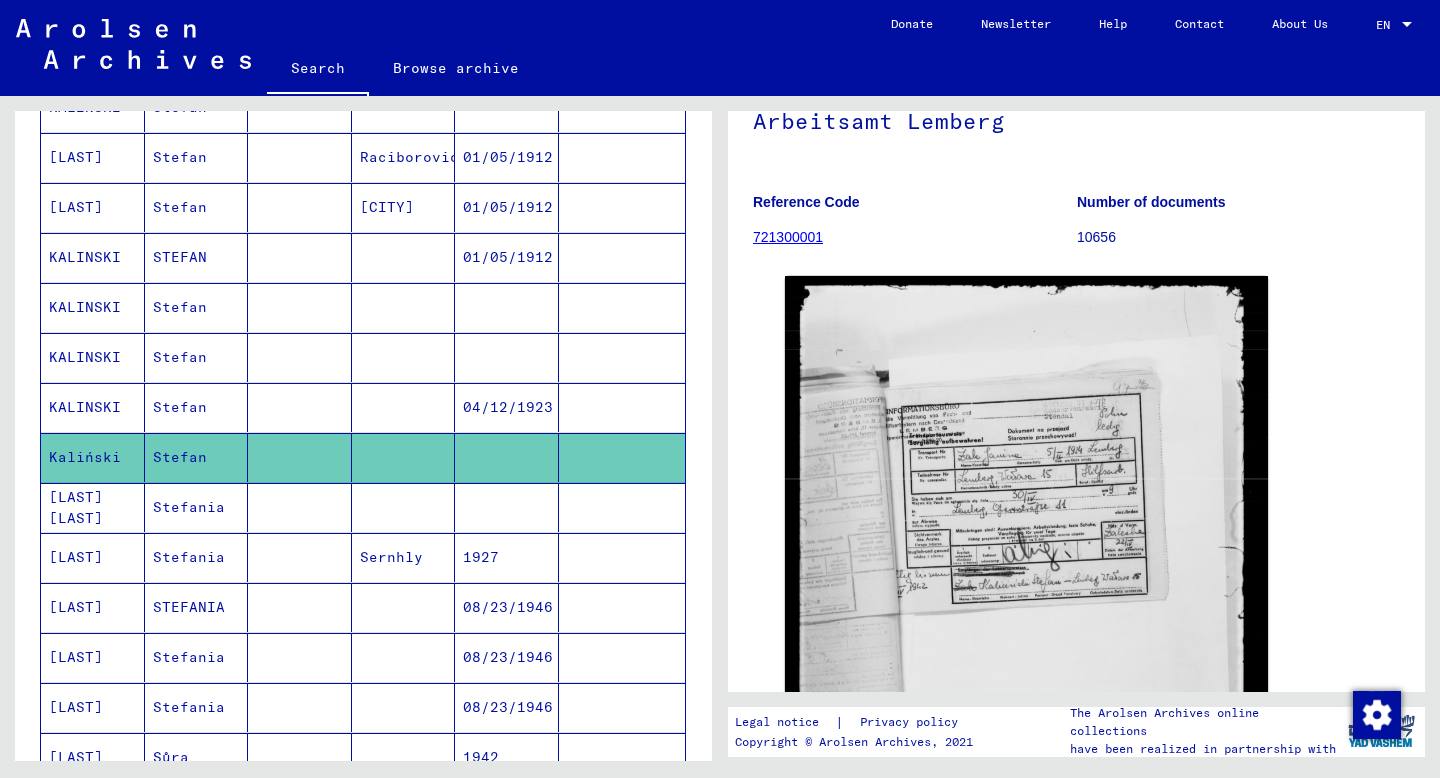 click at bounding box center [404, 357] 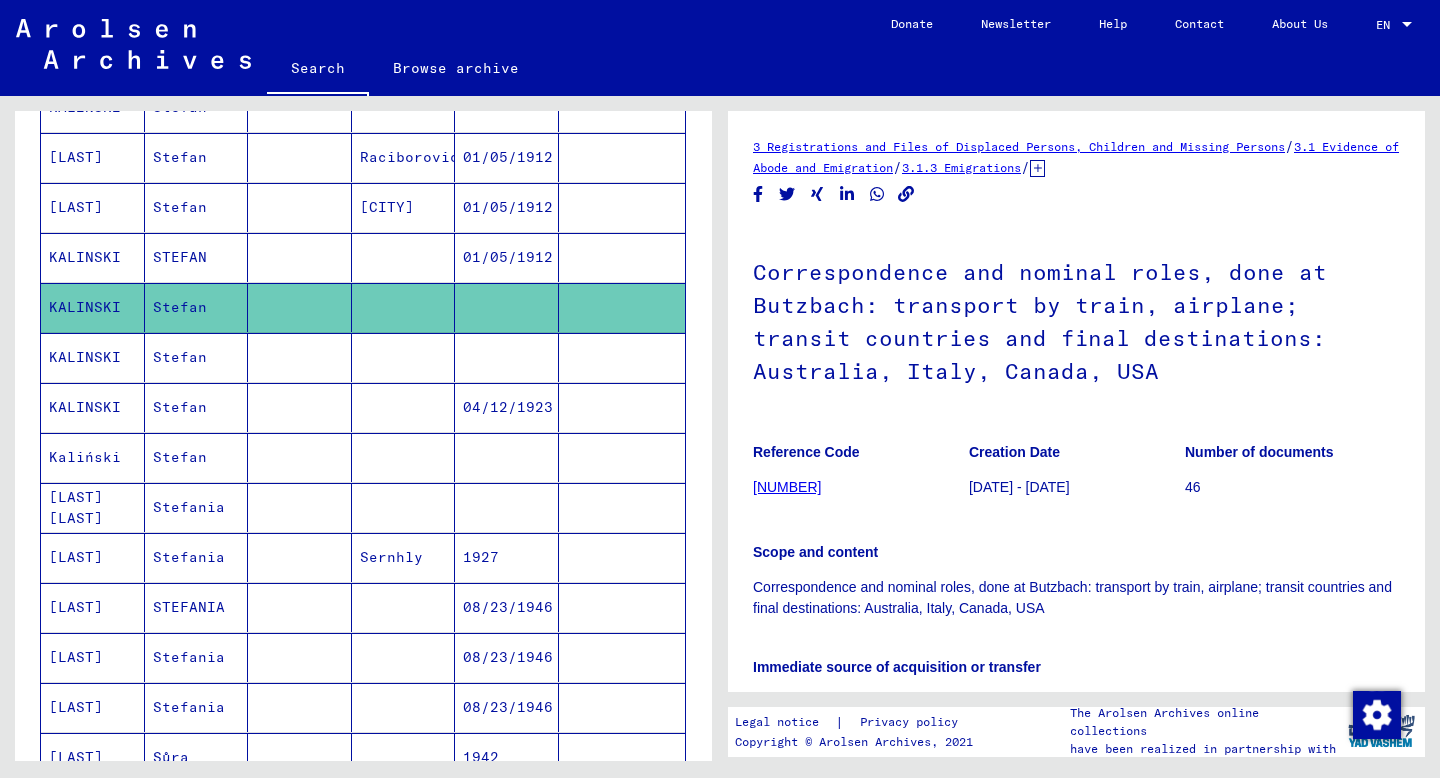 scroll, scrollTop: 0, scrollLeft: 0, axis: both 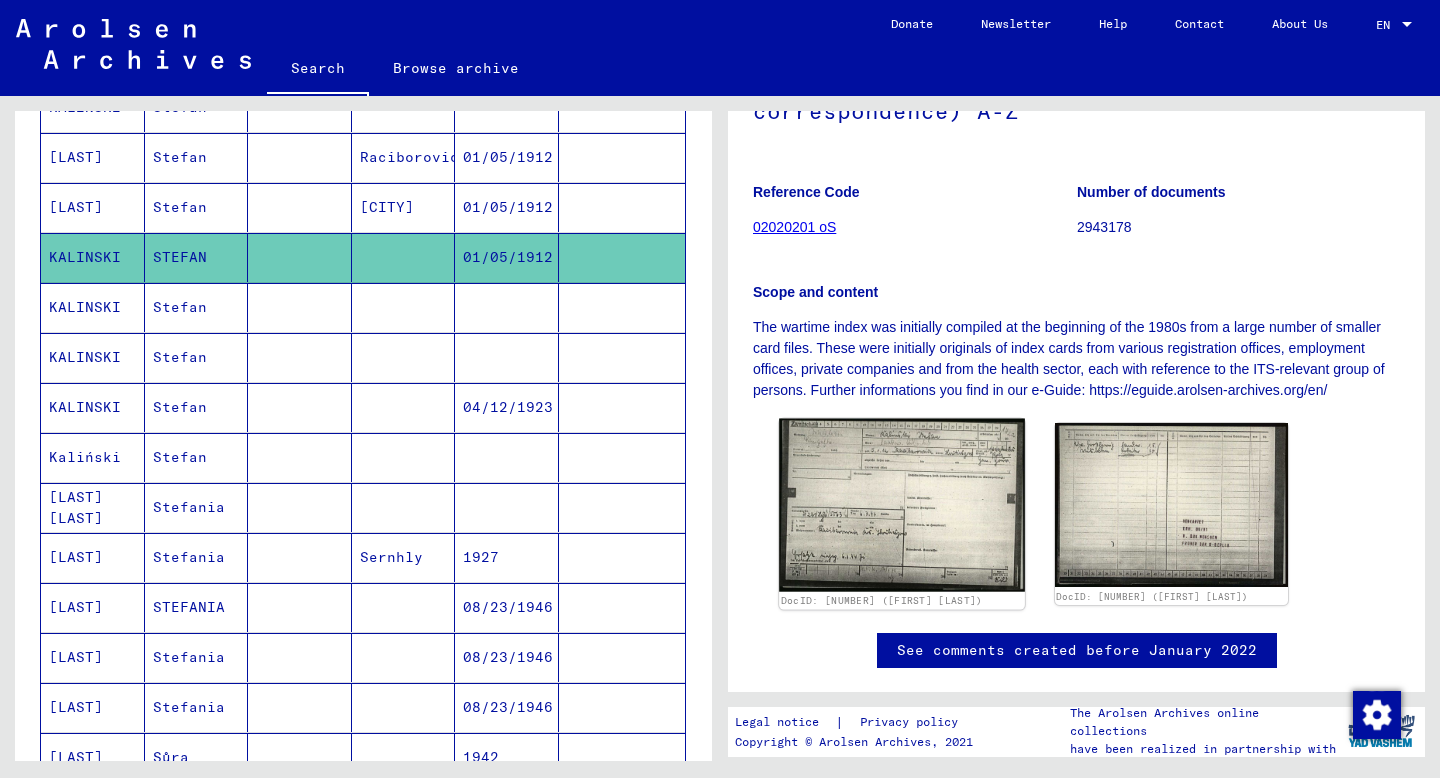 click 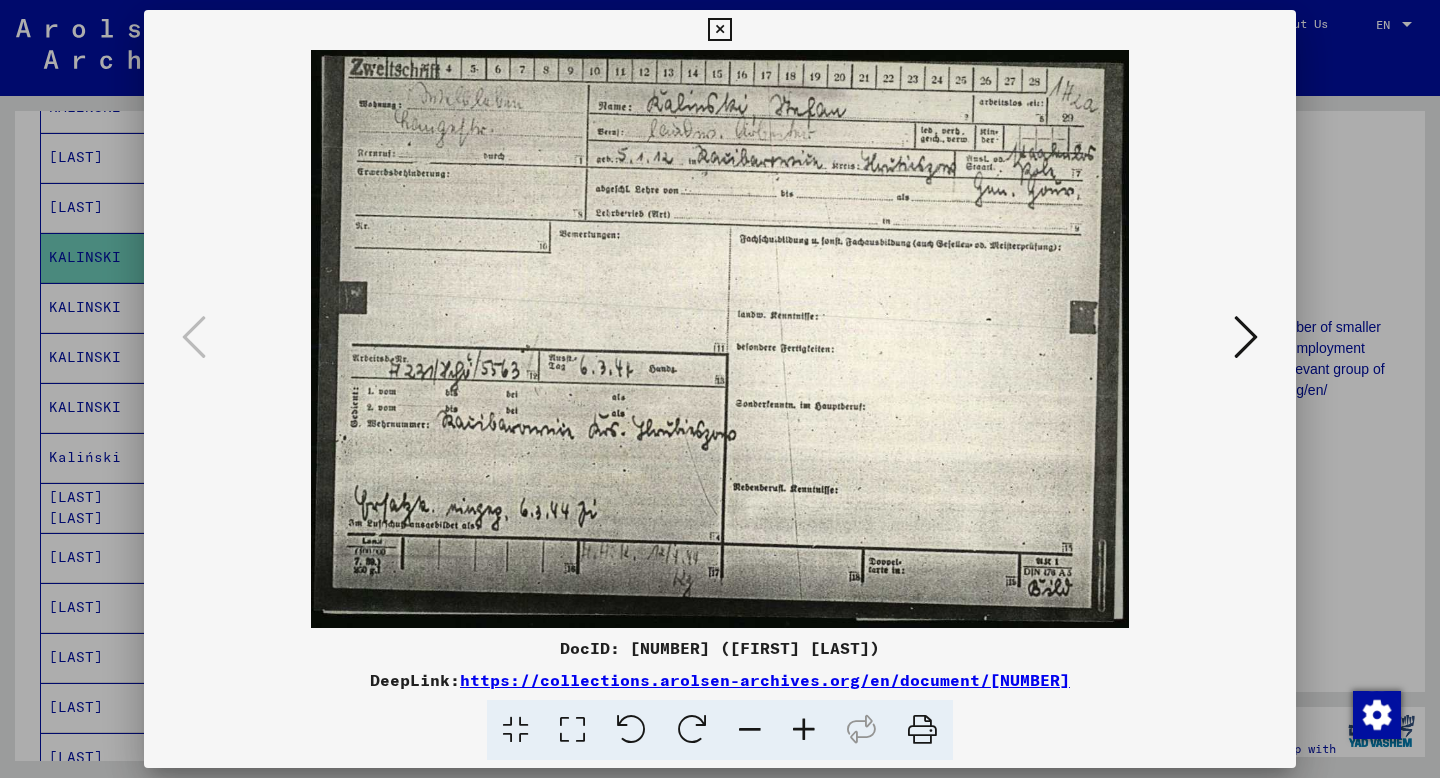 click at bounding box center [720, 389] 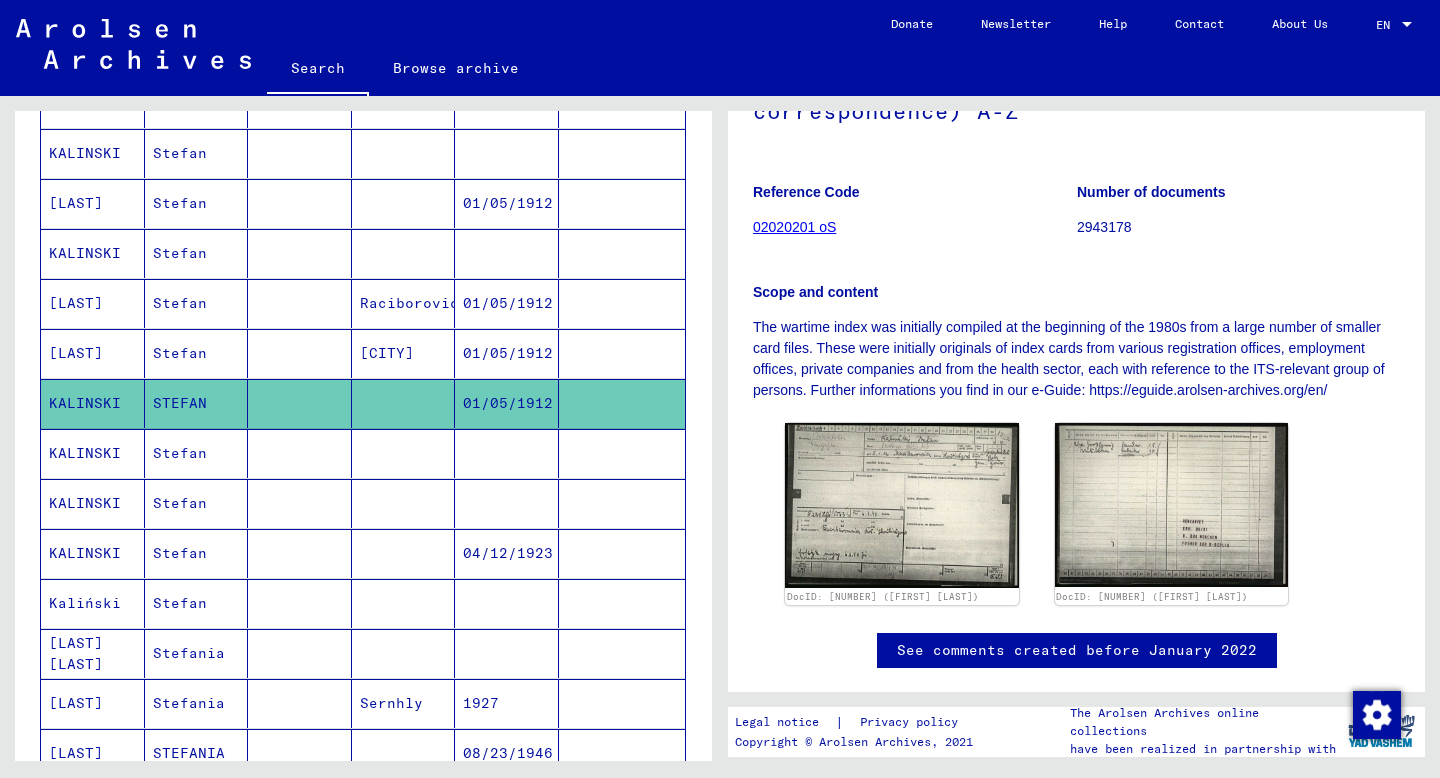scroll, scrollTop: 624, scrollLeft: 0, axis: vertical 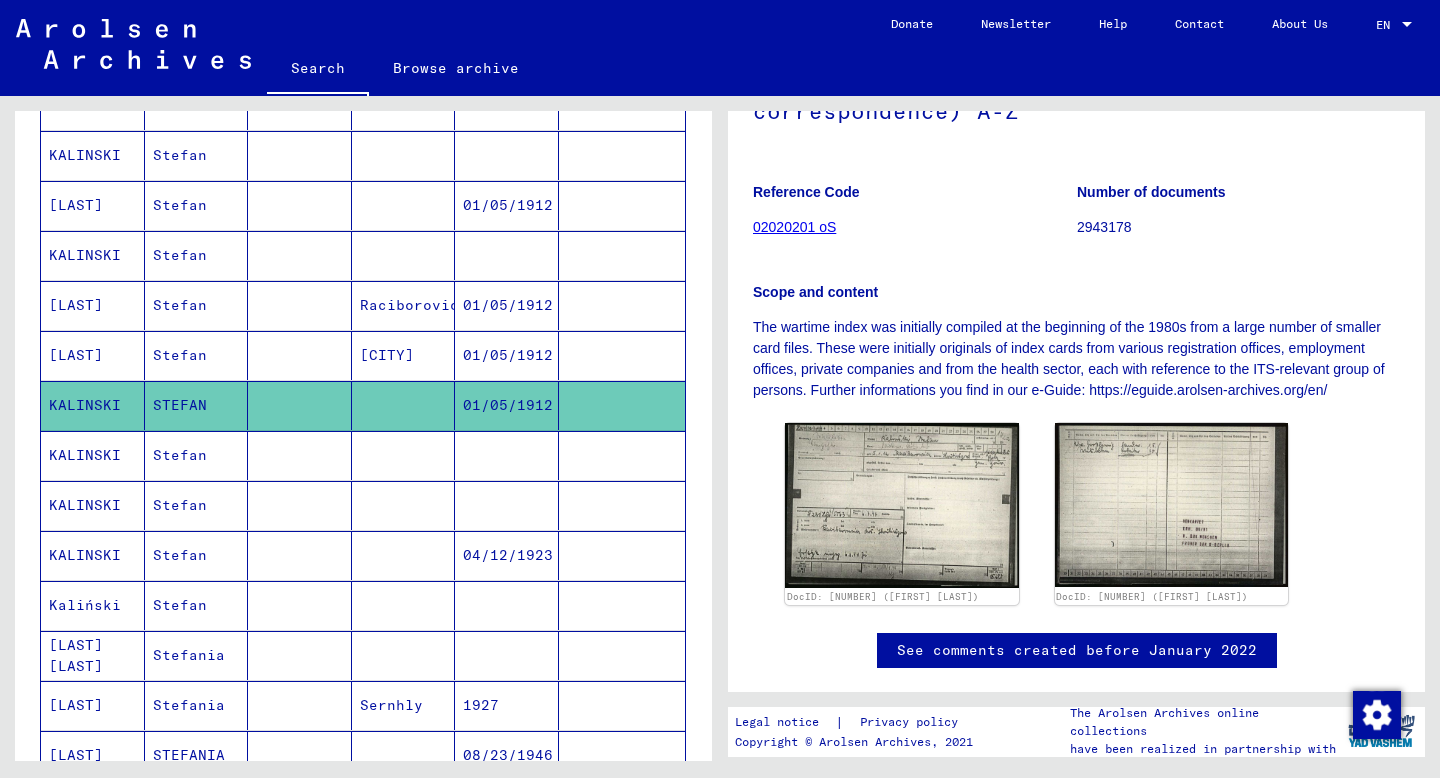 click on "[CITY]" at bounding box center [404, 405] 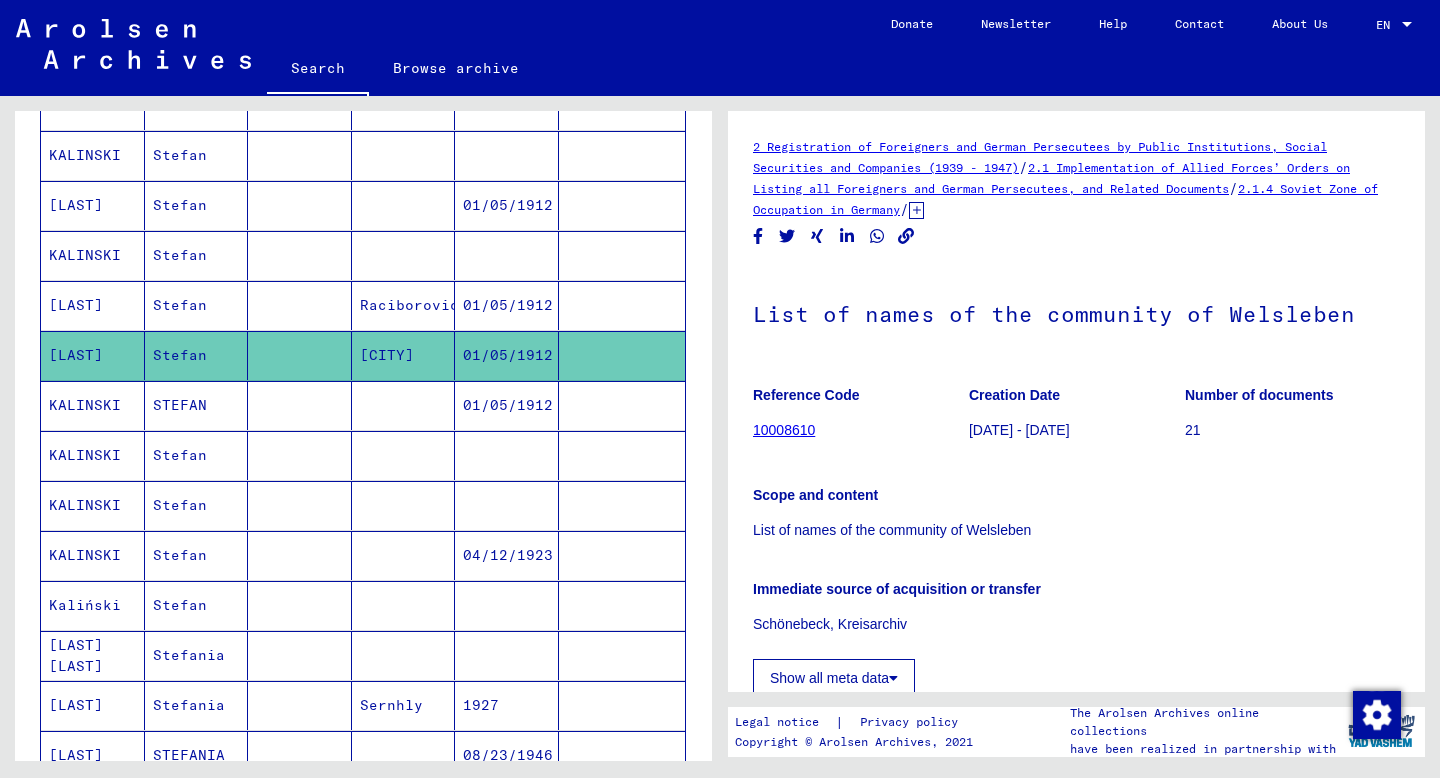 scroll, scrollTop: 113, scrollLeft: 0, axis: vertical 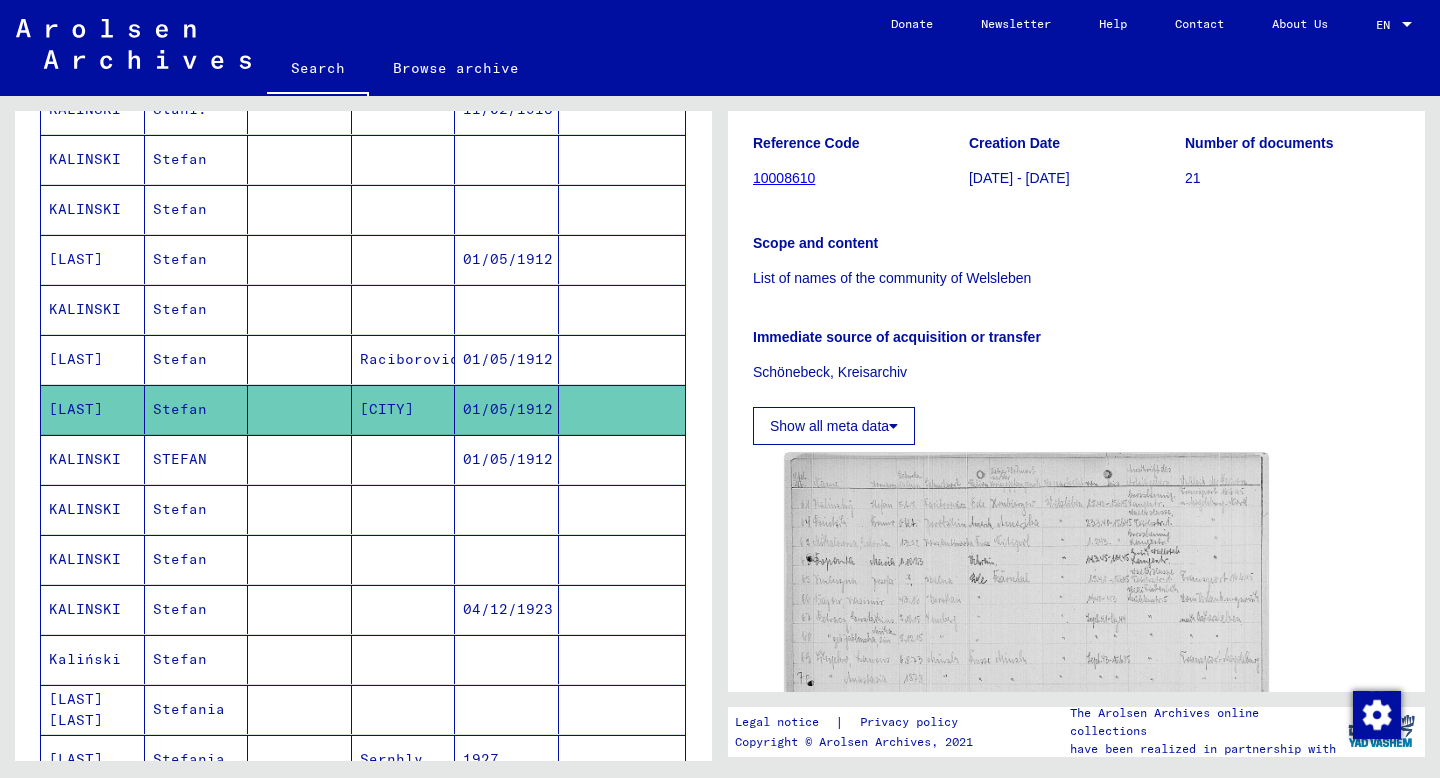 click at bounding box center [404, 359] 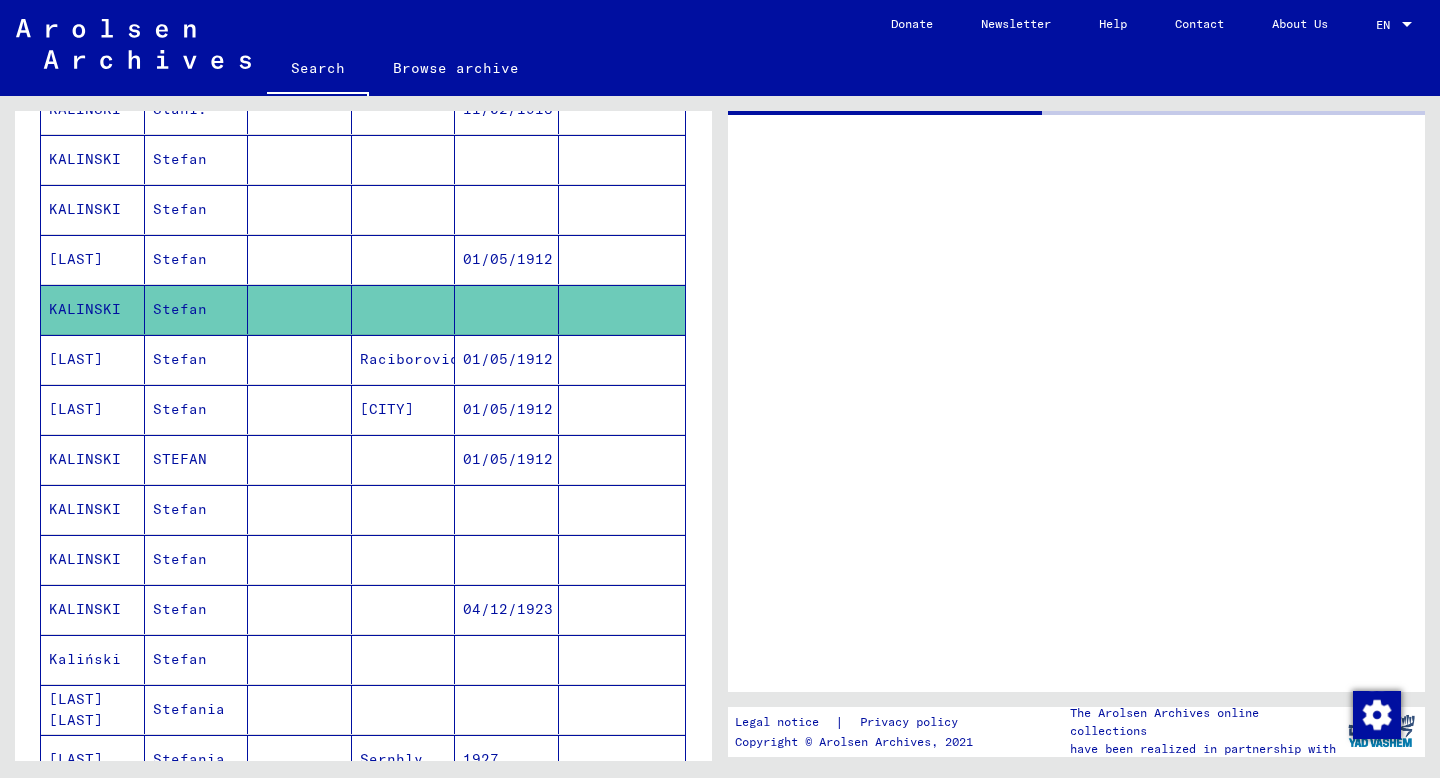 scroll, scrollTop: 0, scrollLeft: 0, axis: both 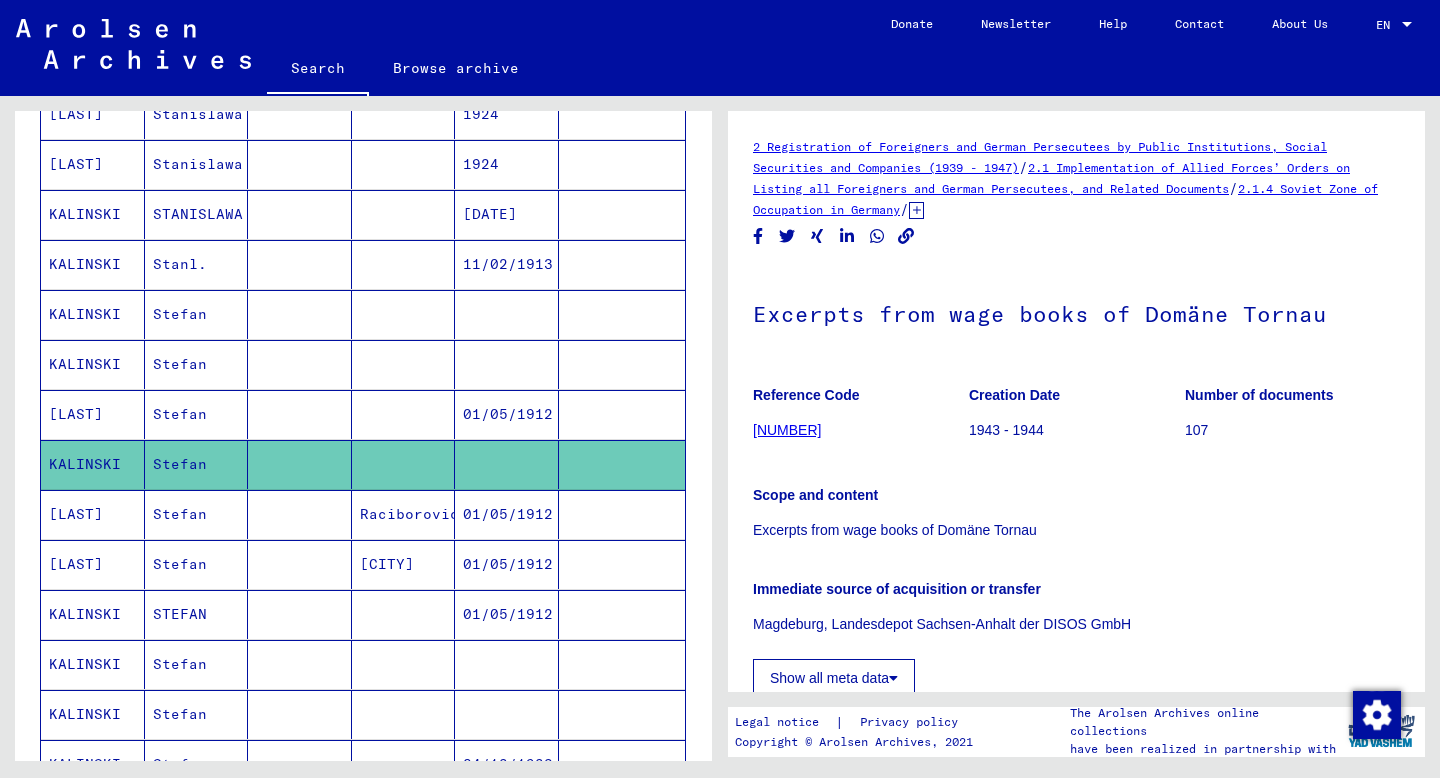 click at bounding box center (404, 364) 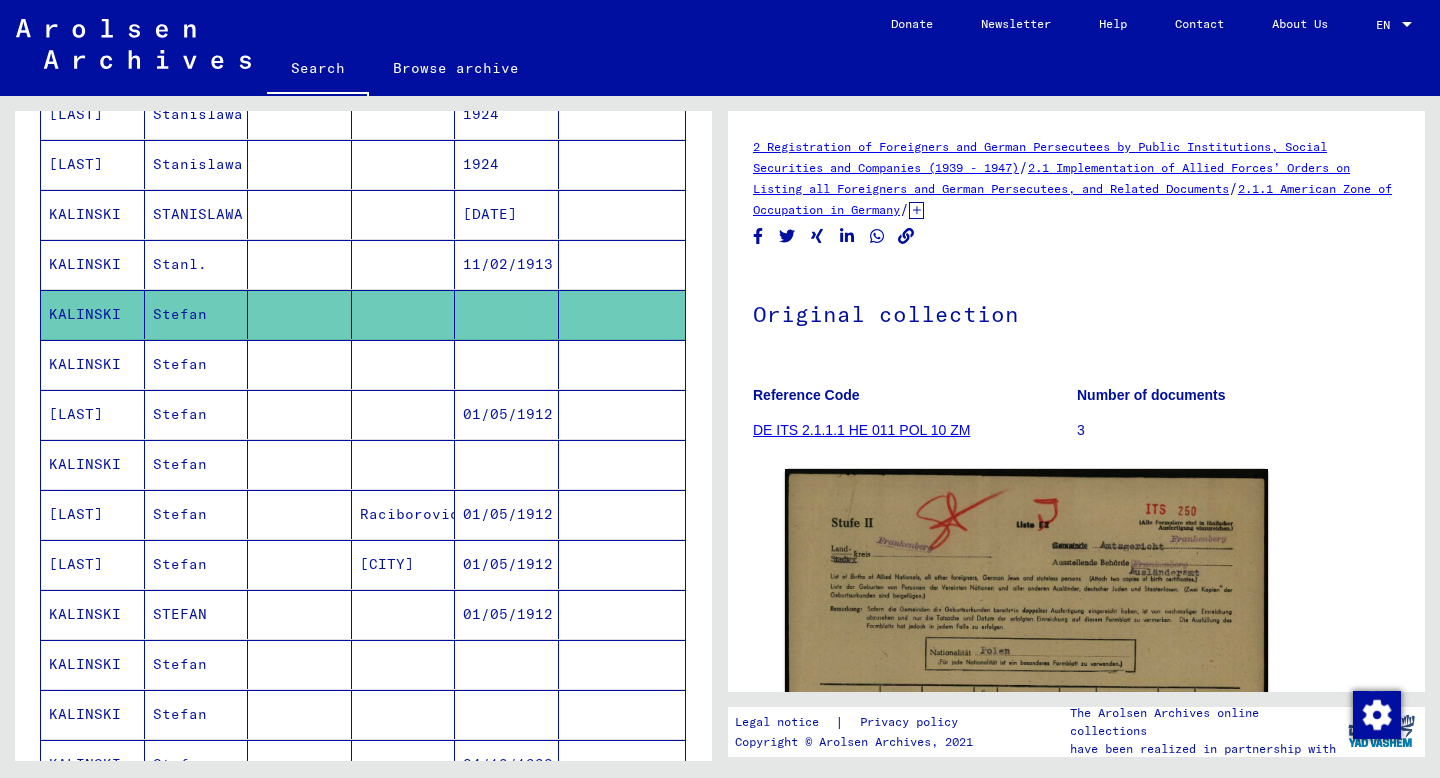 click at bounding box center [404, 414] 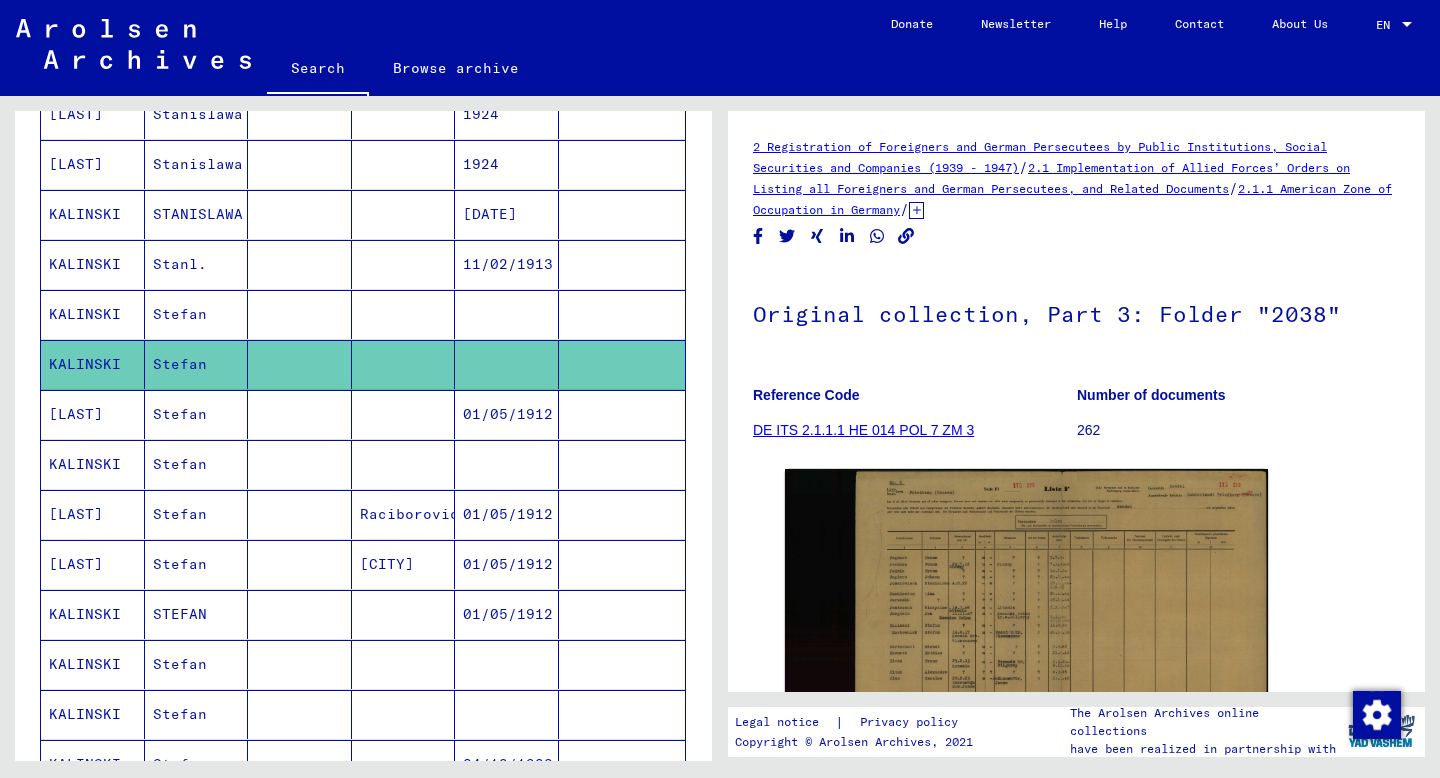 scroll, scrollTop: 0, scrollLeft: 0, axis: both 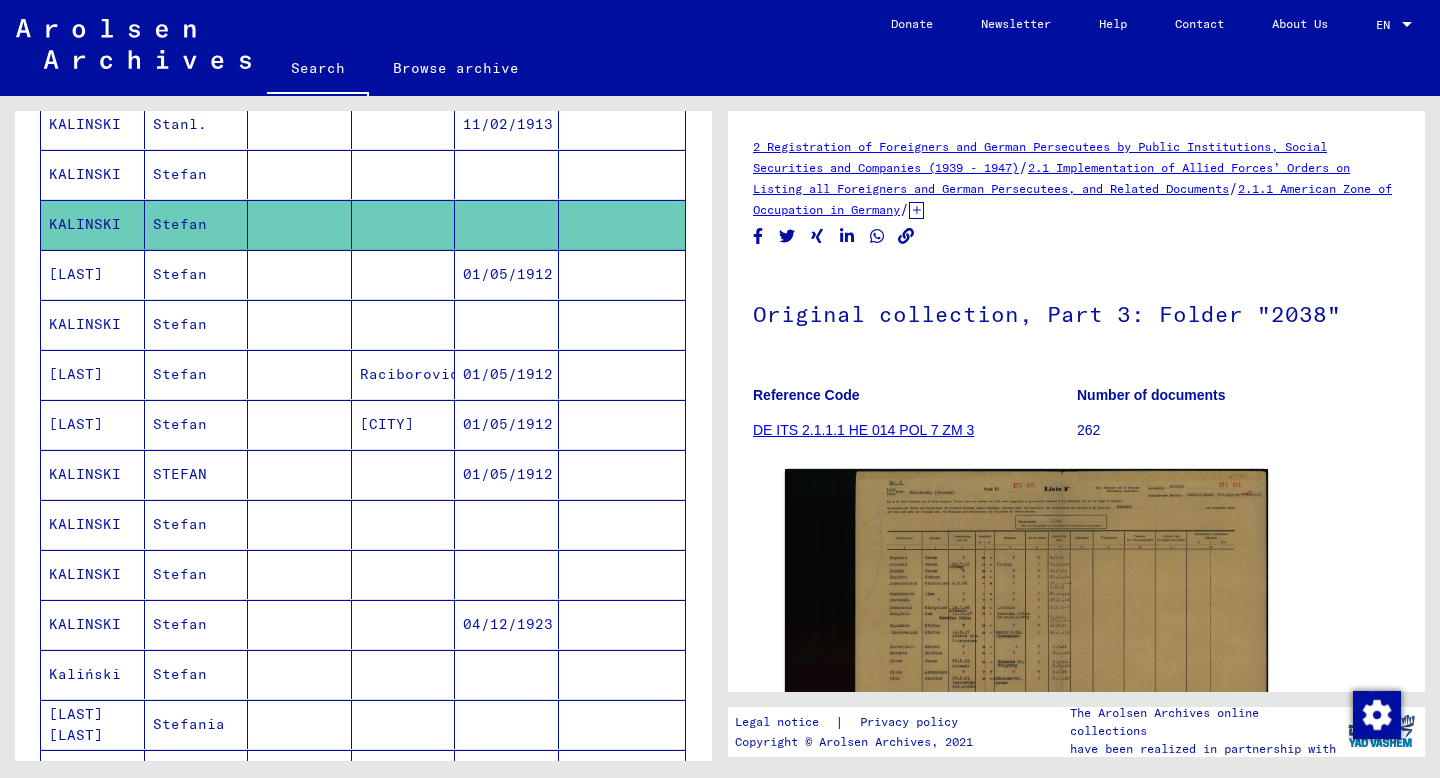 click on "Raciborovice" at bounding box center (404, 424) 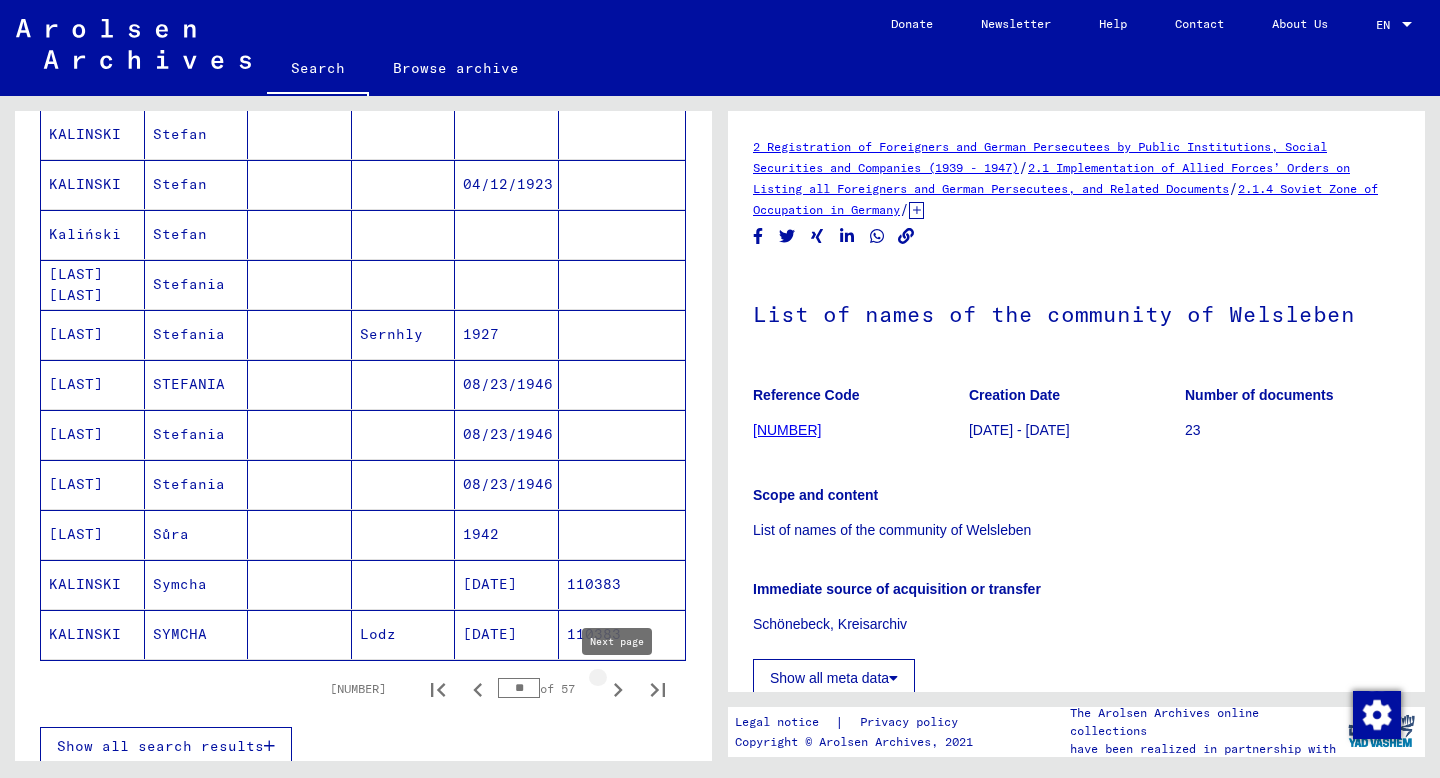 click 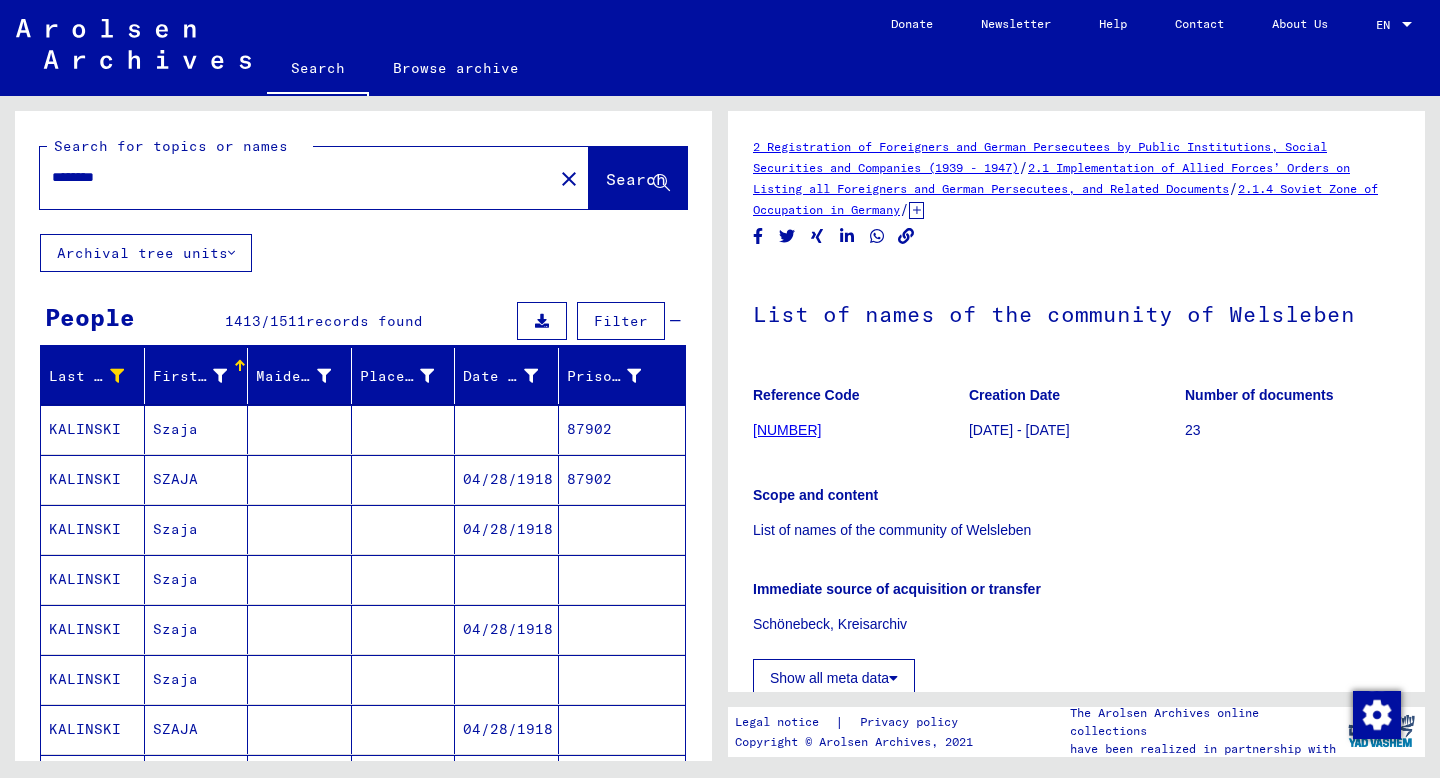 drag, startPoint x: 199, startPoint y: 181, endPoint x: 0, endPoint y: 180, distance: 199.00252 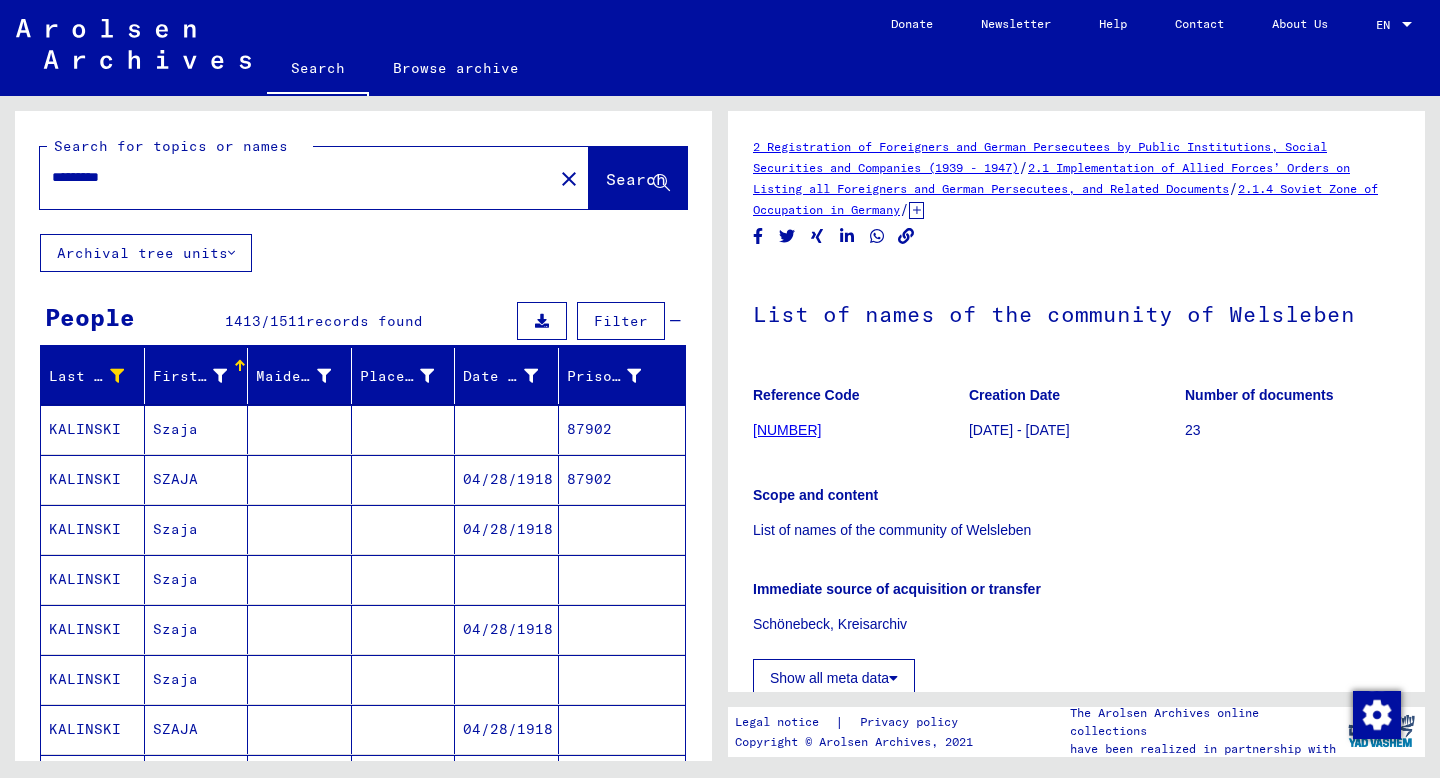 type on "*********" 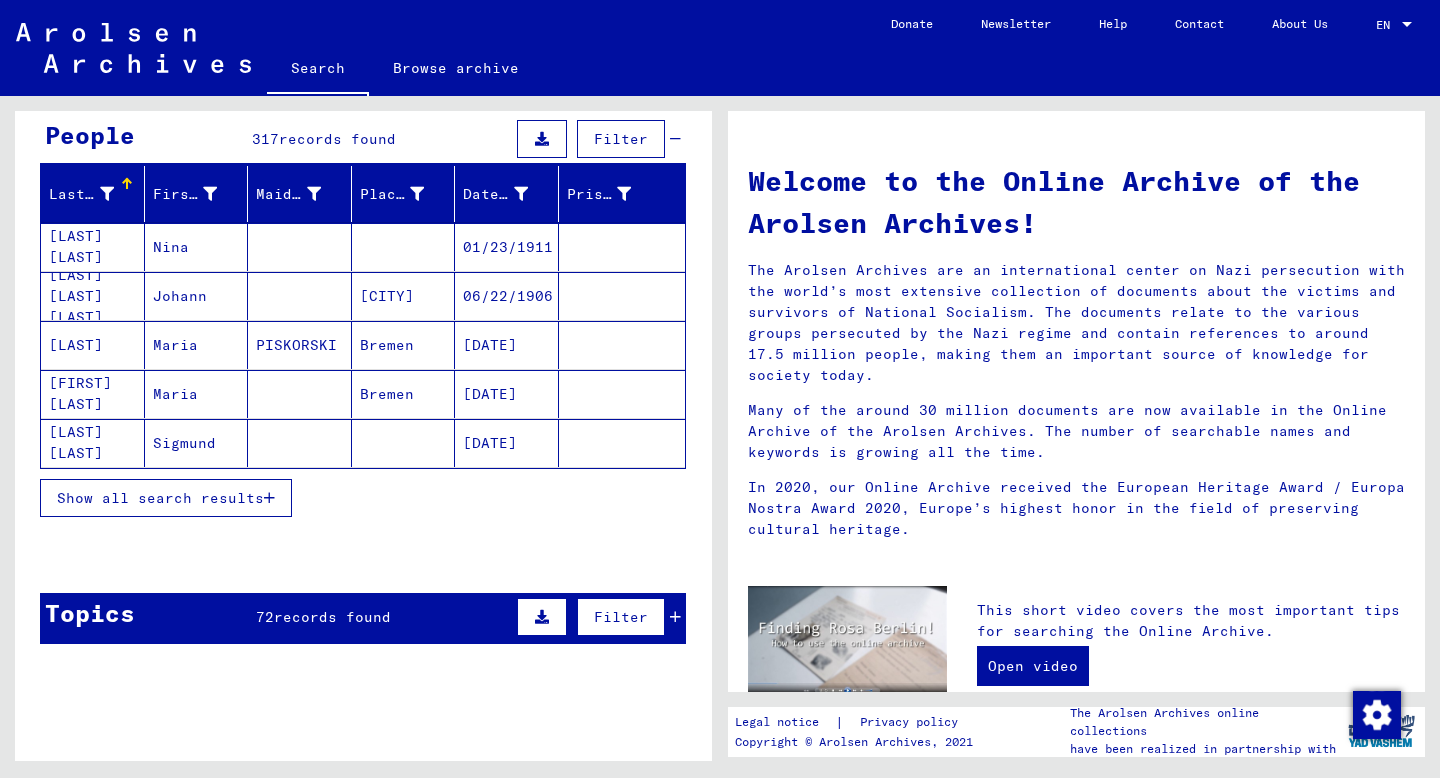click on "First Name" at bounding box center [185, 194] 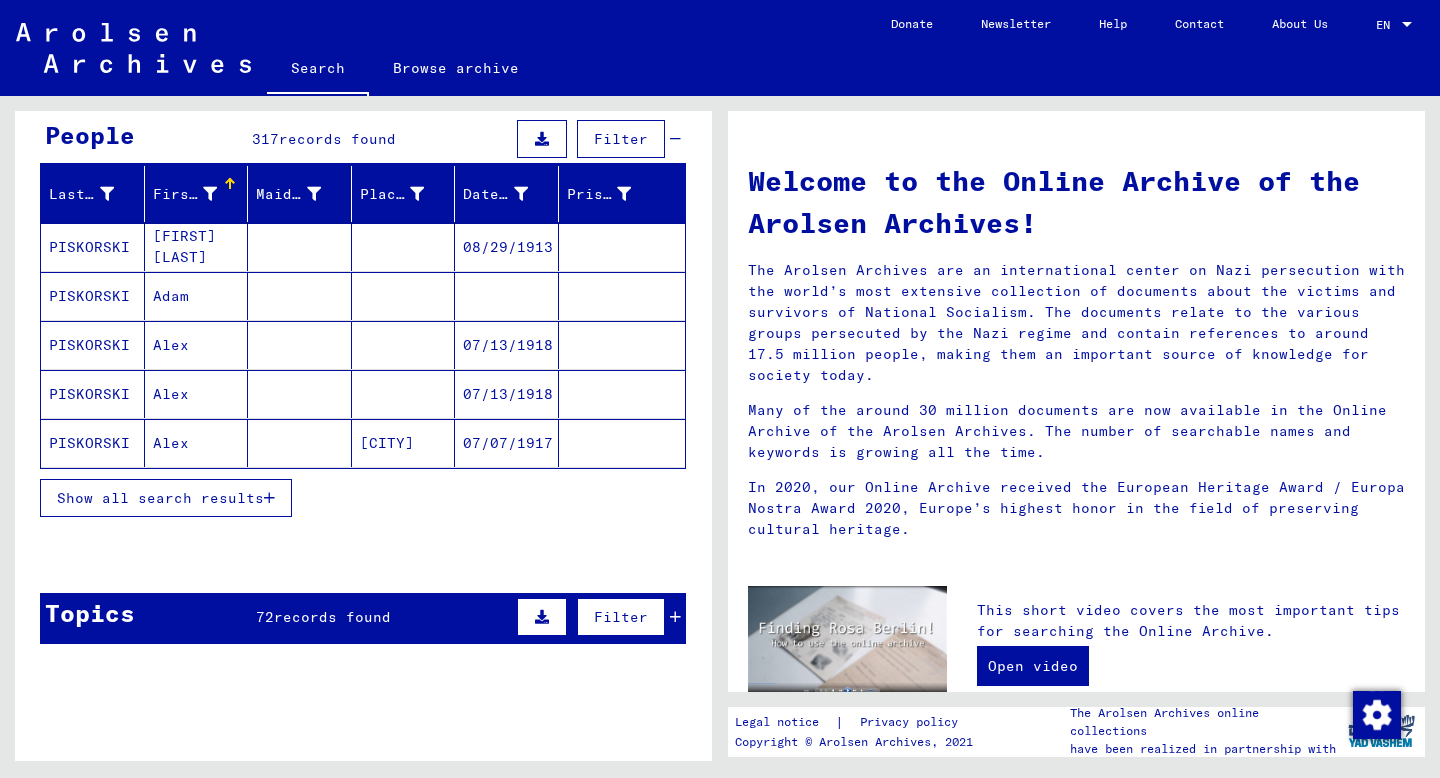 click on "Show all search results" at bounding box center (160, 498) 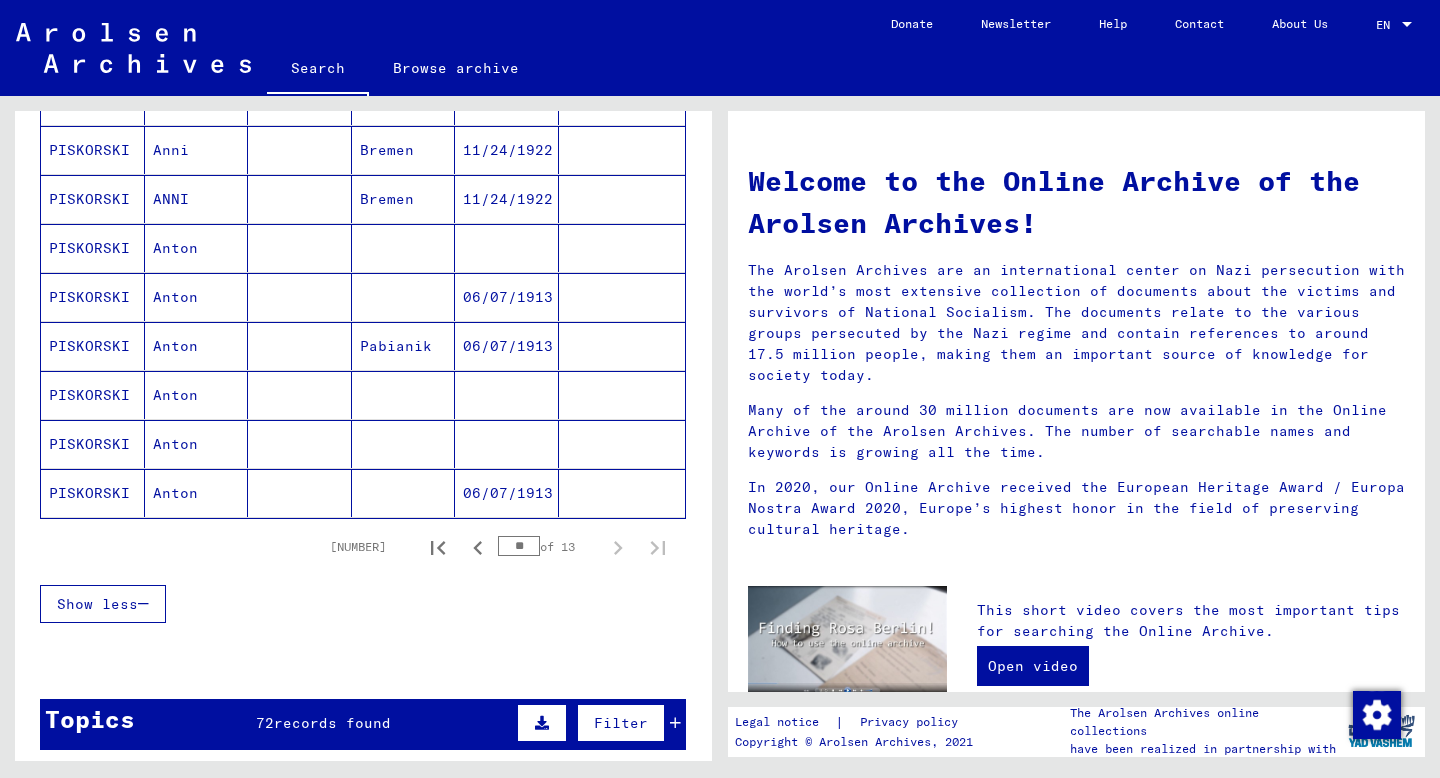 scroll, scrollTop: 1133, scrollLeft: 0, axis: vertical 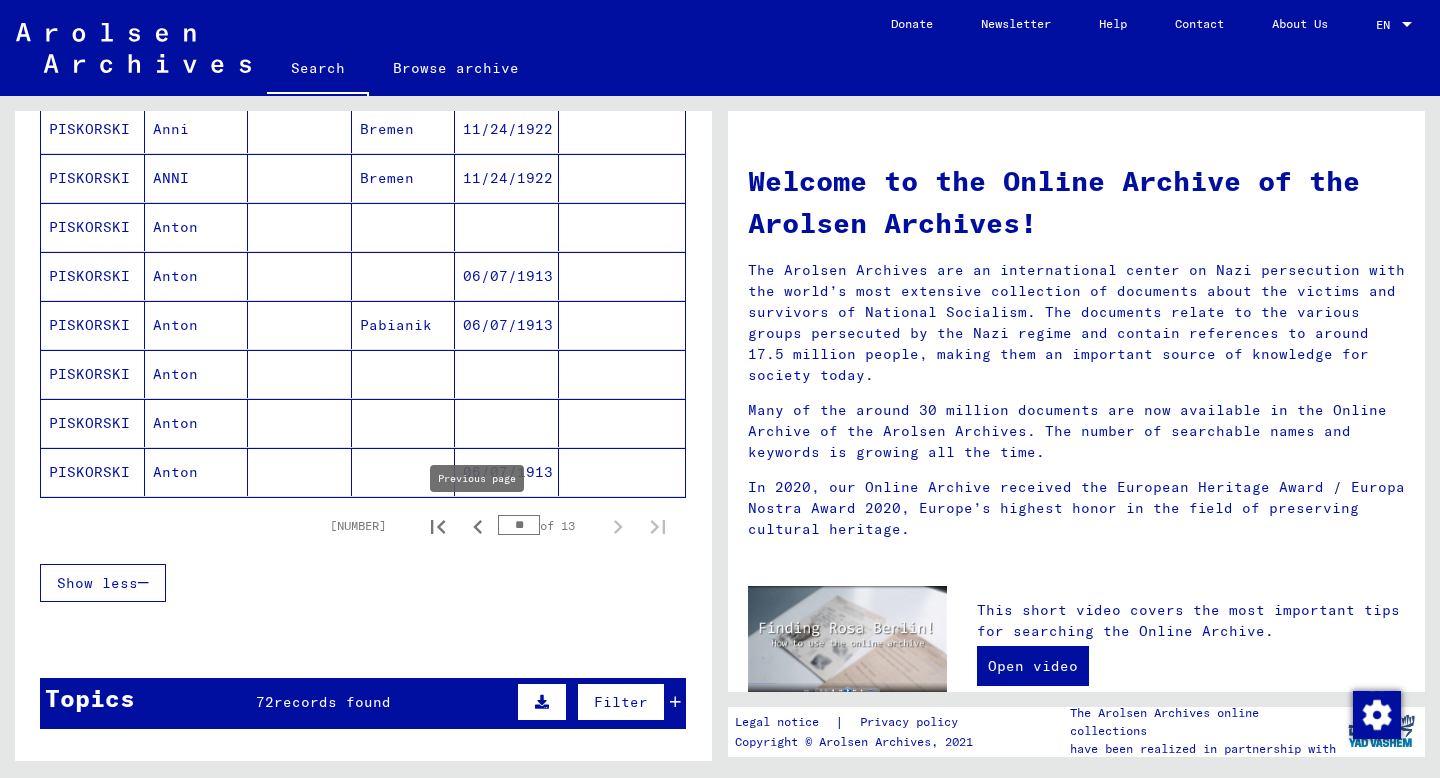 click at bounding box center (478, 526) 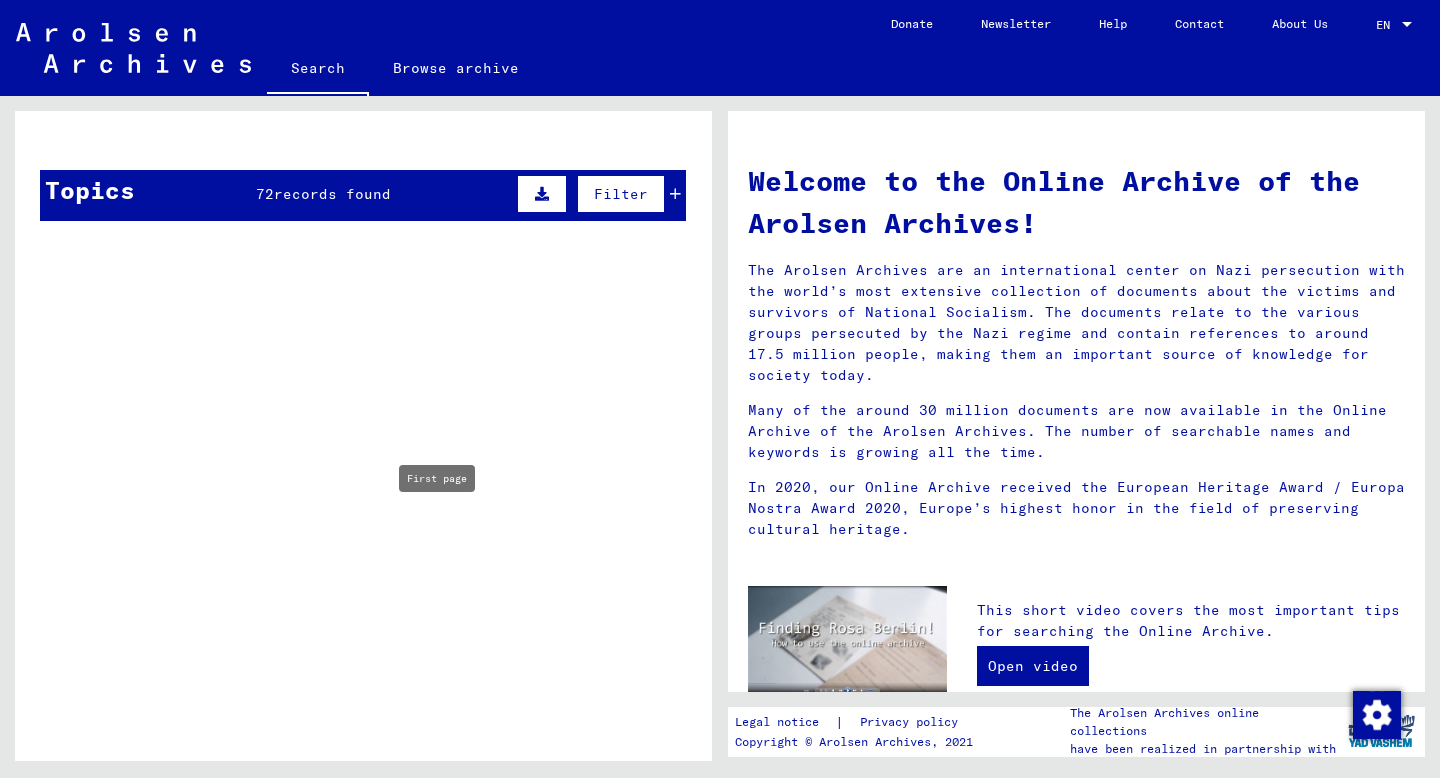 click on "Incarceration Documents / Camps and Ghettos / Mauthausen Concentration Camp / Individual Documents Regarding Male Detainees Mauthausen / Personal Files (male) - Concentration Camp Mauthausen / Files with names from PILA Personal file of [LAST], [FIRST], born on [DATE]" at bounding box center (397, 579) 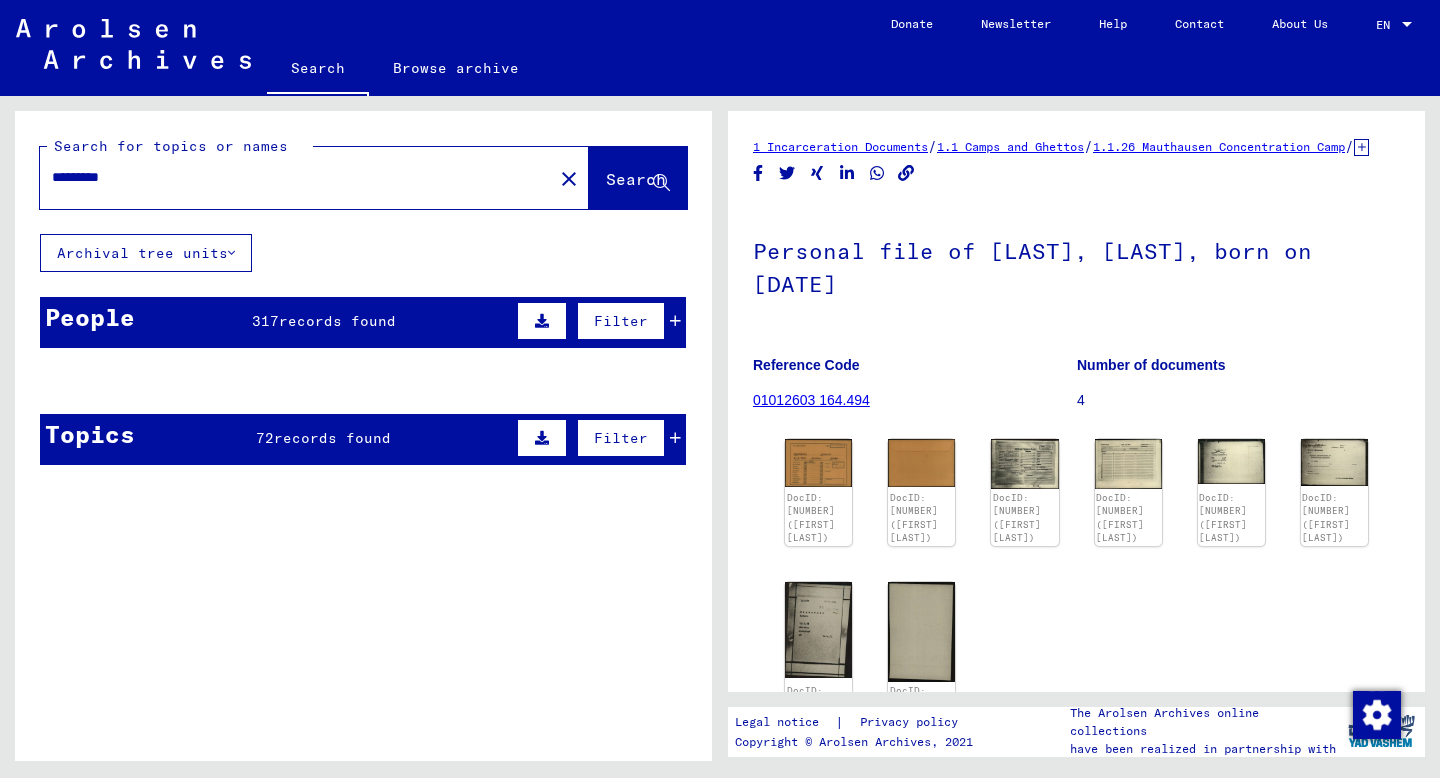 click on "317 records found" at bounding box center (324, 321) 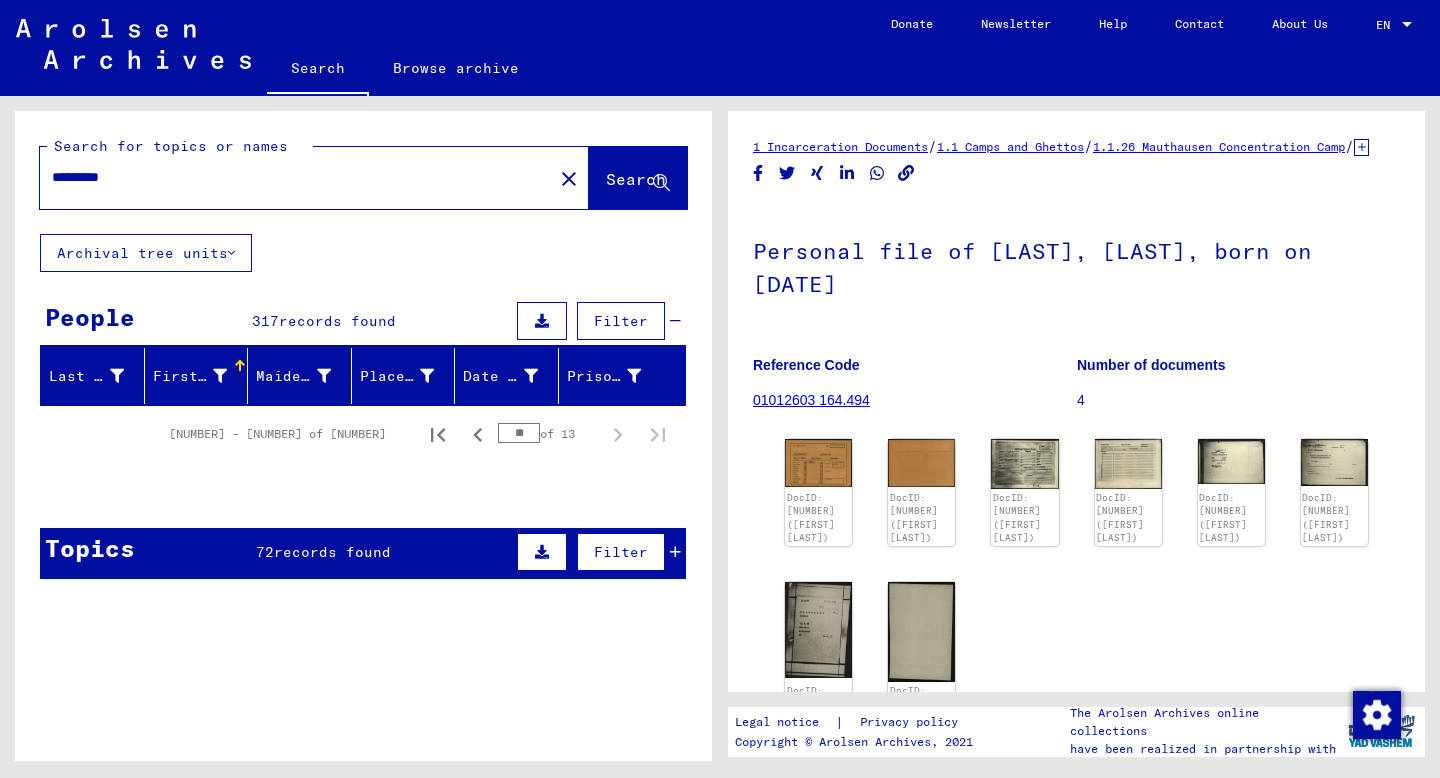 scroll, scrollTop: 0, scrollLeft: 0, axis: both 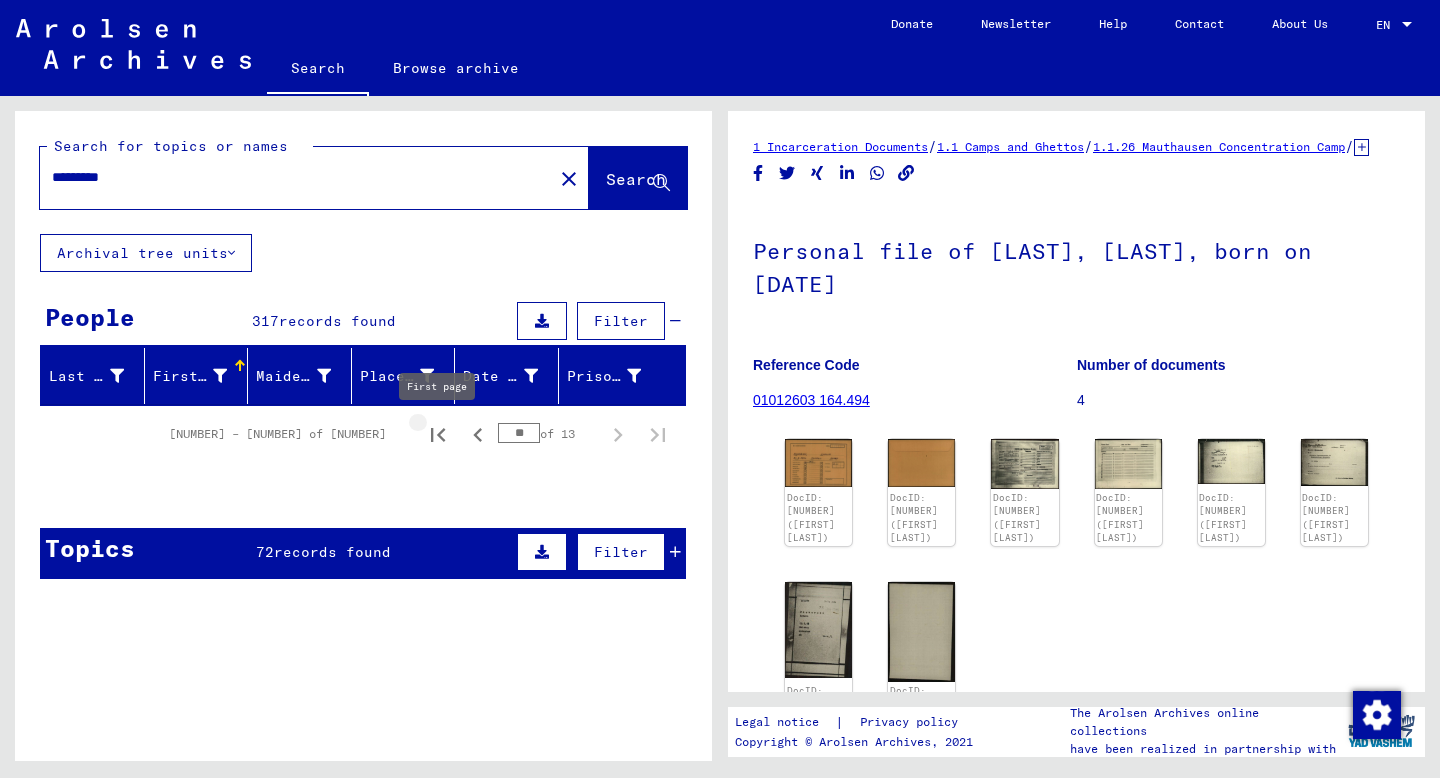 click 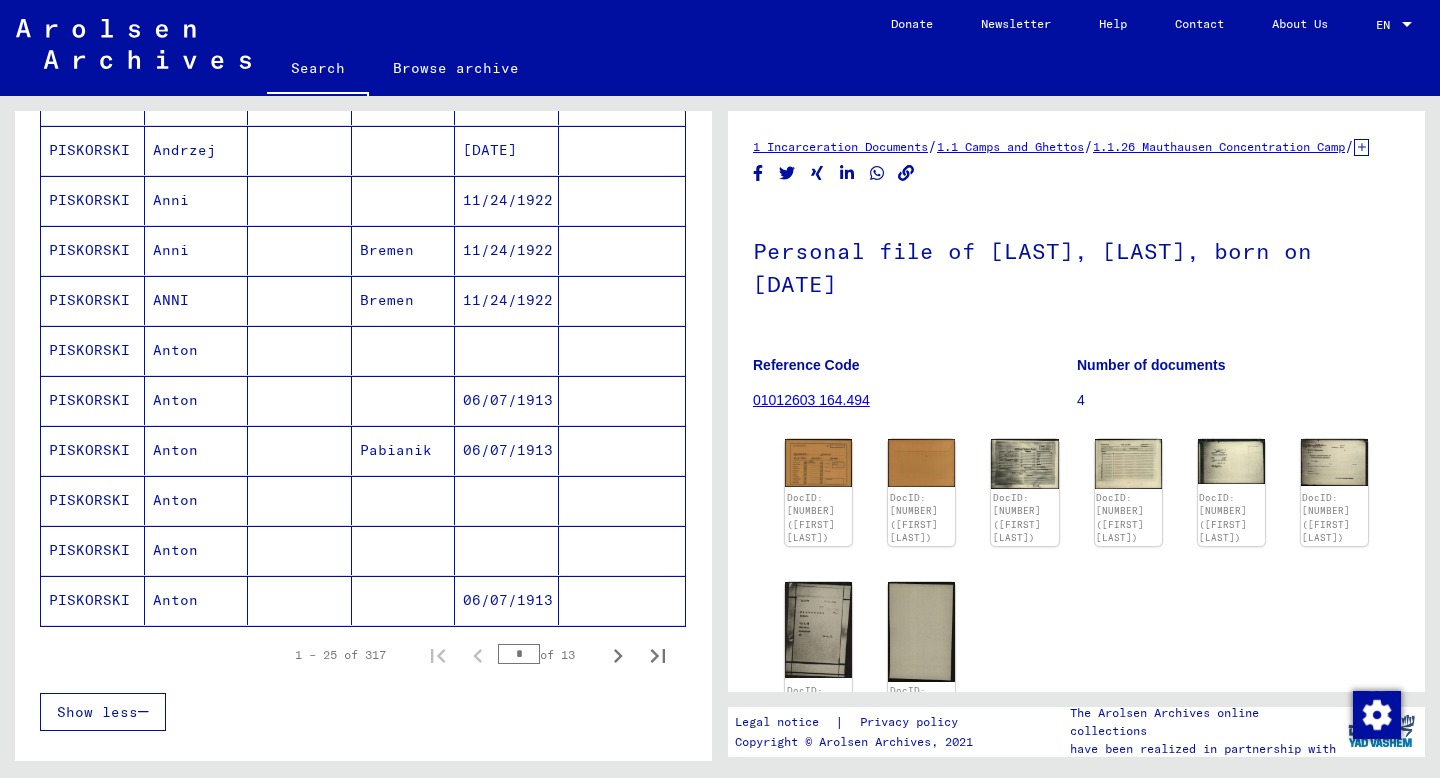 scroll, scrollTop: 1121, scrollLeft: 0, axis: vertical 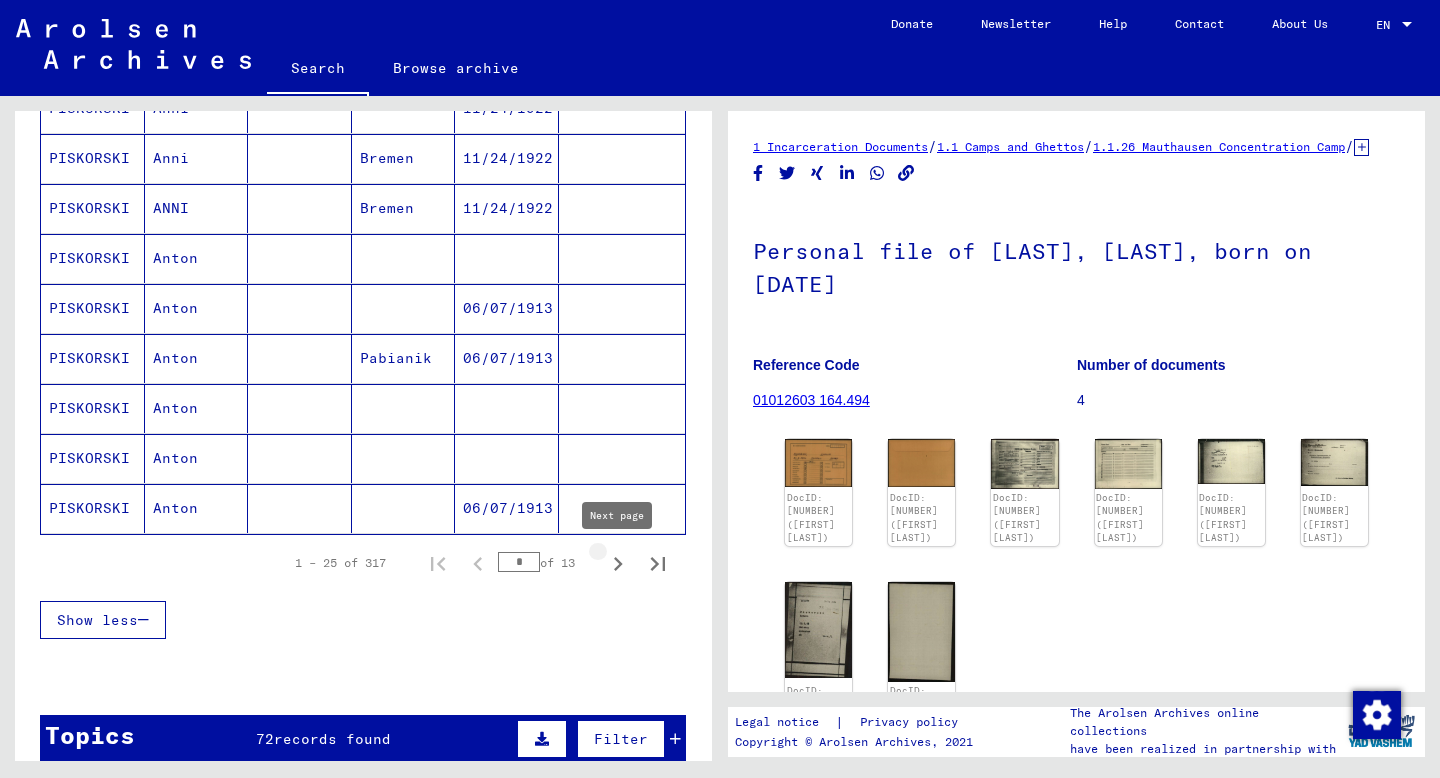click 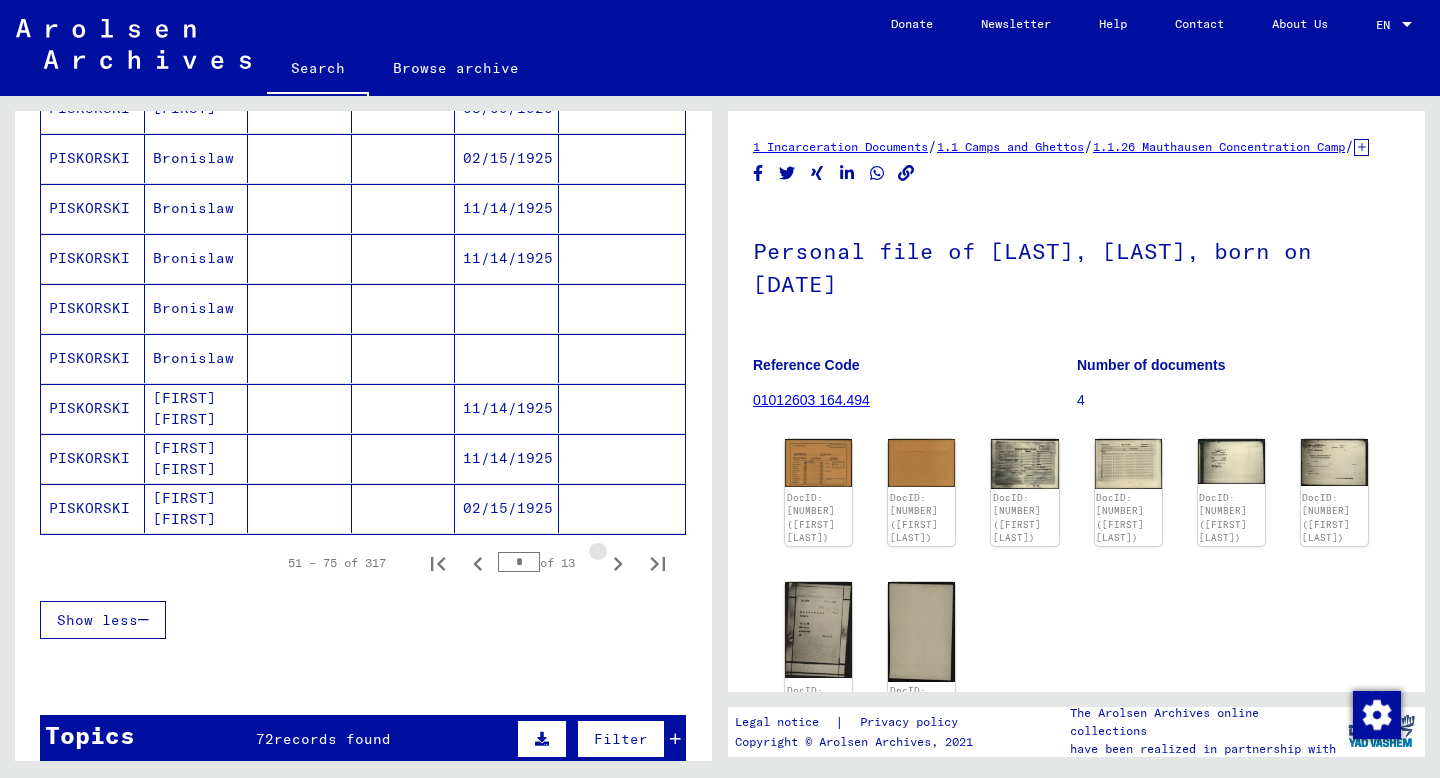 click 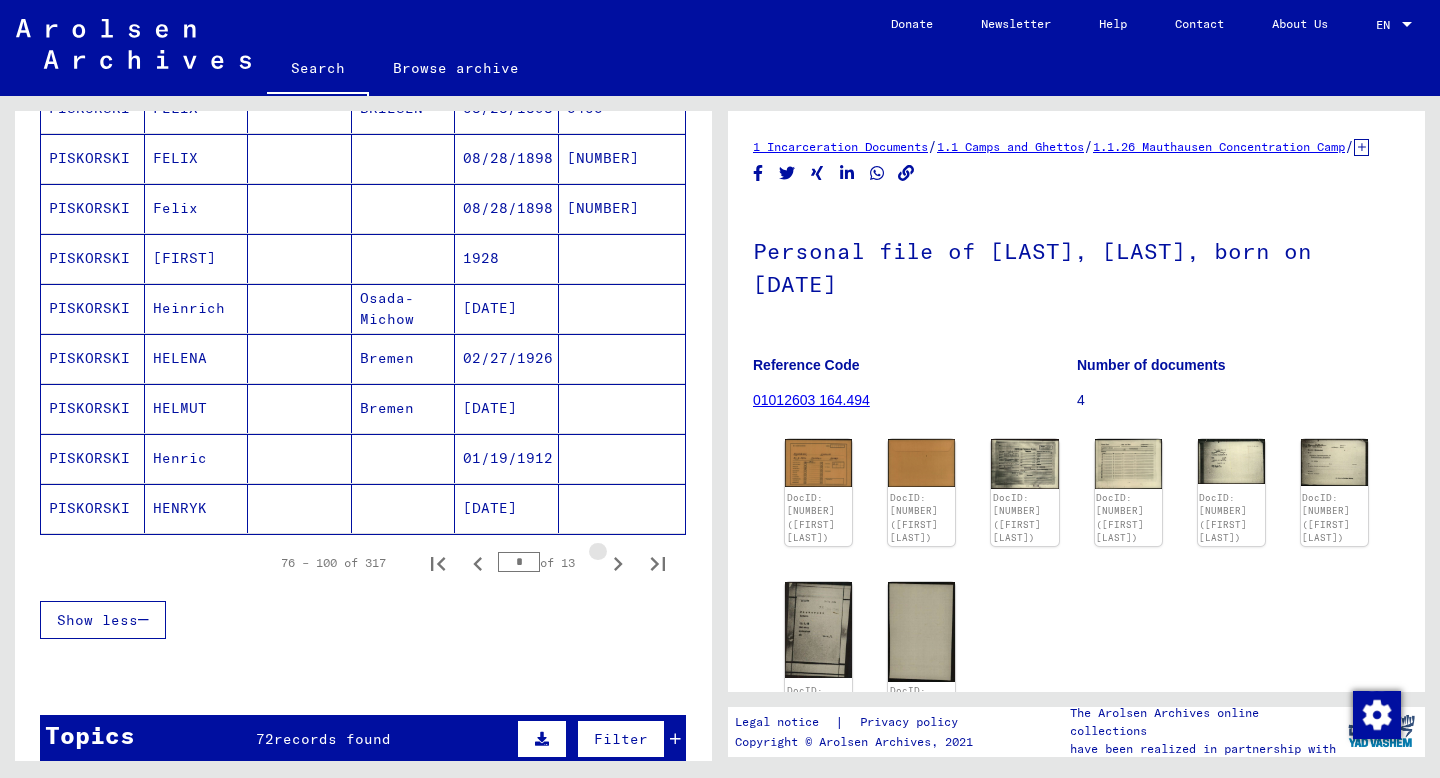 click 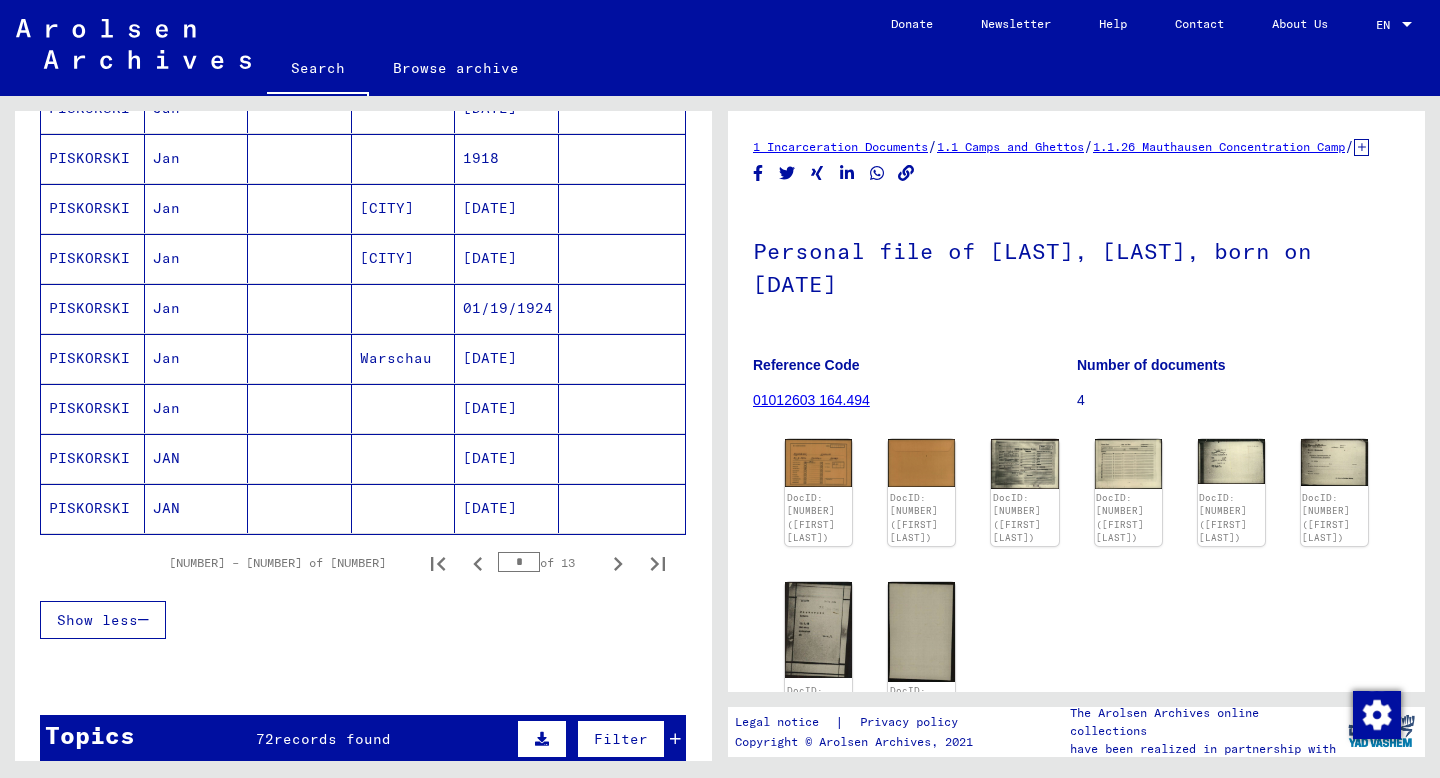 click 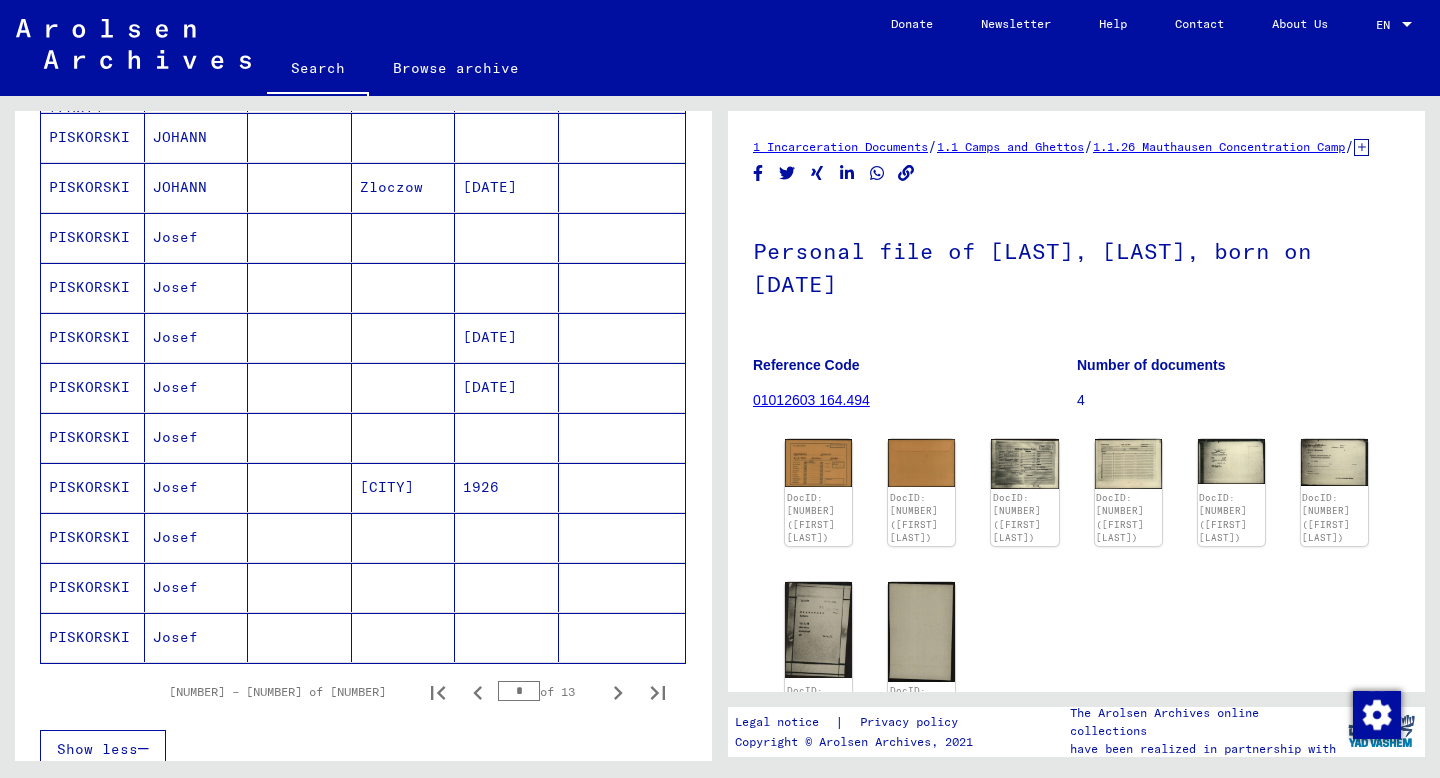 scroll, scrollTop: 1023, scrollLeft: 0, axis: vertical 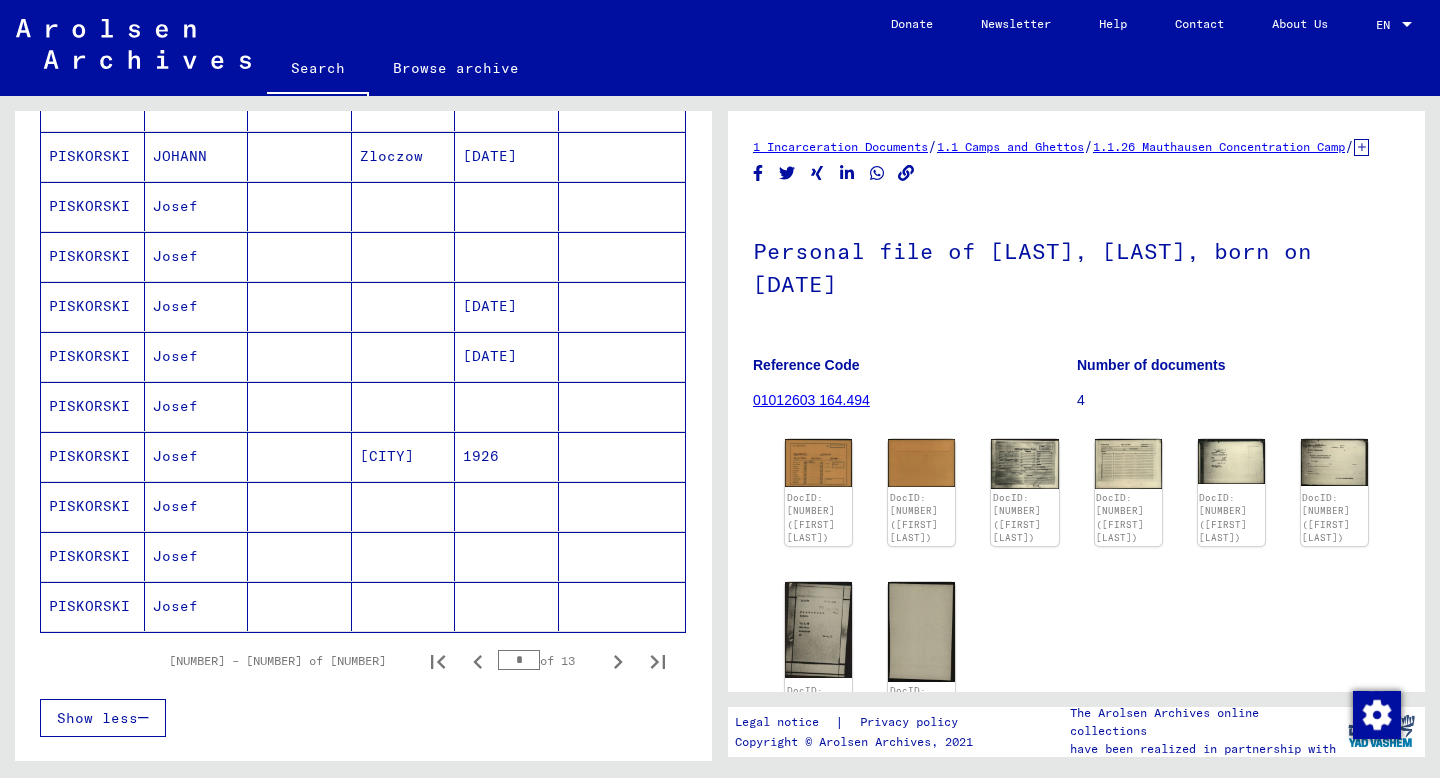 click at bounding box center (404, 256) 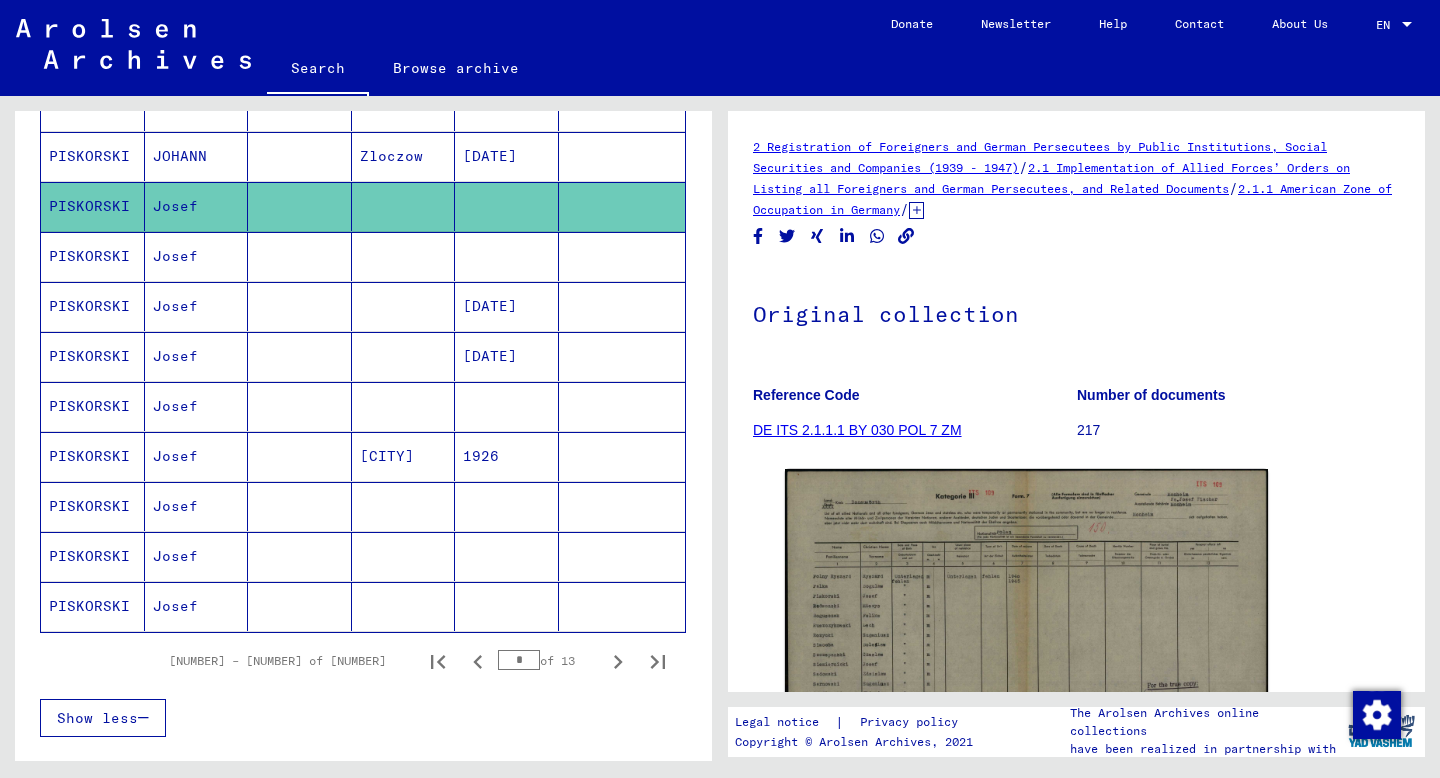 click at bounding box center [404, 306] 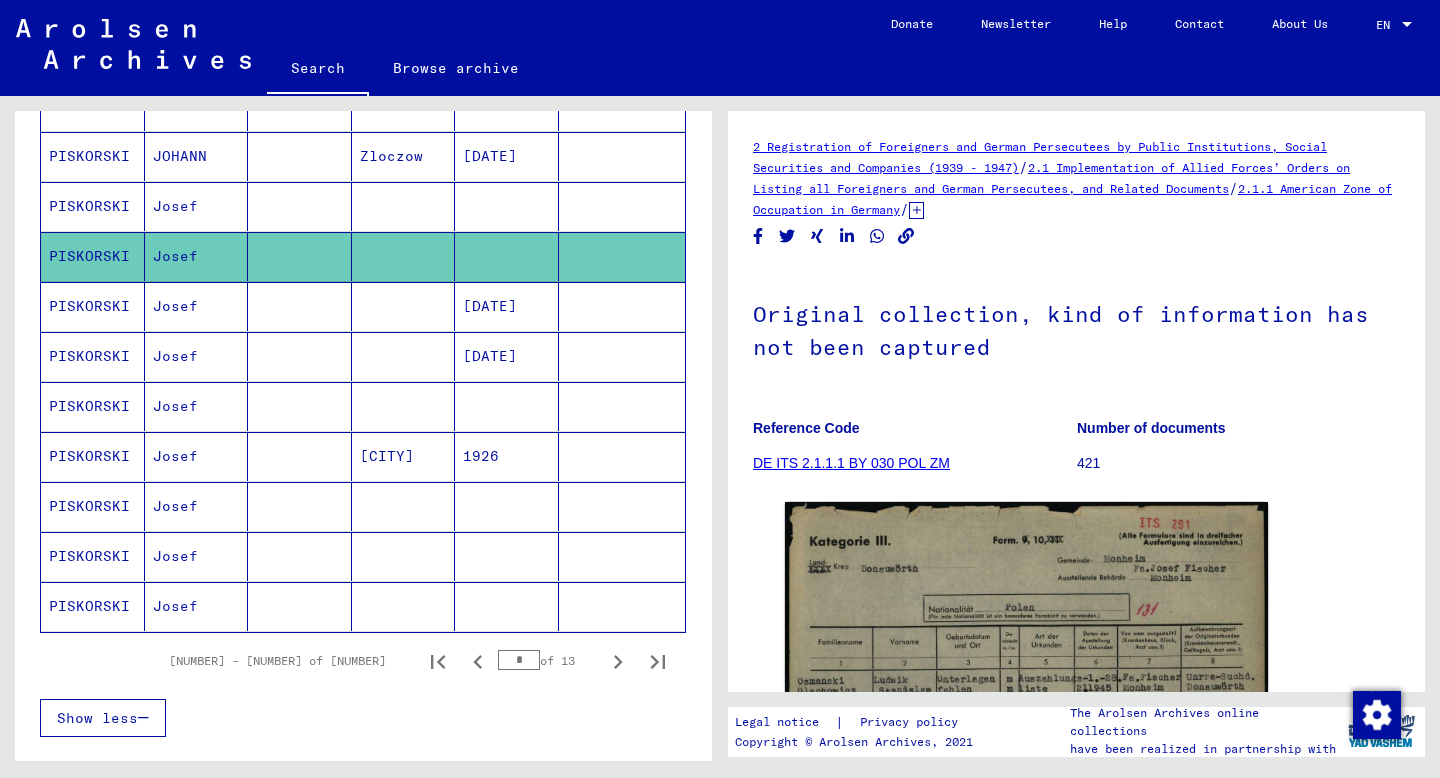 click on "[CITY]" at bounding box center [404, 506] 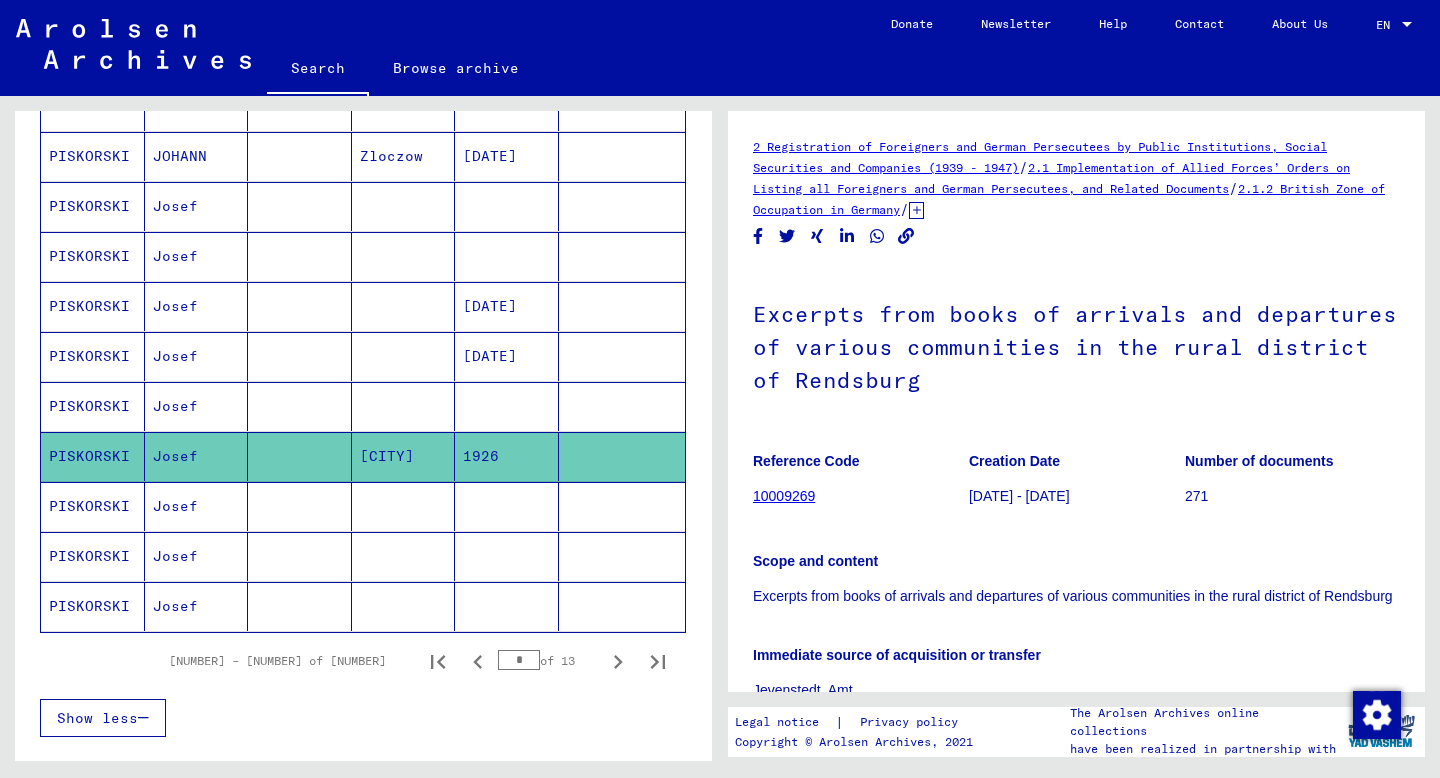 click at bounding box center (404, 456) 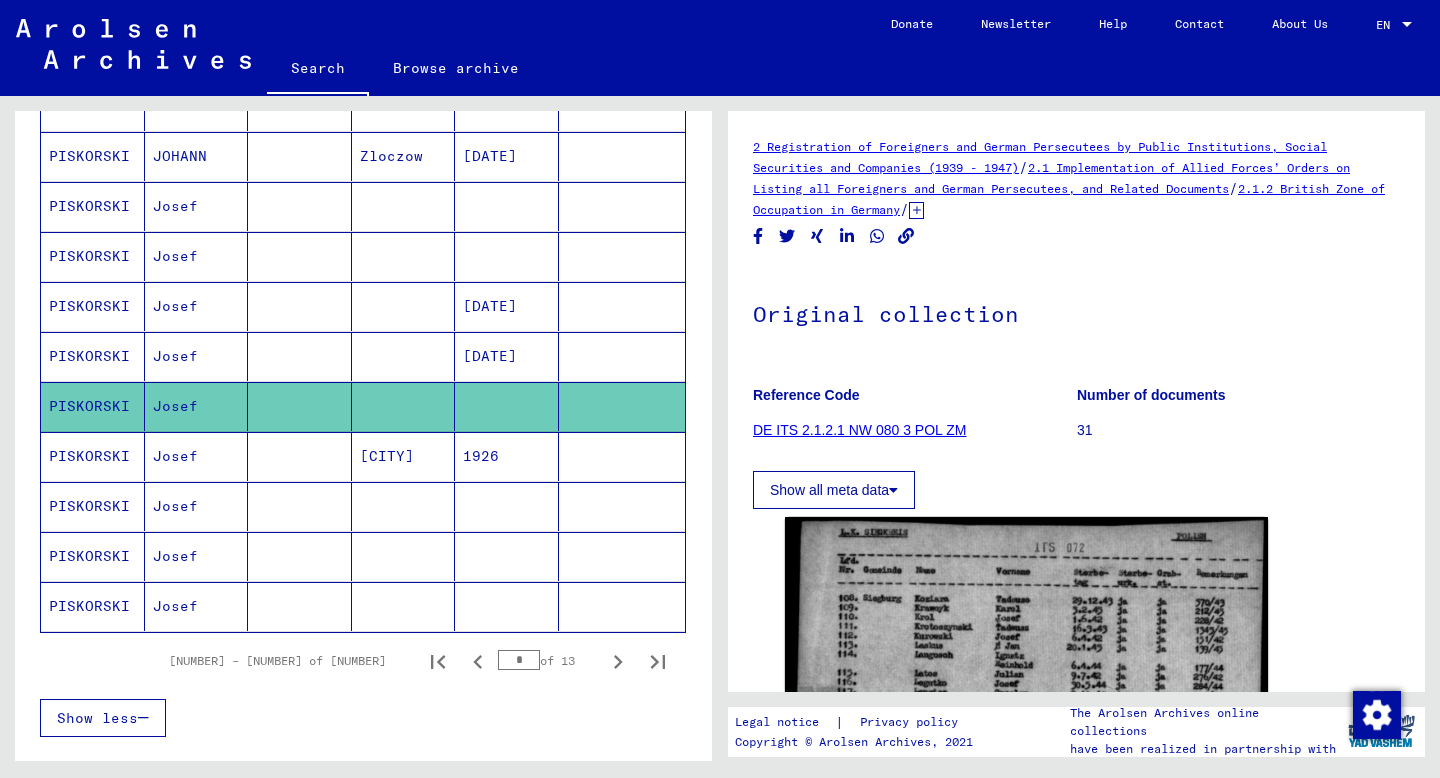 scroll, scrollTop: 1123, scrollLeft: 0, axis: vertical 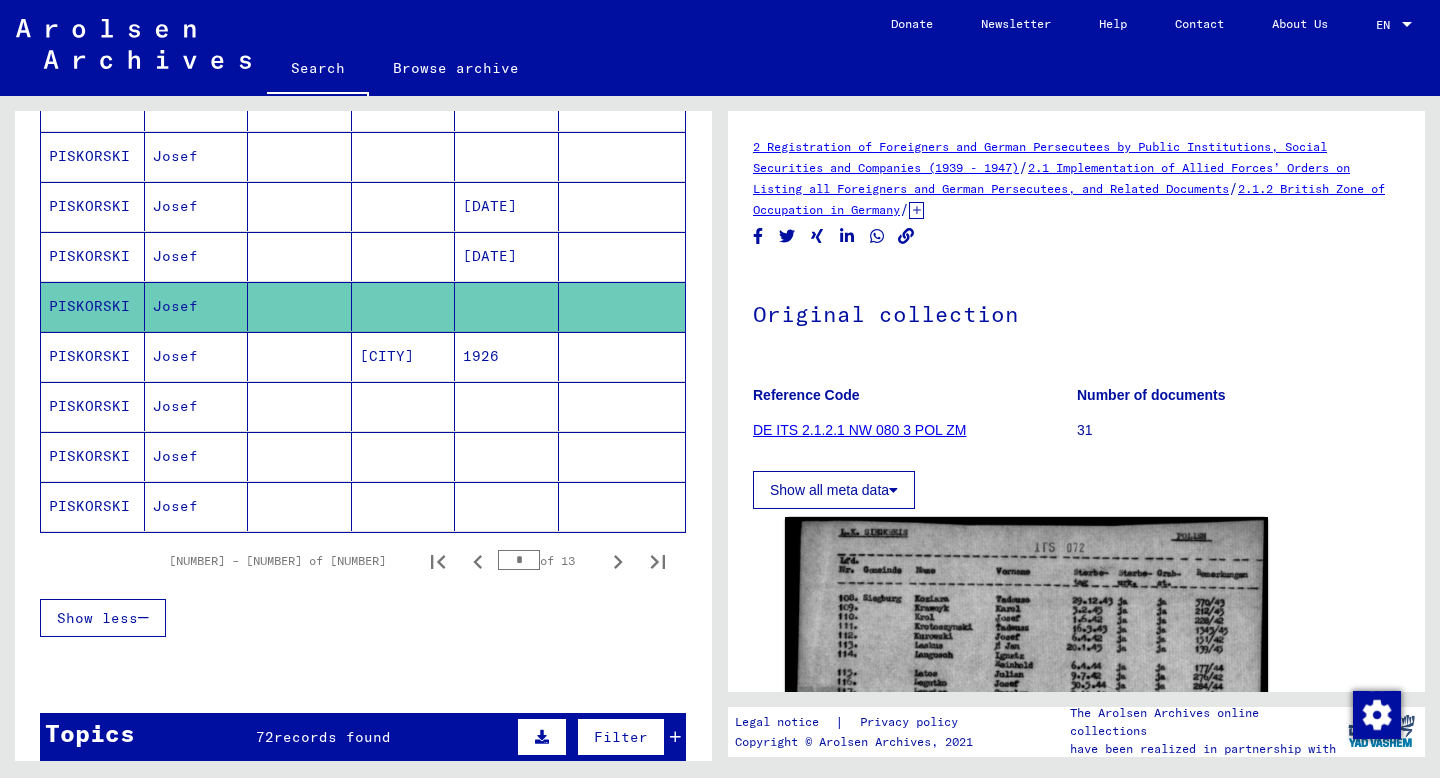 click at bounding box center (404, 456) 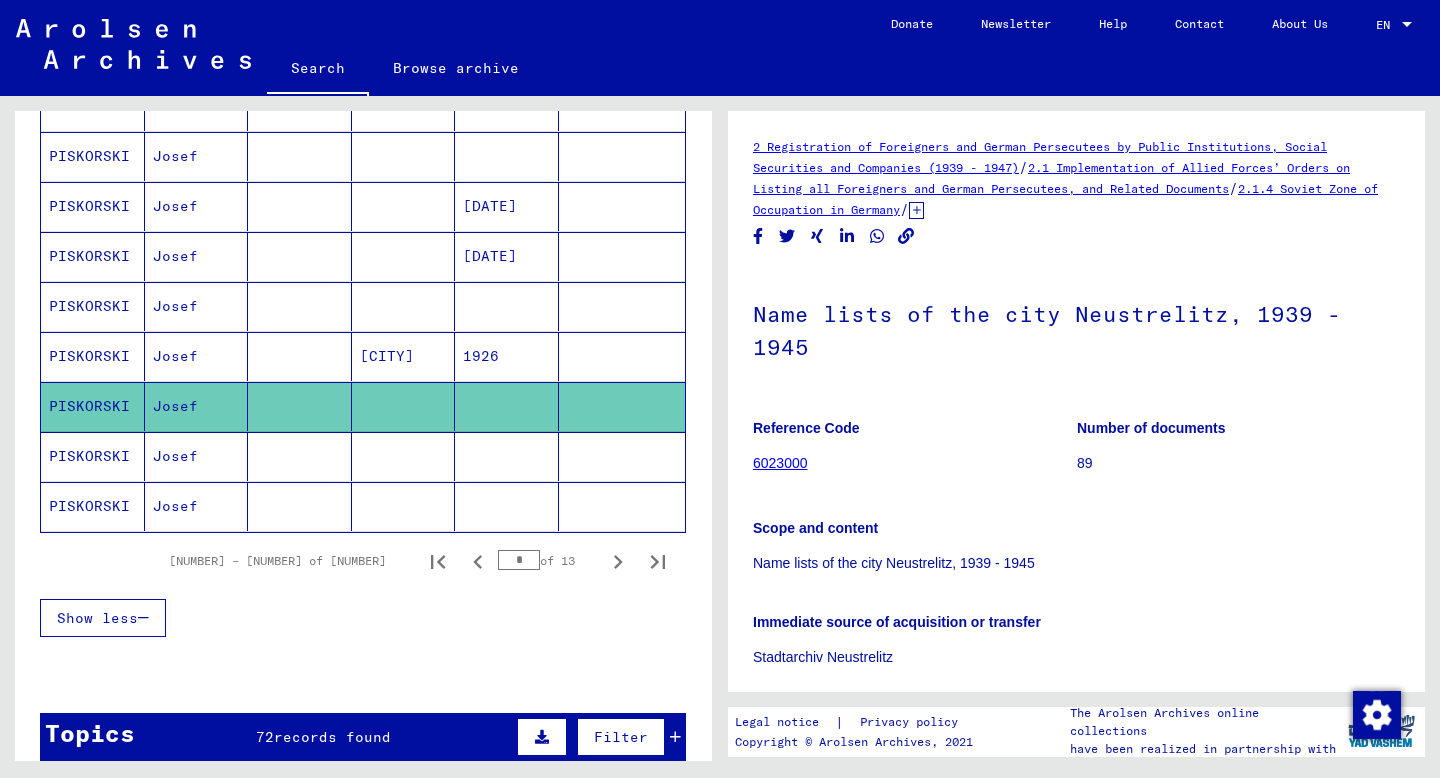 scroll, scrollTop: 0, scrollLeft: 0, axis: both 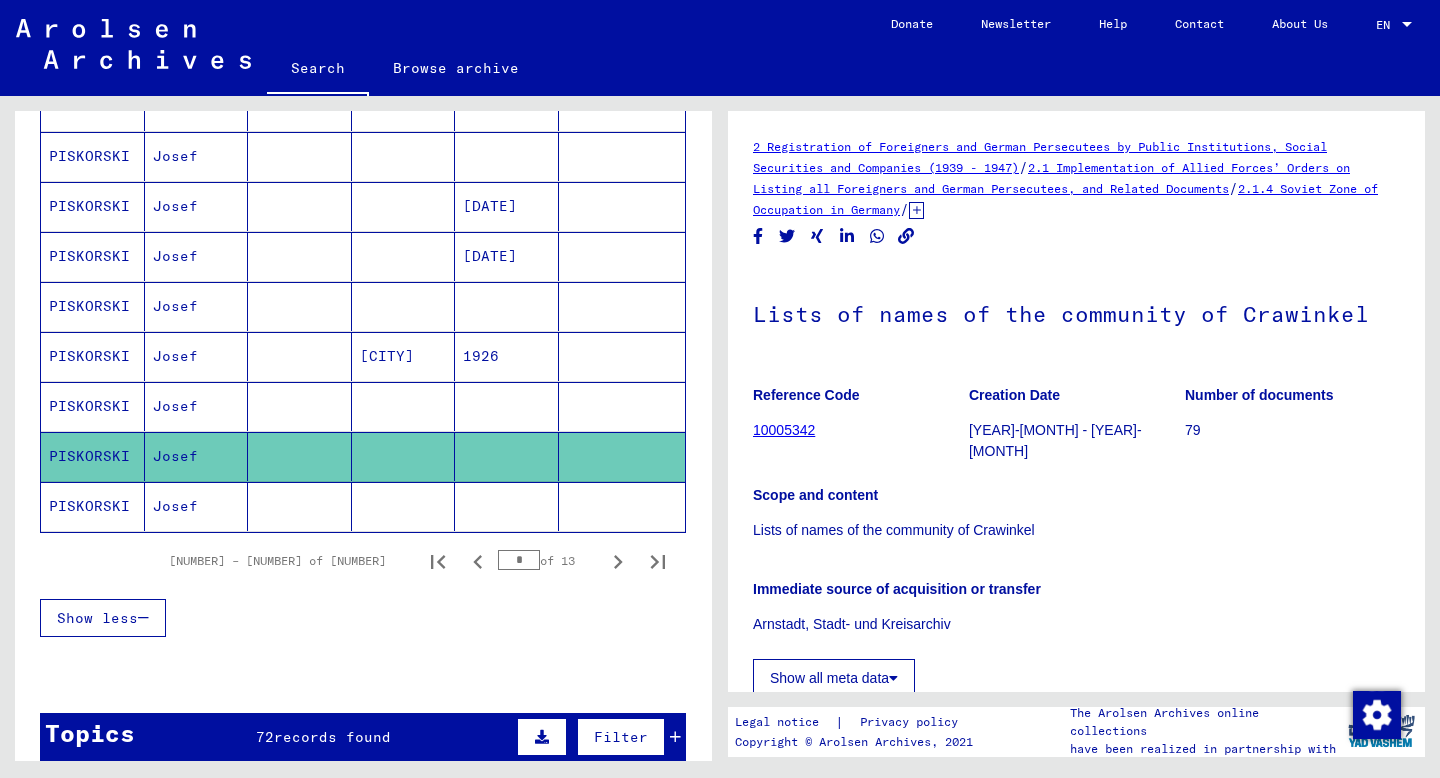 click 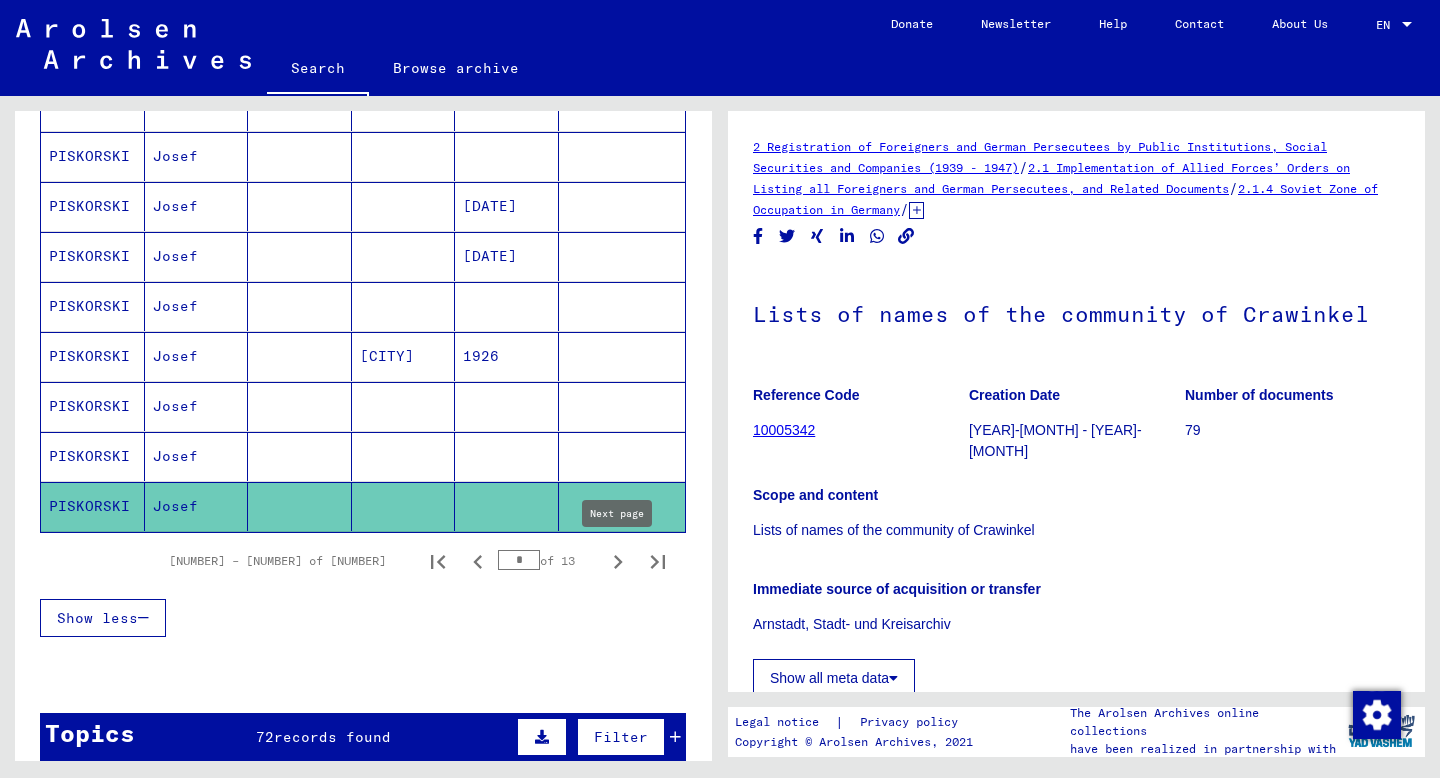 click 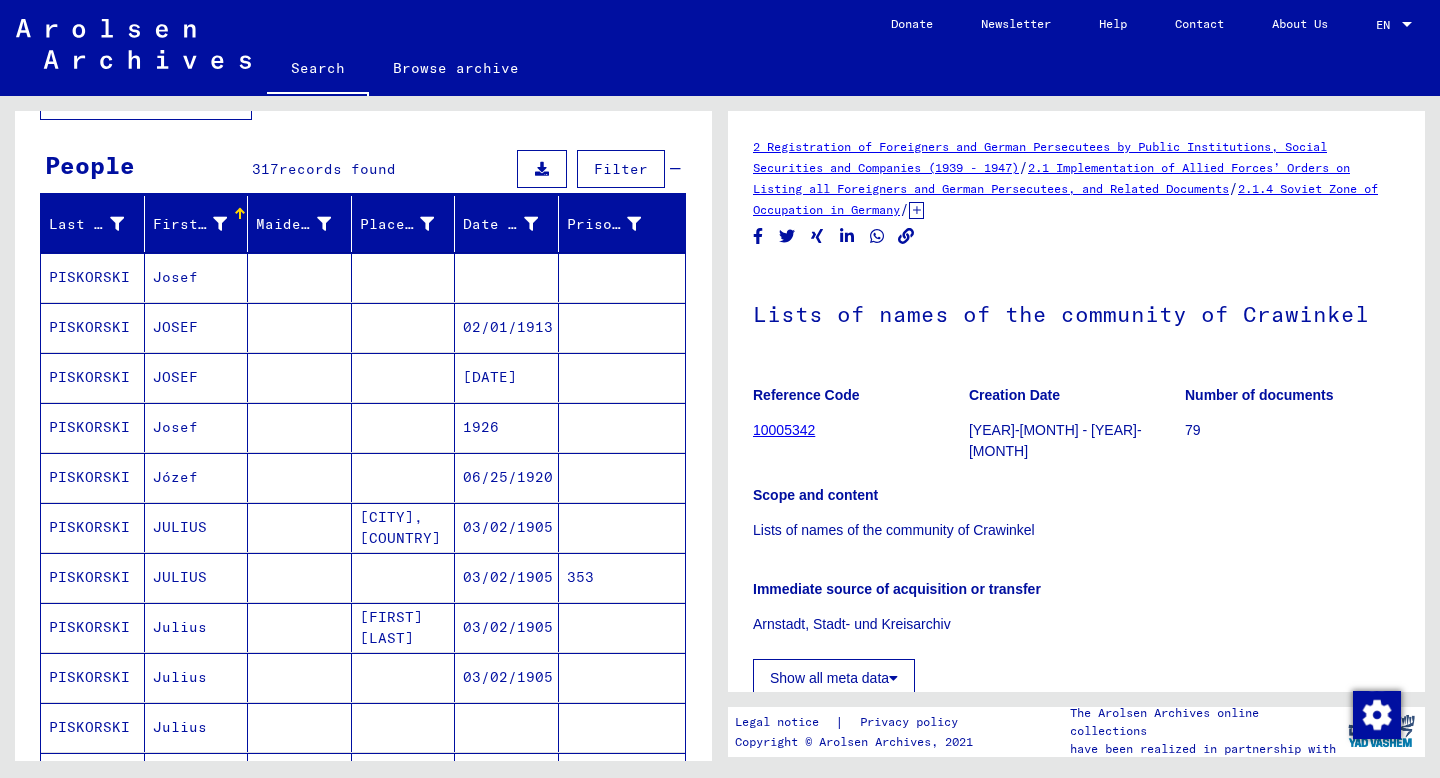 scroll, scrollTop: 144, scrollLeft: 0, axis: vertical 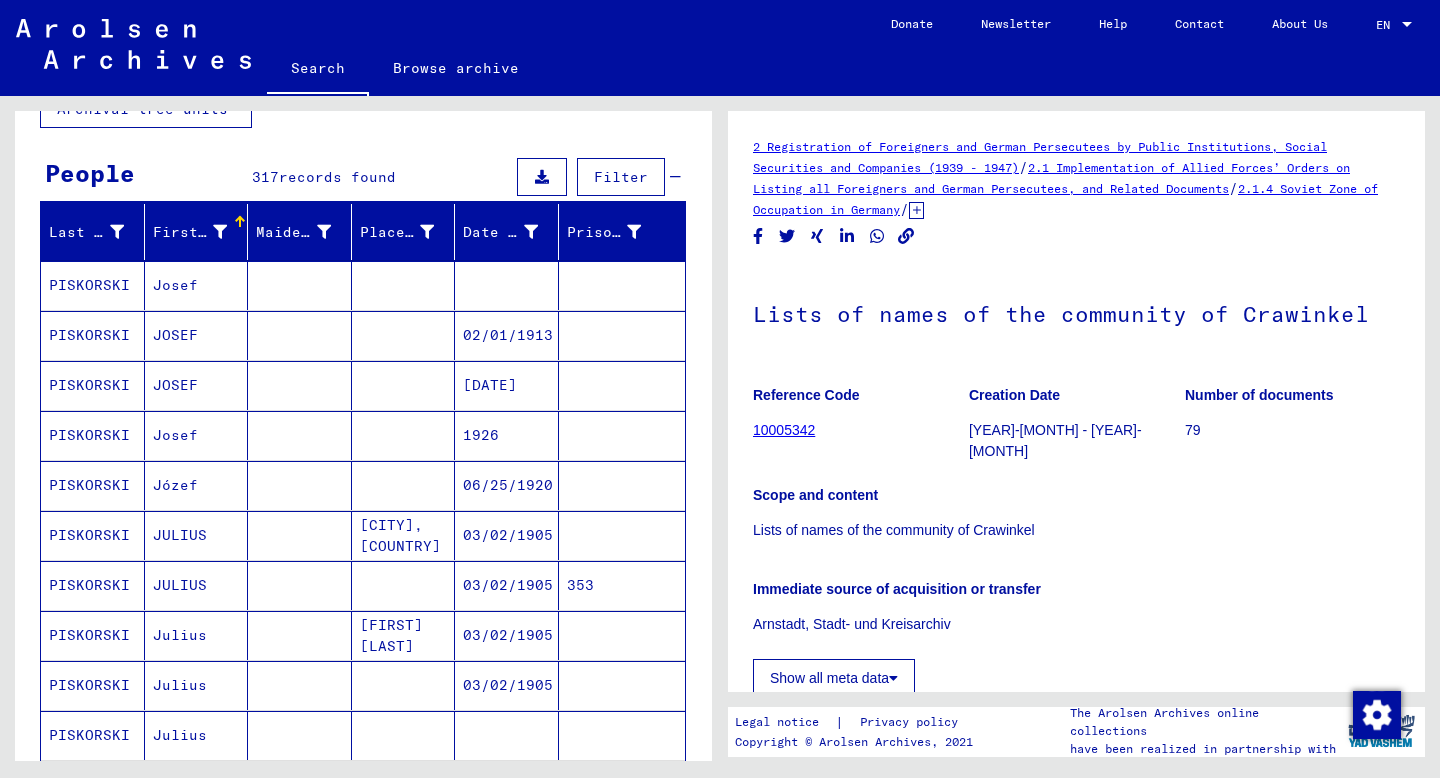 click on "06/25/1920" at bounding box center [507, 535] 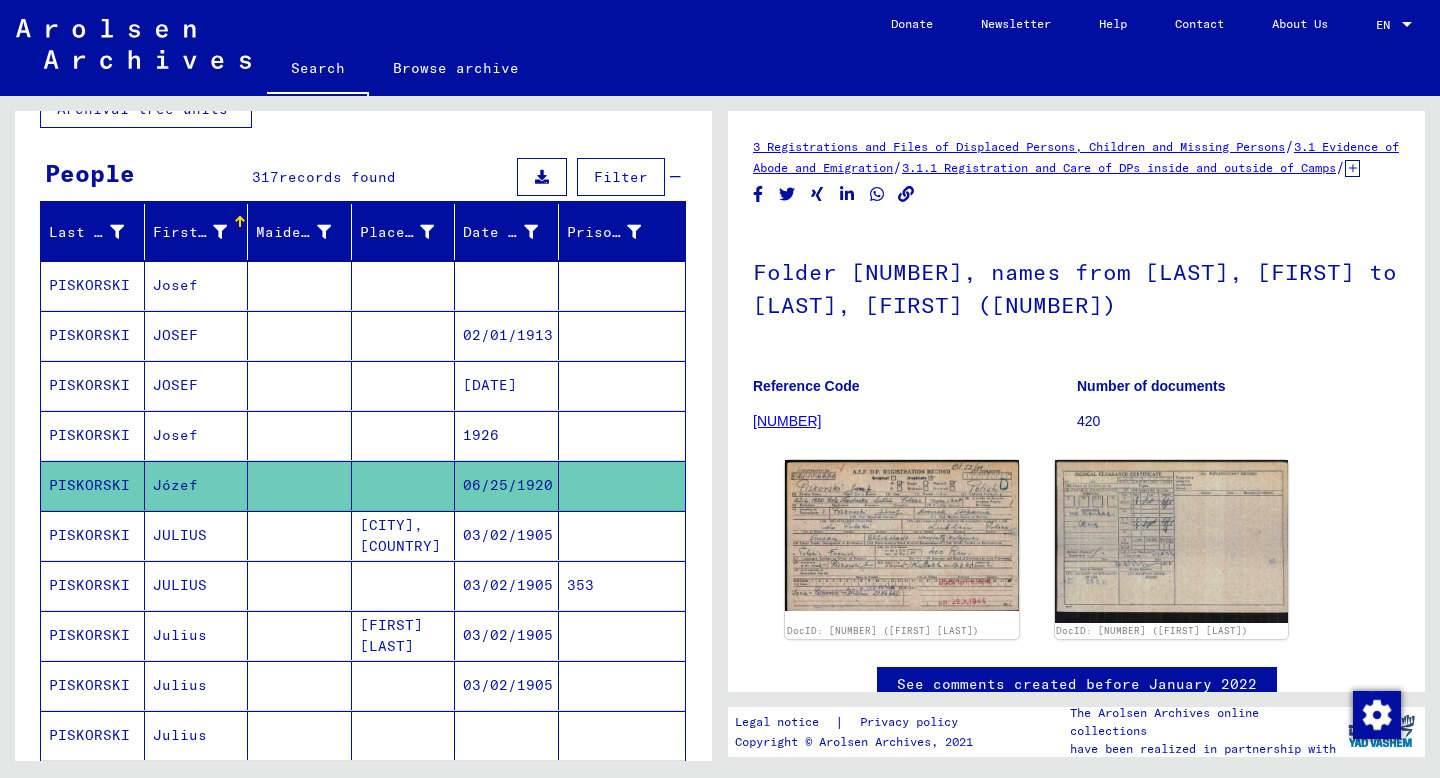 scroll, scrollTop: 0, scrollLeft: 0, axis: both 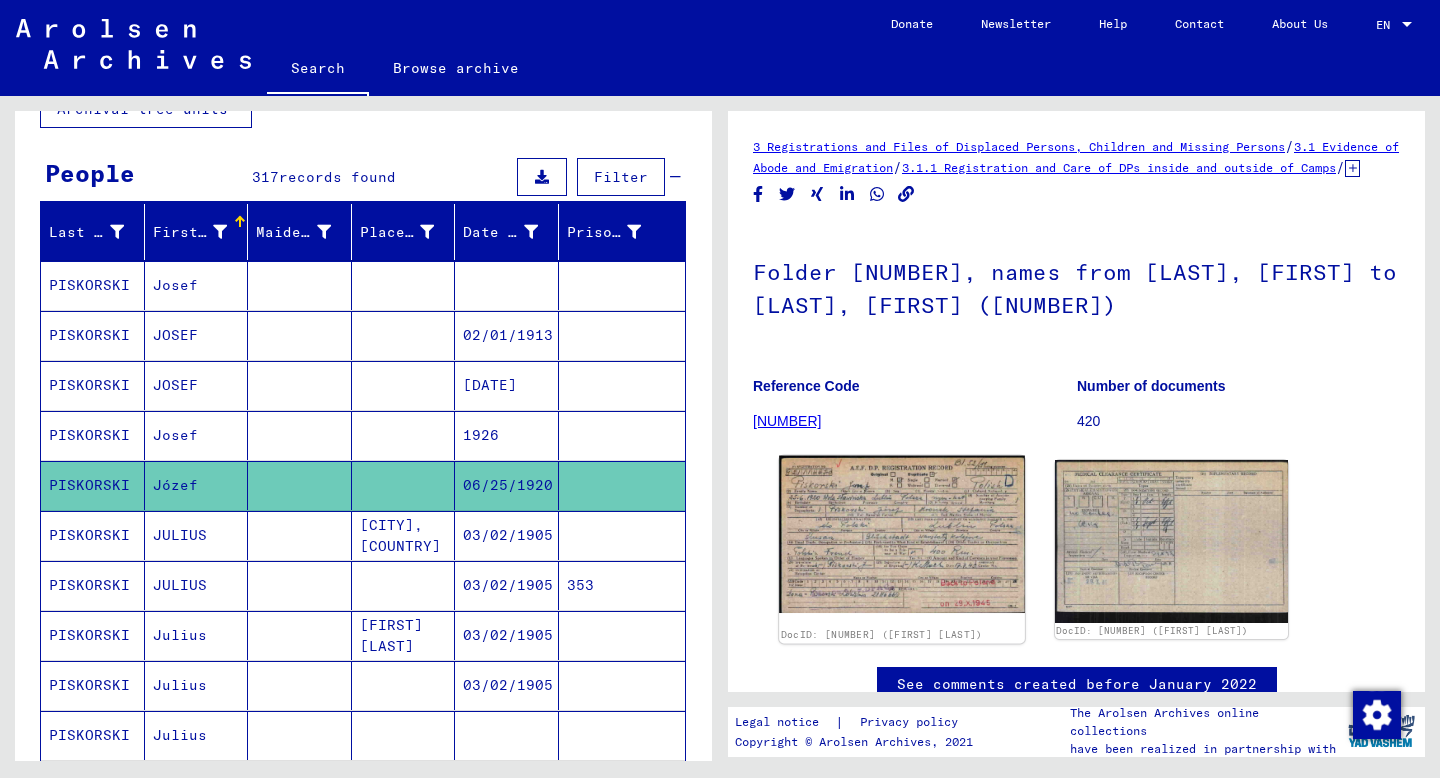 click 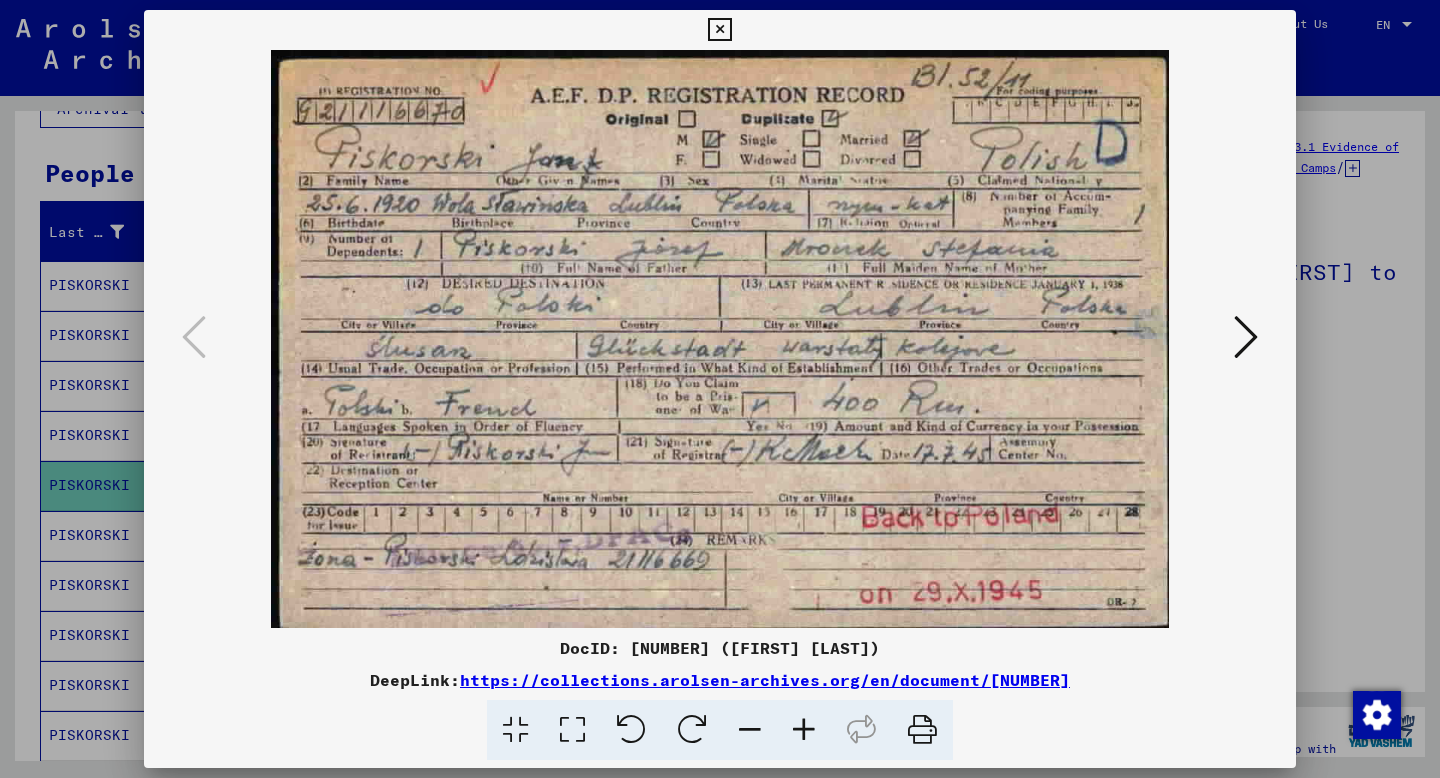 click at bounding box center [720, 339] 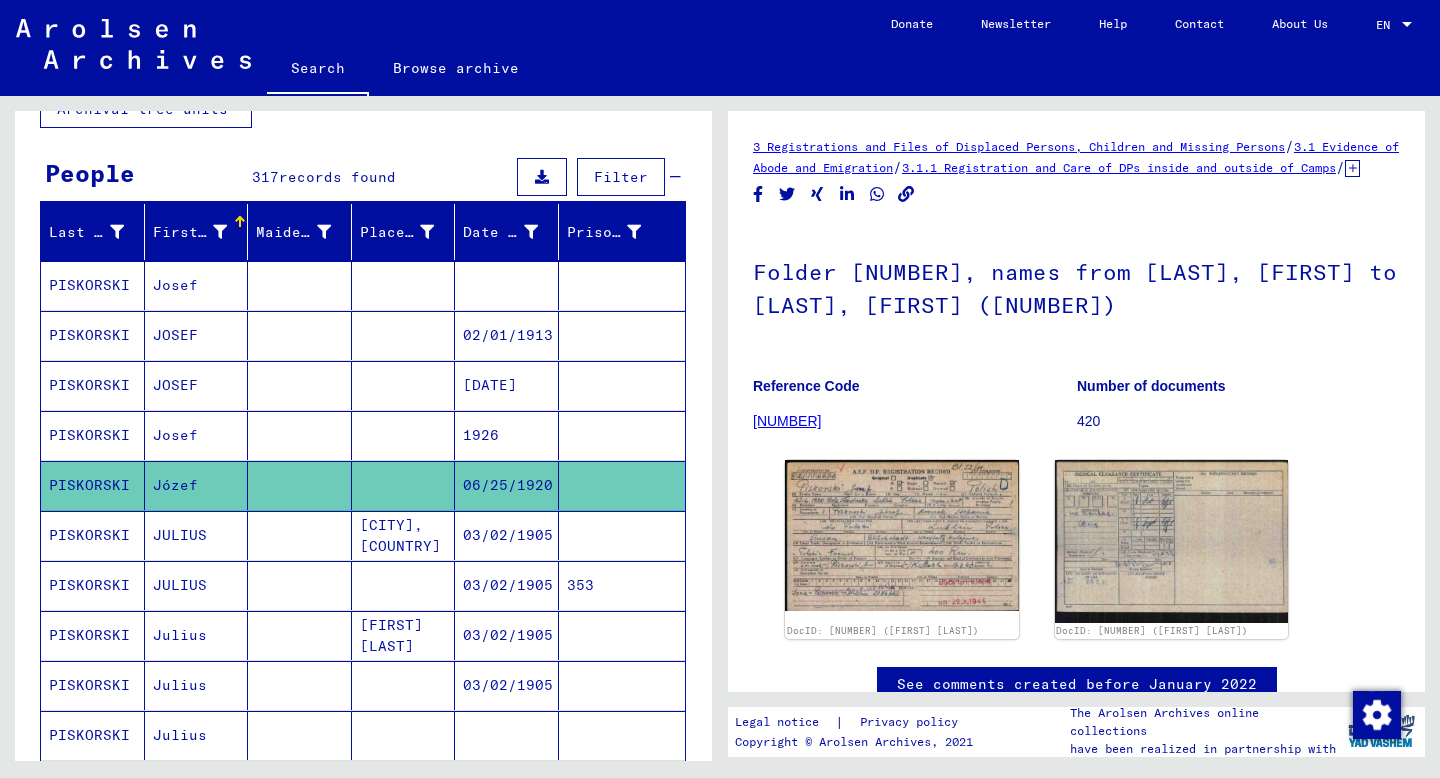 click at bounding box center (404, 385) 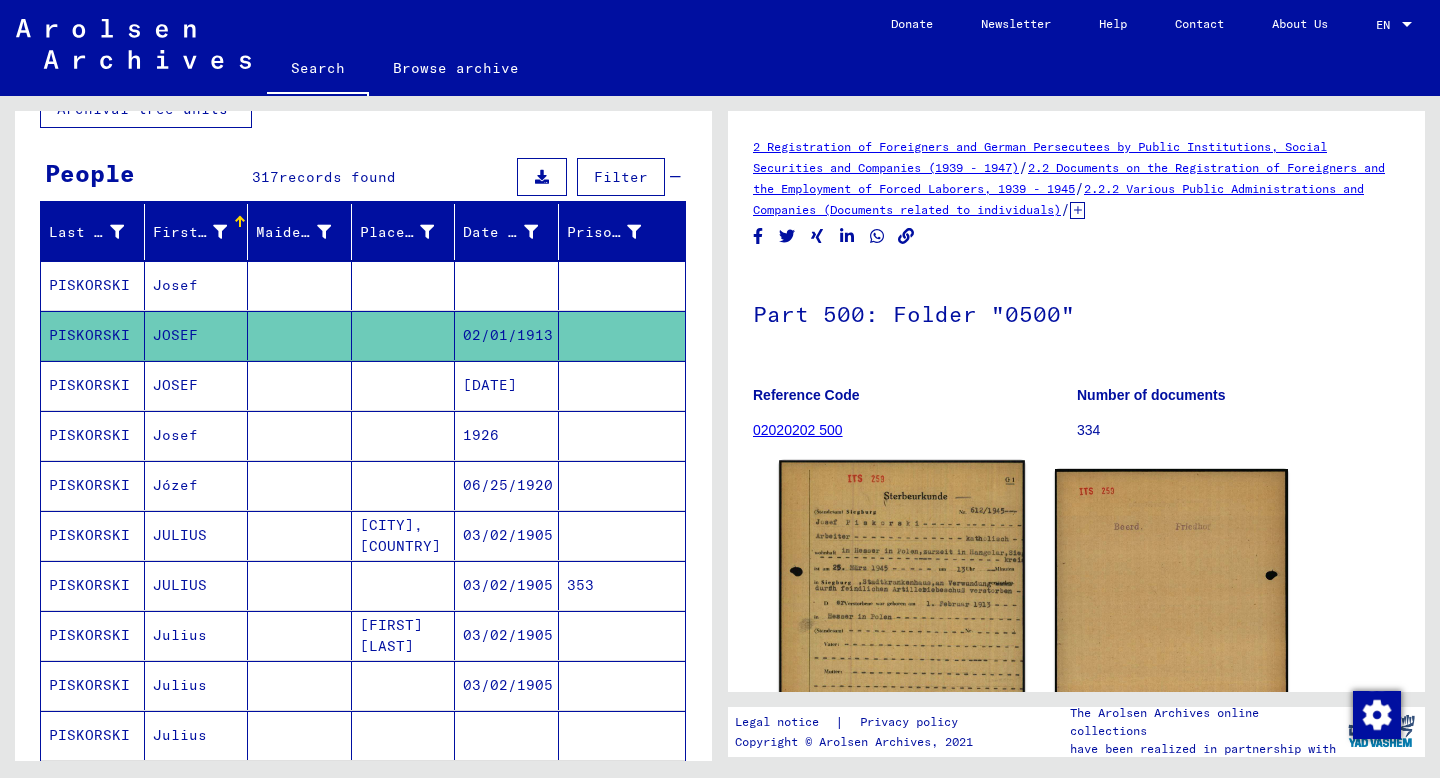 scroll, scrollTop: 36, scrollLeft: 0, axis: vertical 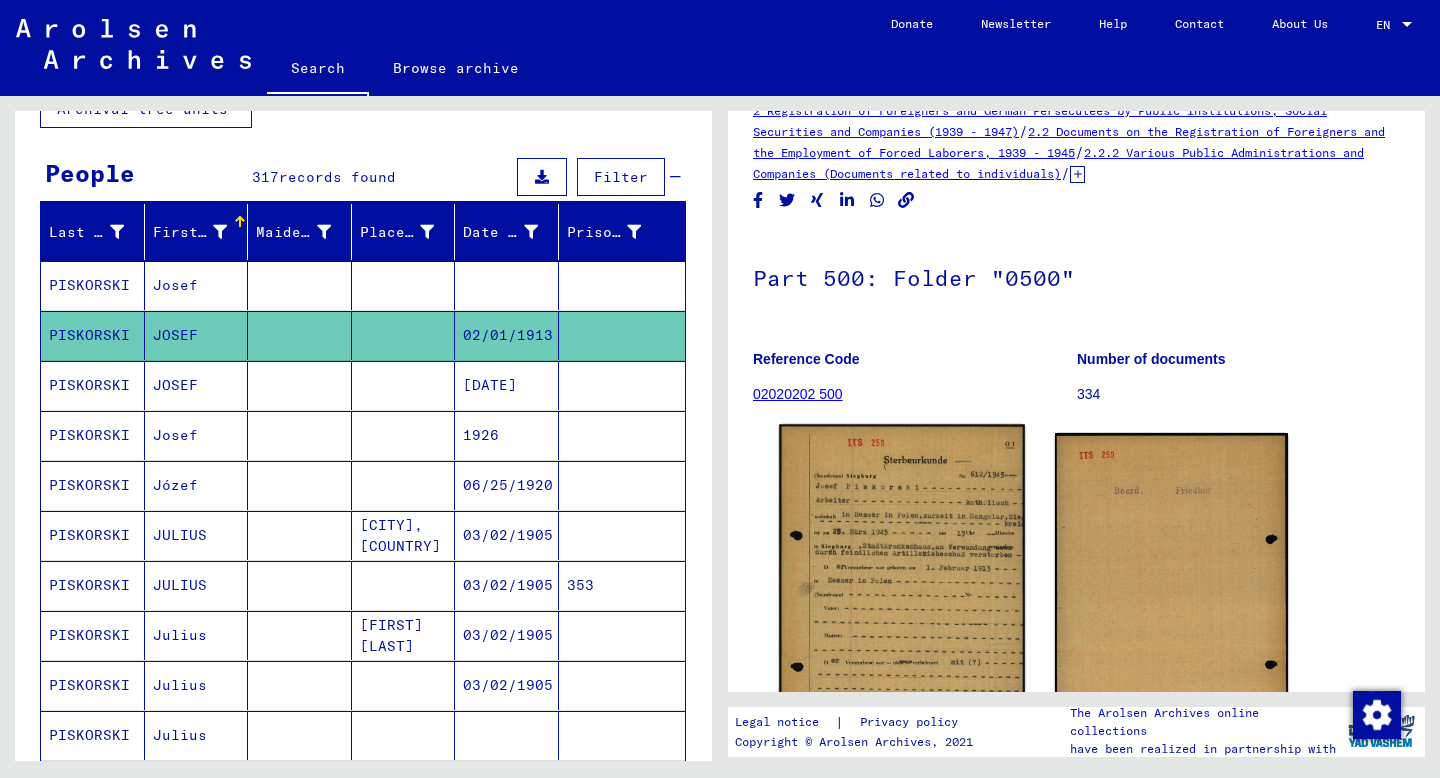 click 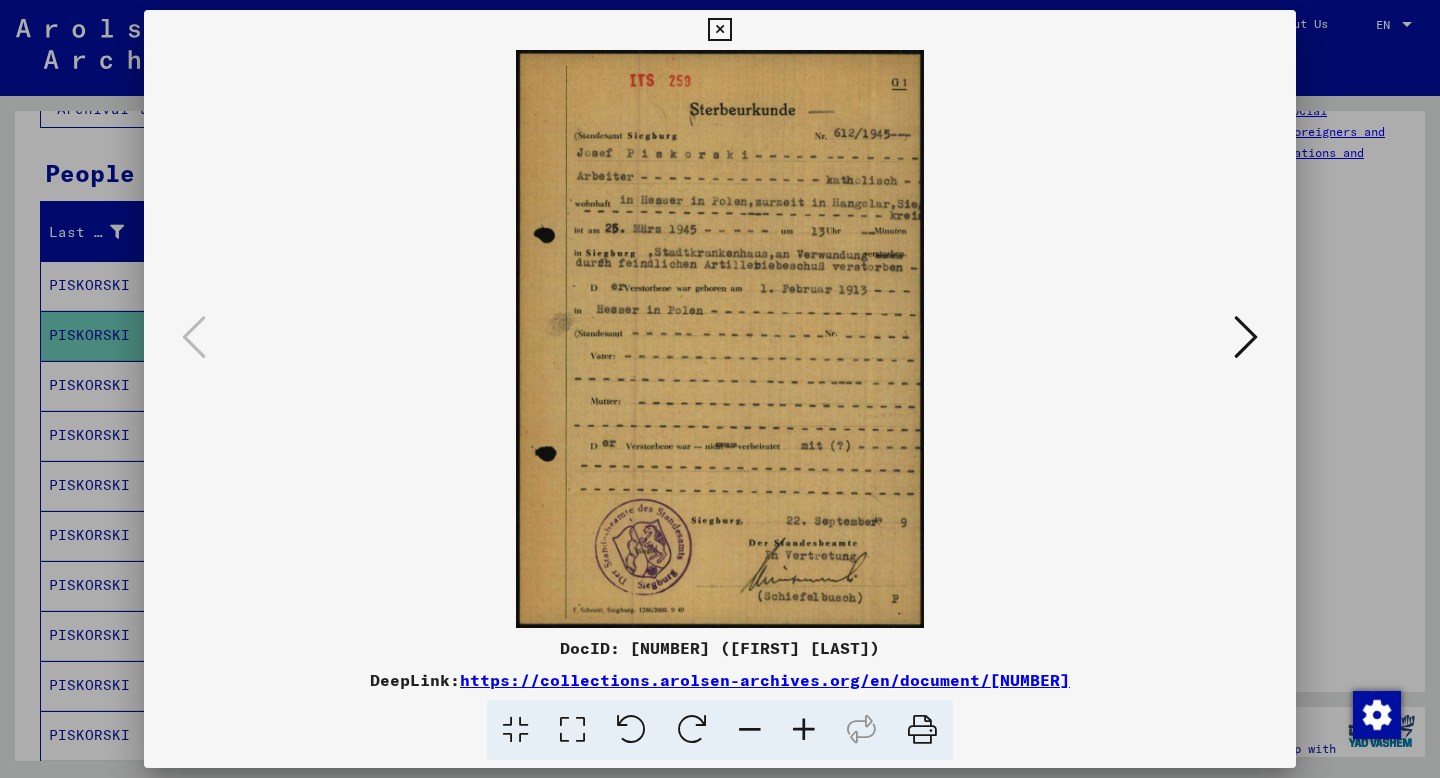 click at bounding box center [720, 389] 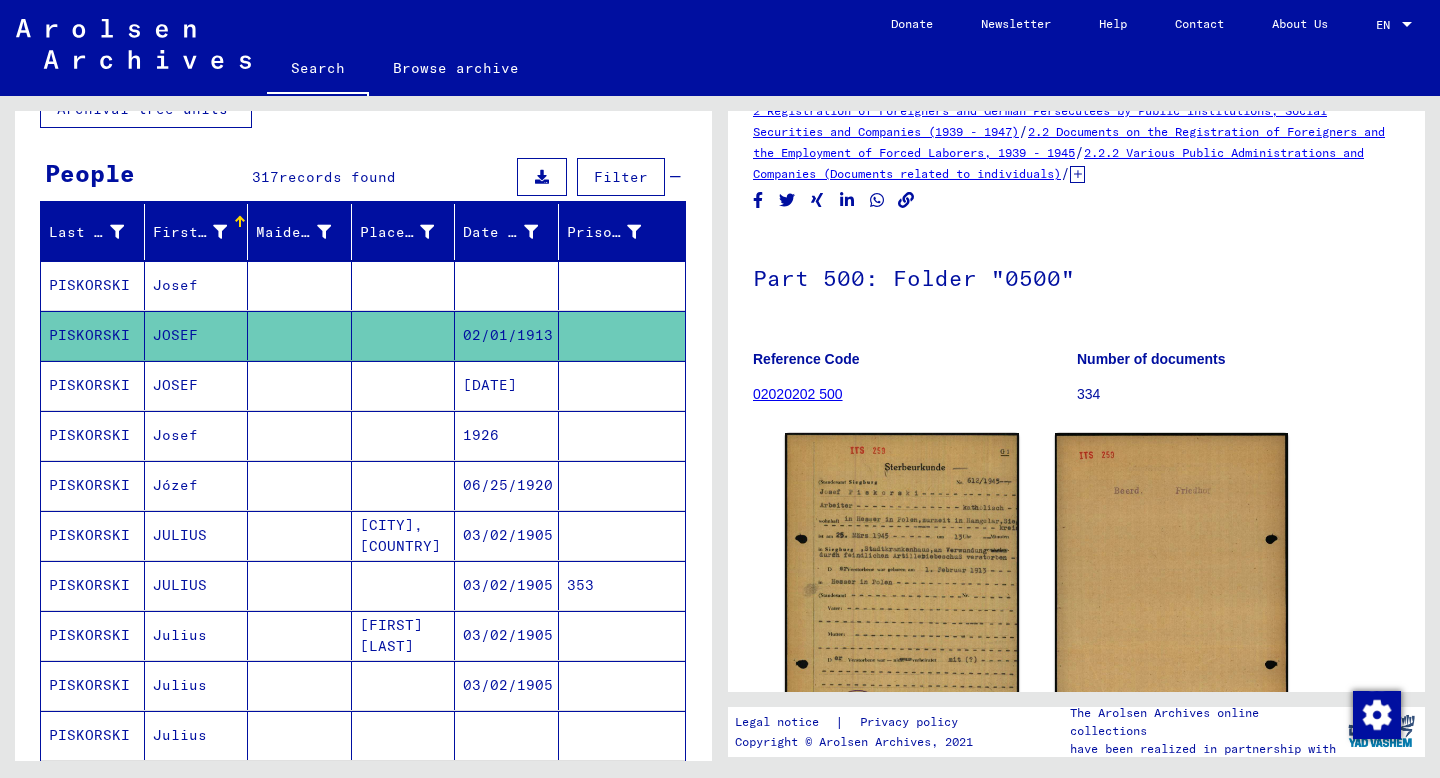 click on "[DATE]" at bounding box center (507, 435) 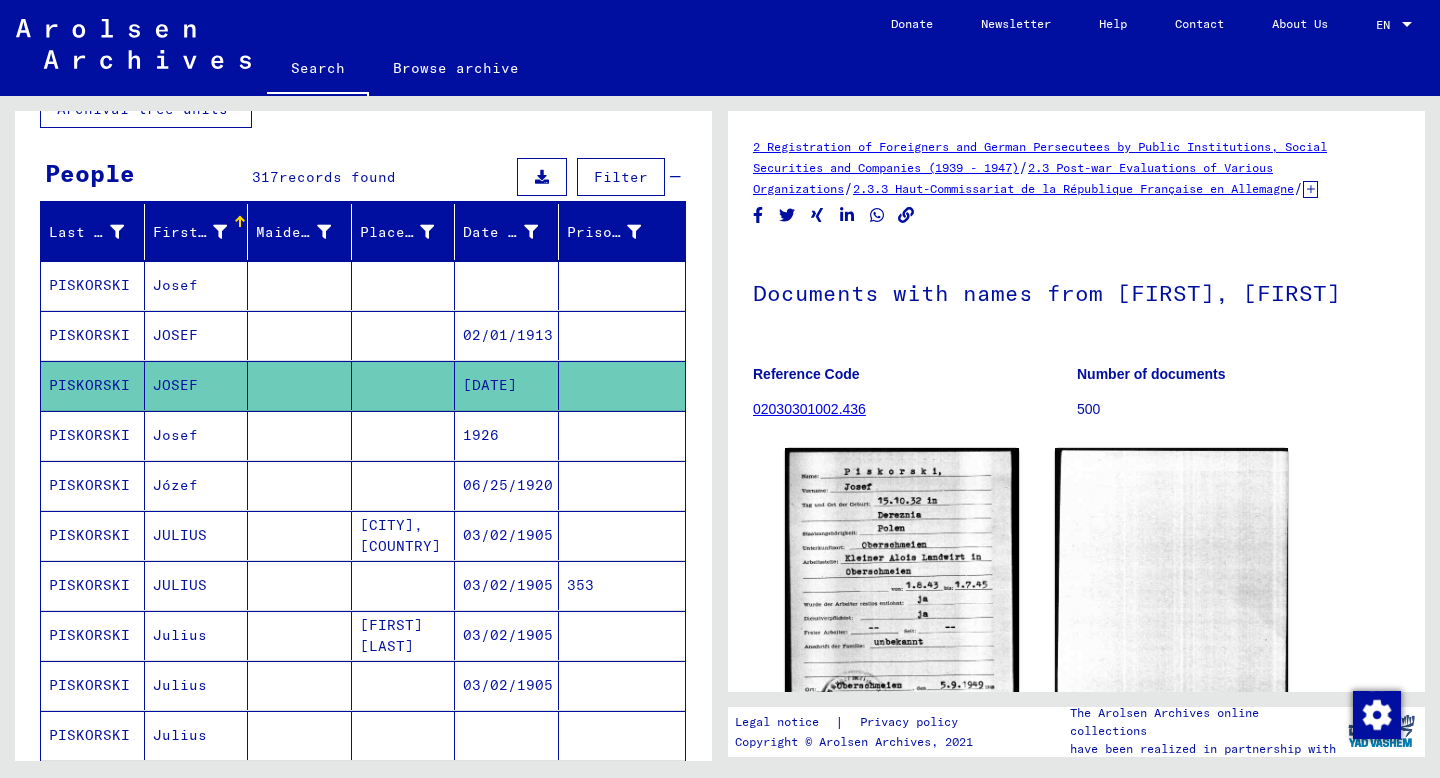 scroll, scrollTop: 0, scrollLeft: 0, axis: both 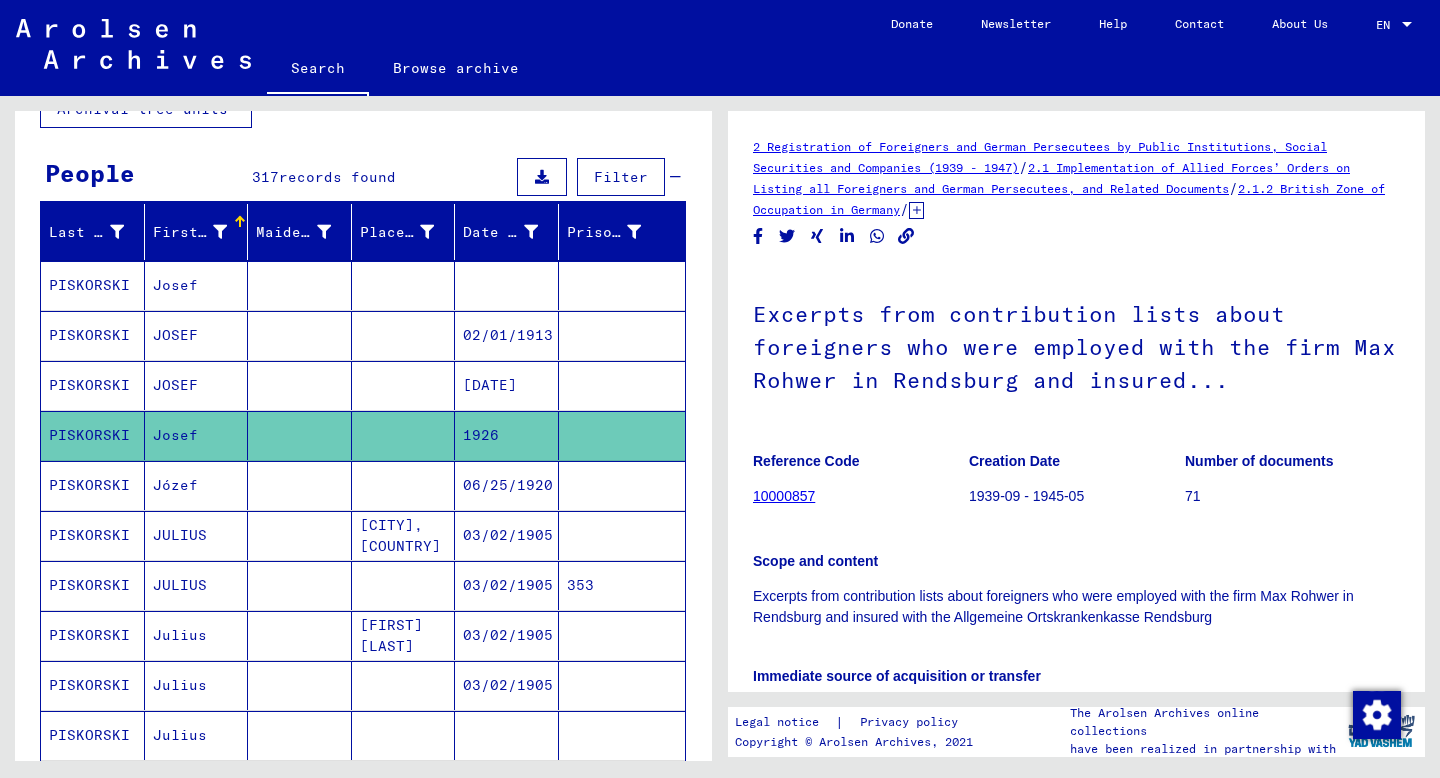 click at bounding box center (507, 335) 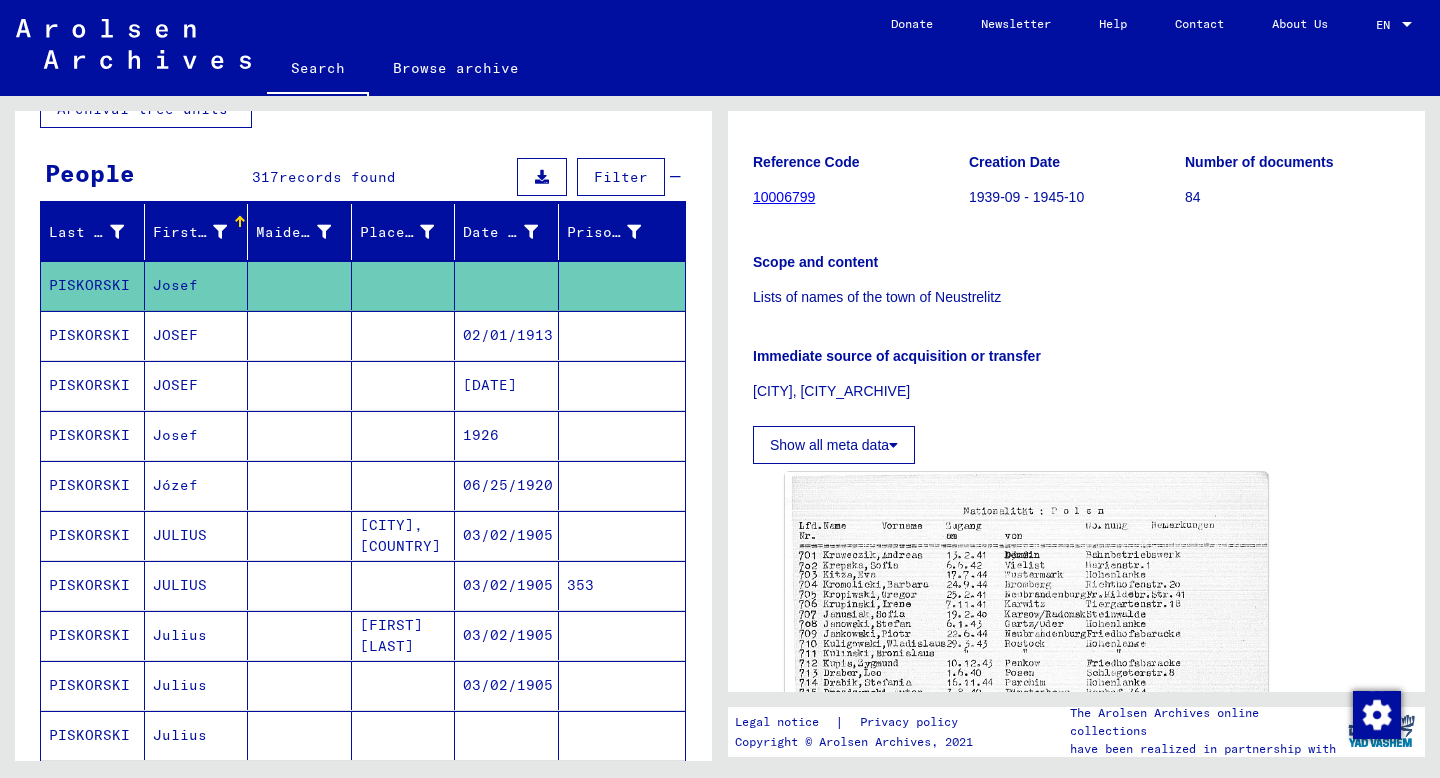 scroll, scrollTop: 0, scrollLeft: 0, axis: both 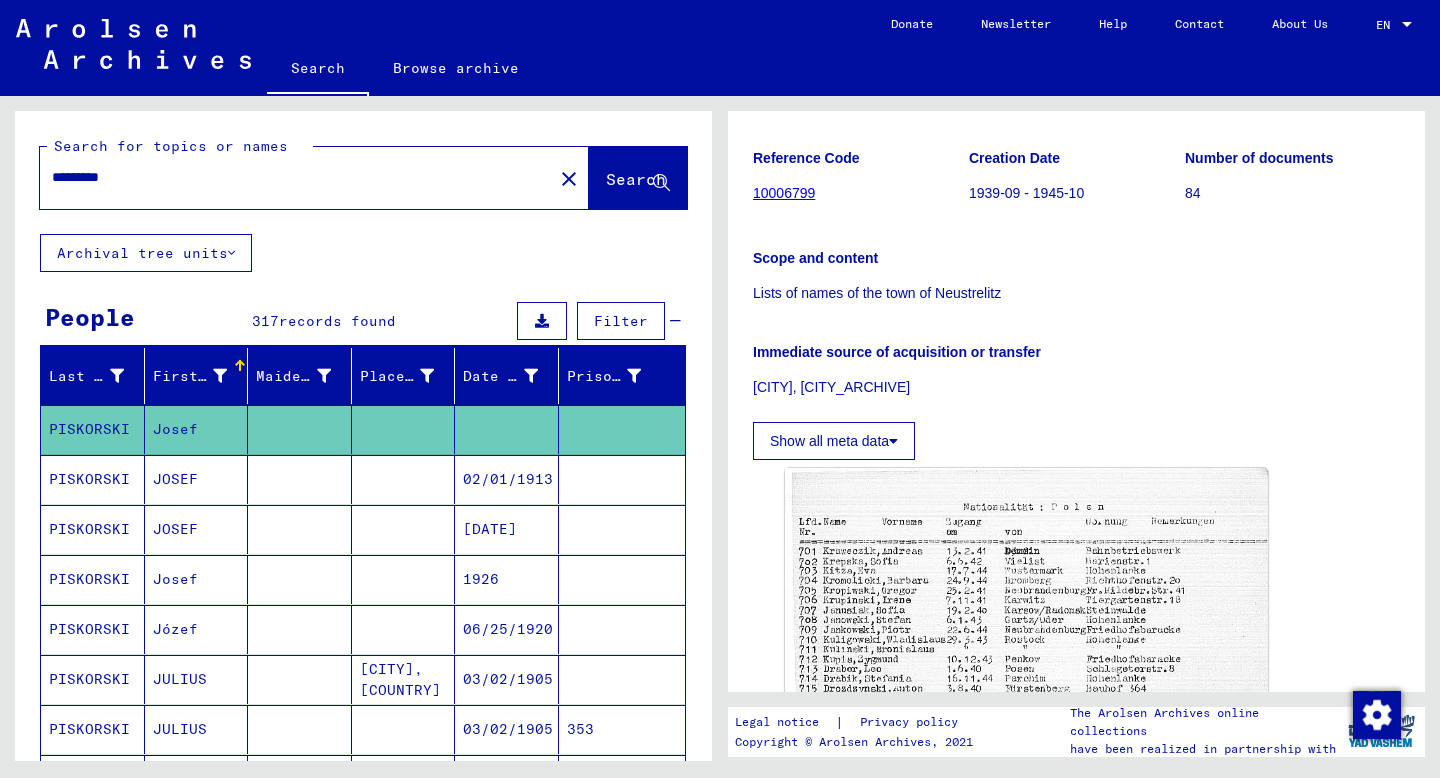 click on "*********" 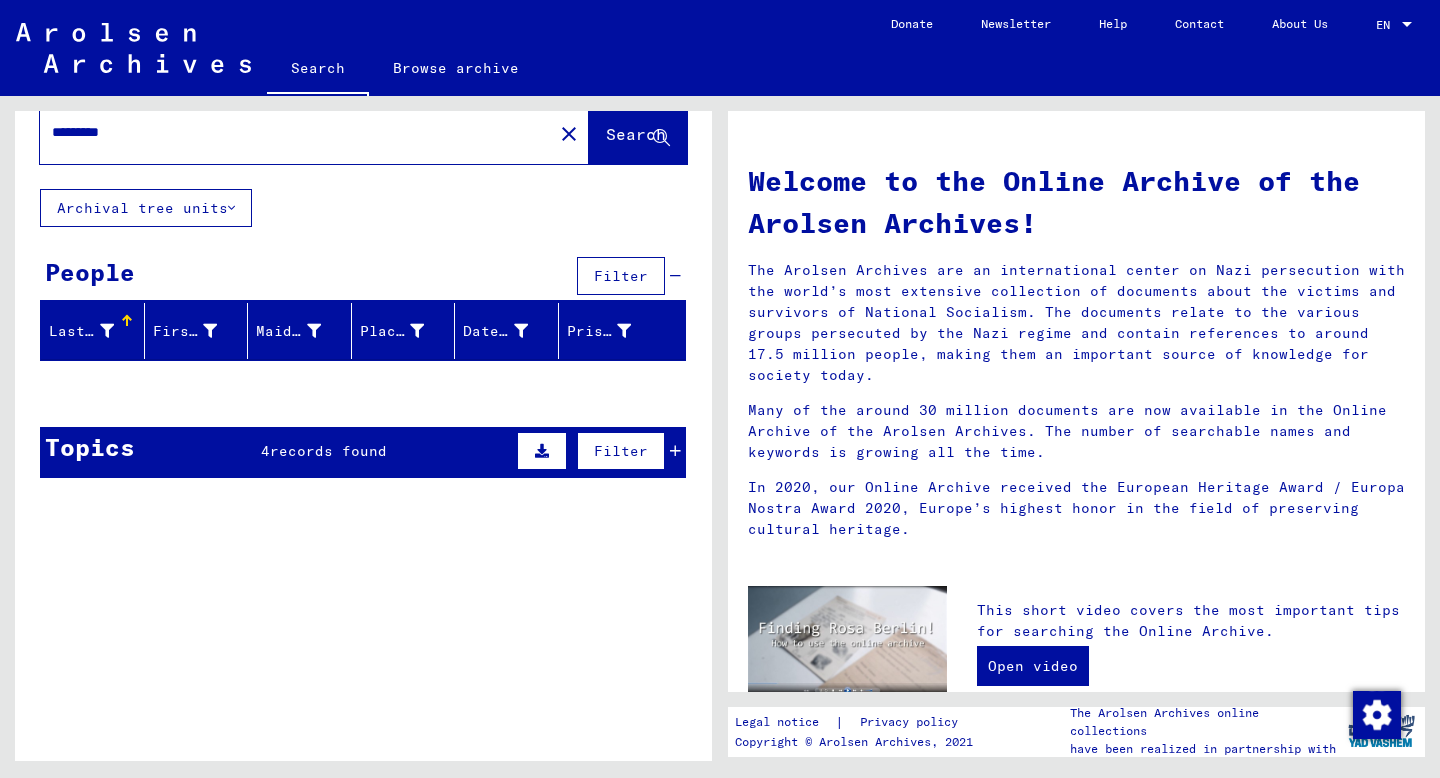 scroll, scrollTop: 64, scrollLeft: 0, axis: vertical 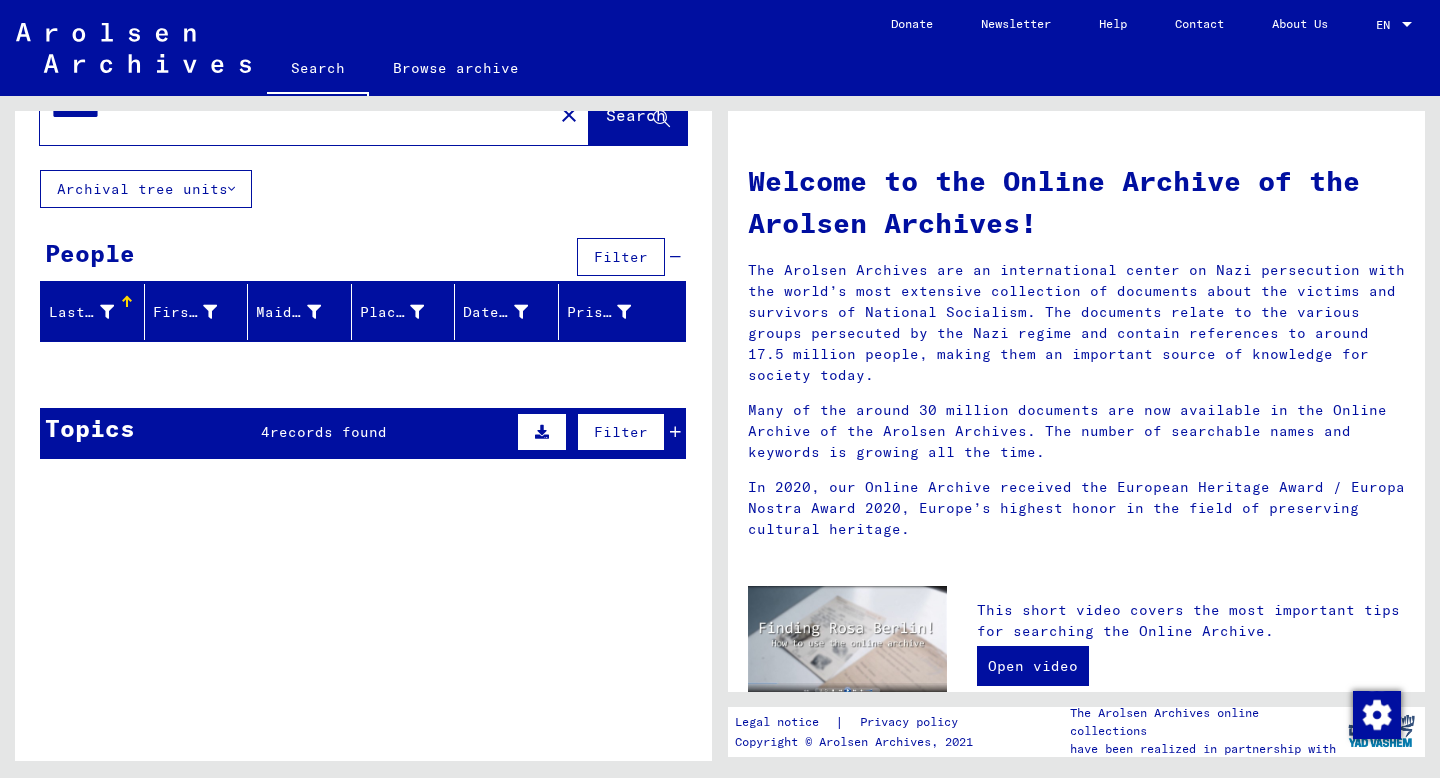 click on "4" at bounding box center (265, 432) 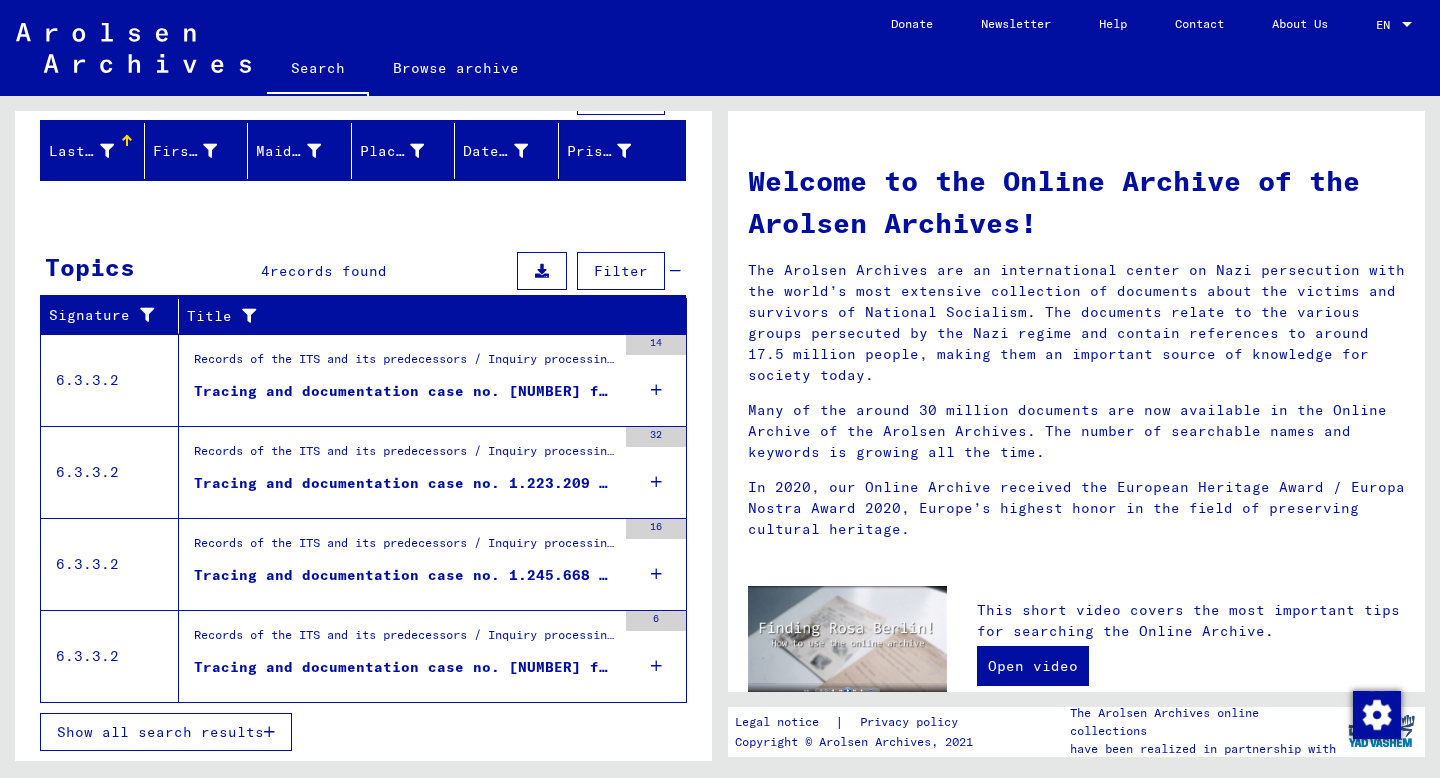 click on "Records of the ITS and its predecessors / Inquiry processing / ITS case files as of 1947 / Repository of T/D cases / Tracing and documentation cases with (T/D) numbers between 1.000.000 and 1.249.999 / Tracing and documentation cases with (T/D) numbers between 1.207.500 and 1.207.999" at bounding box center (405, 364) 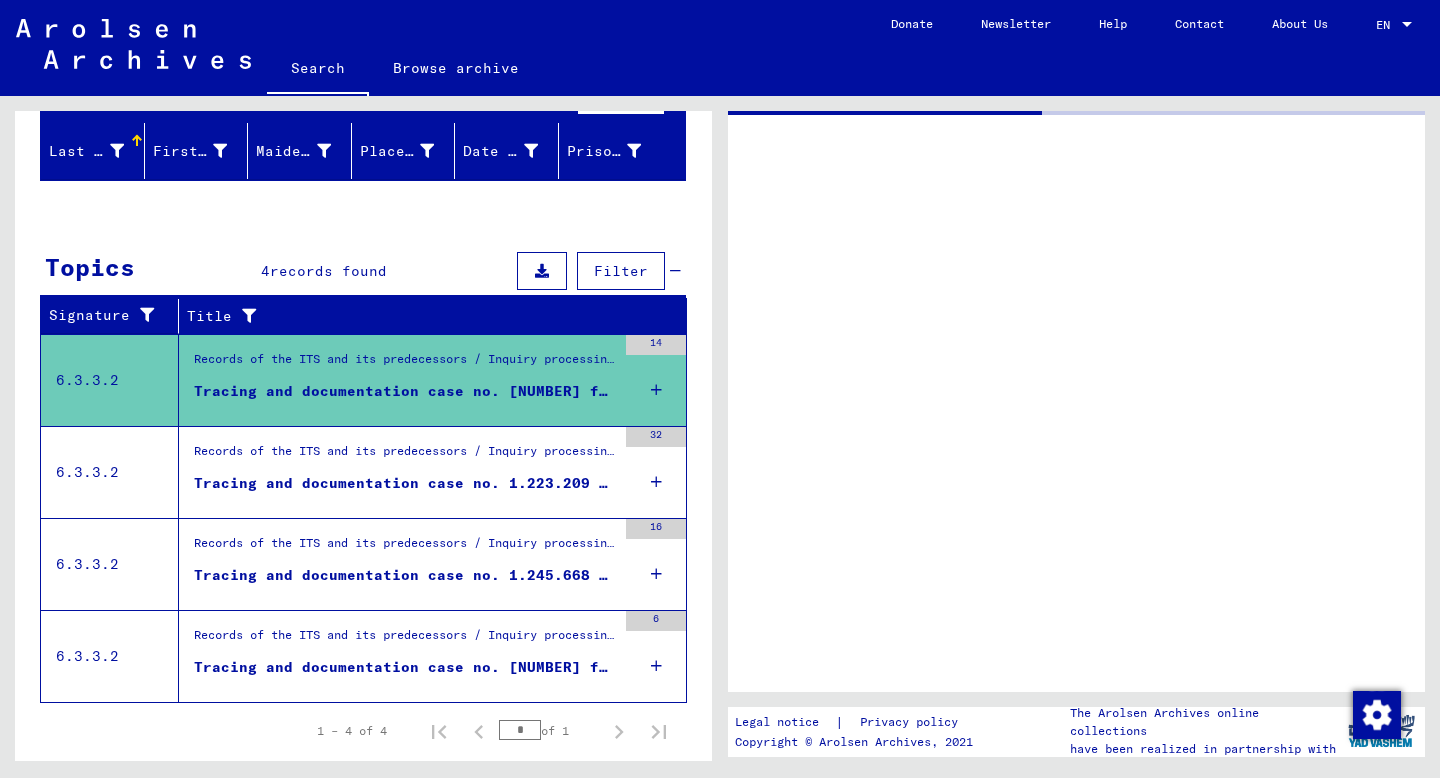 scroll, scrollTop: 223, scrollLeft: 0, axis: vertical 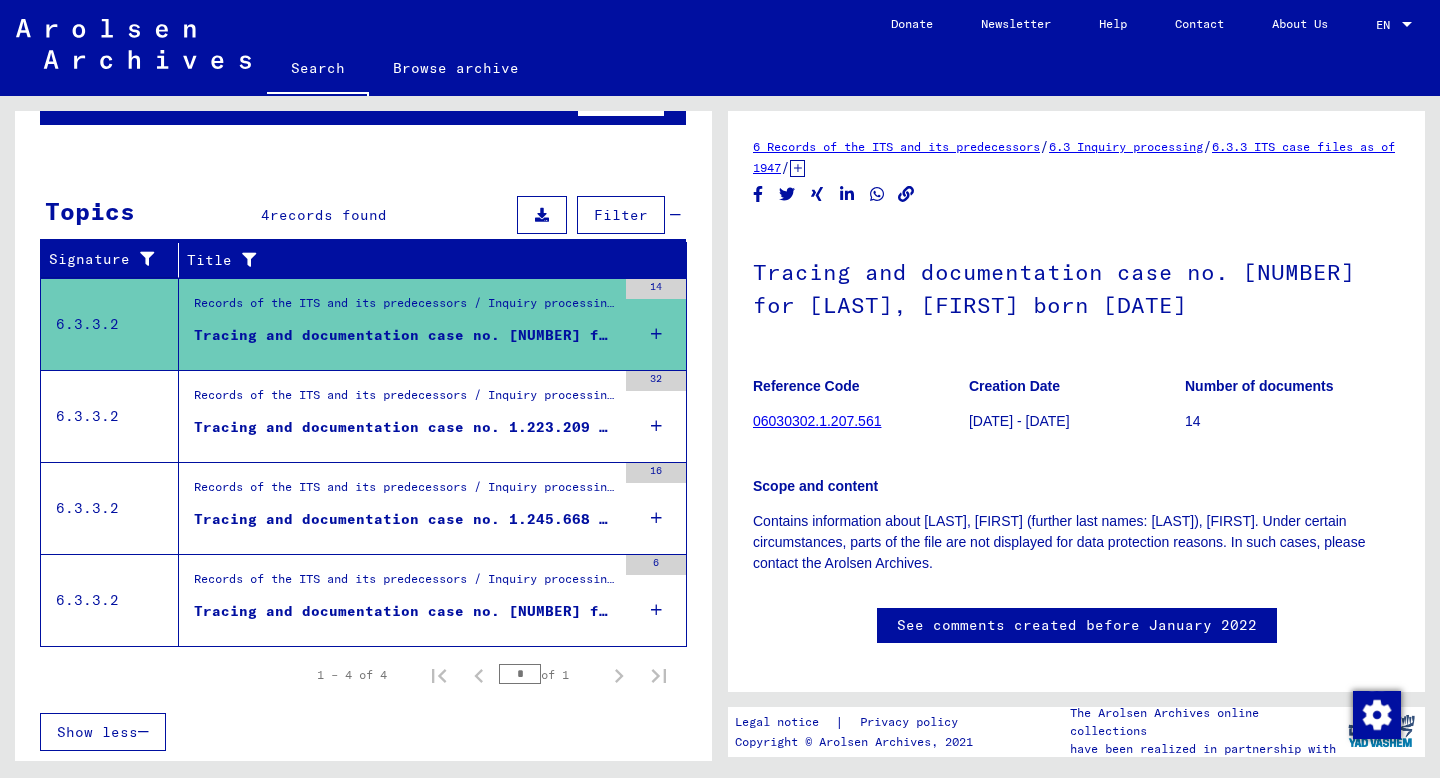 click on "Records of the ITS and its predecessors / Inquiry processing / ITS case files as of 1947 / Repository of T/D cases / Tracing and documentation cases with (T/D) numbers between 1.000.000 and 1.249.999 / Tracing and documentation cases with (T/D) numbers between 1.223.000 and 1.223.499" at bounding box center (405, 400) 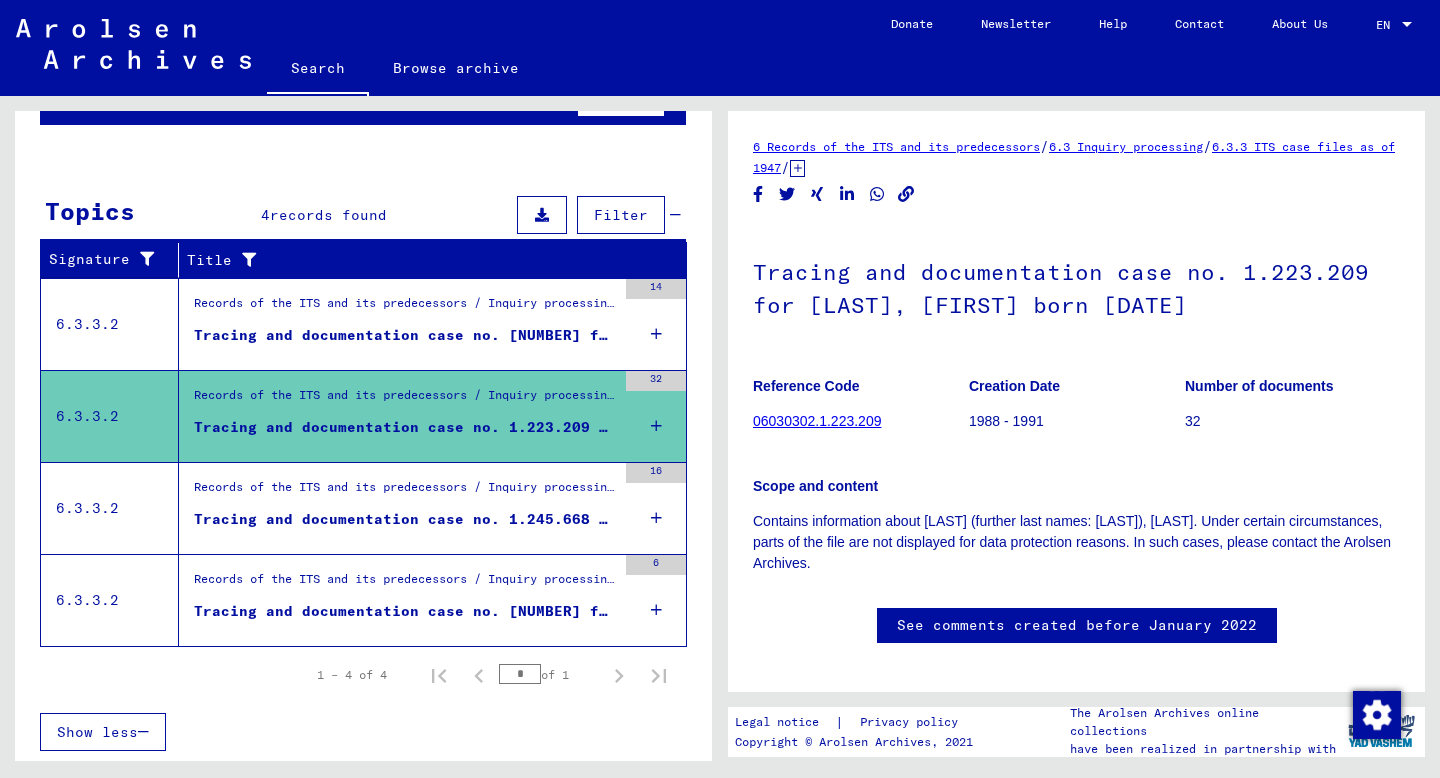 click on "Records of the ITS and its predecessors / Inquiry processing / ITS case files as of 1947 / Repository of T/D cases / Tracing and documentation cases with (T/D) numbers between 1.000.000 and 1.249.999 / Tracing and documentation cases with (T/D) numbers between 1.245.500 and 1.245.999" at bounding box center [405, 492] 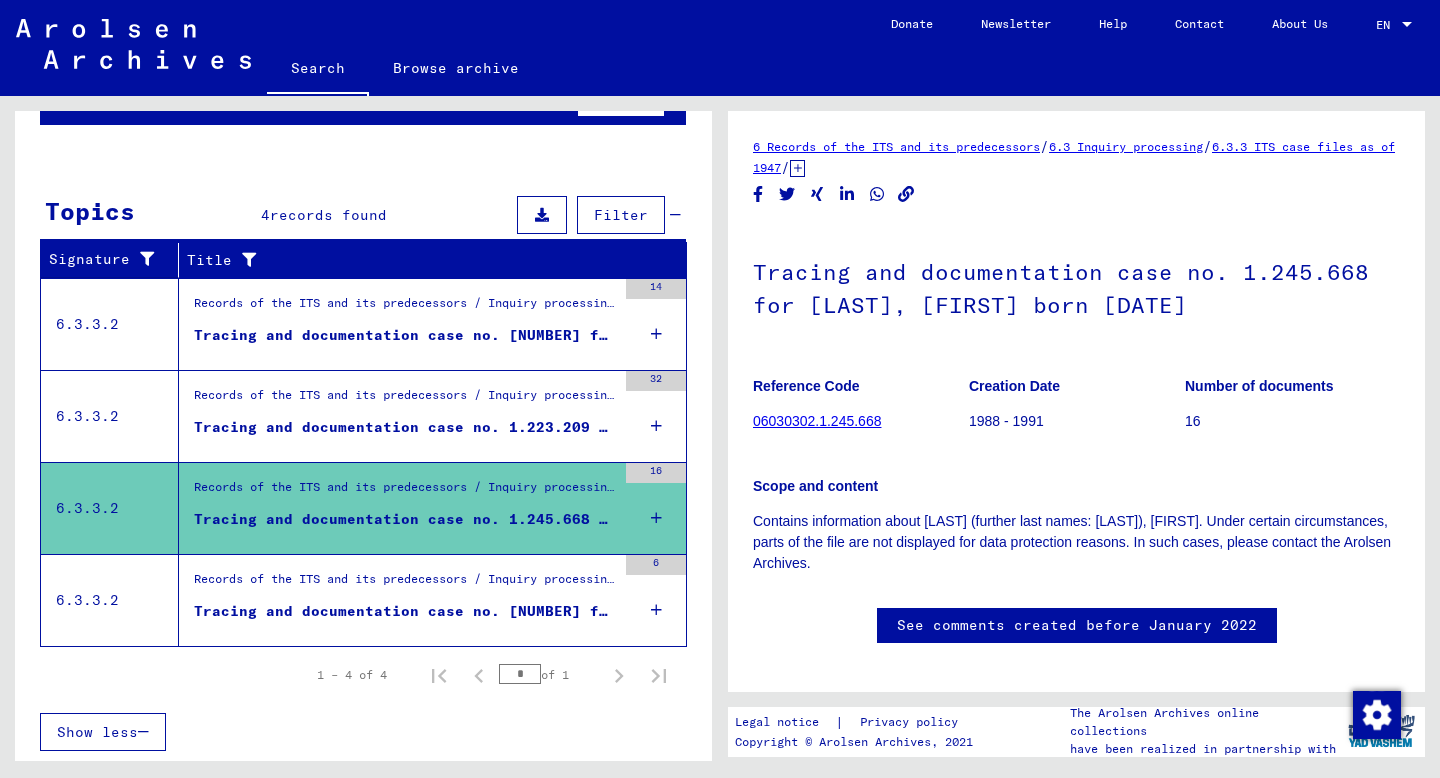 click on "Records of the ITS and its predecessors / Inquiry processing / ITS case files as of 1947 / Repository of T/D cases / Tracing and documentation cases with (T/D) numbers between 1.500.000 and 1.749.999 / Tracing and documentation cases with (T/D) numbers between 1.614.500 and 1.614.999" at bounding box center (405, 584) 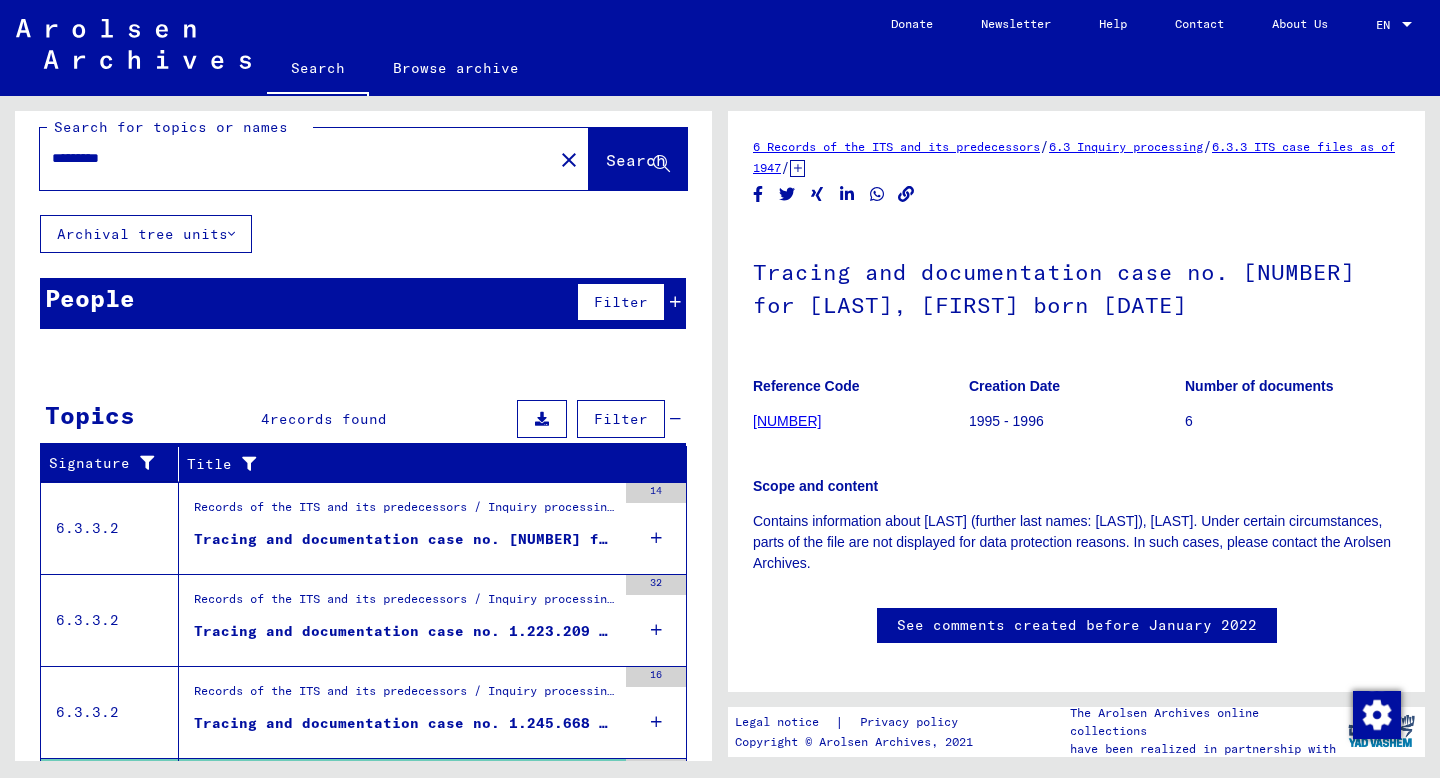 scroll, scrollTop: 0, scrollLeft: 0, axis: both 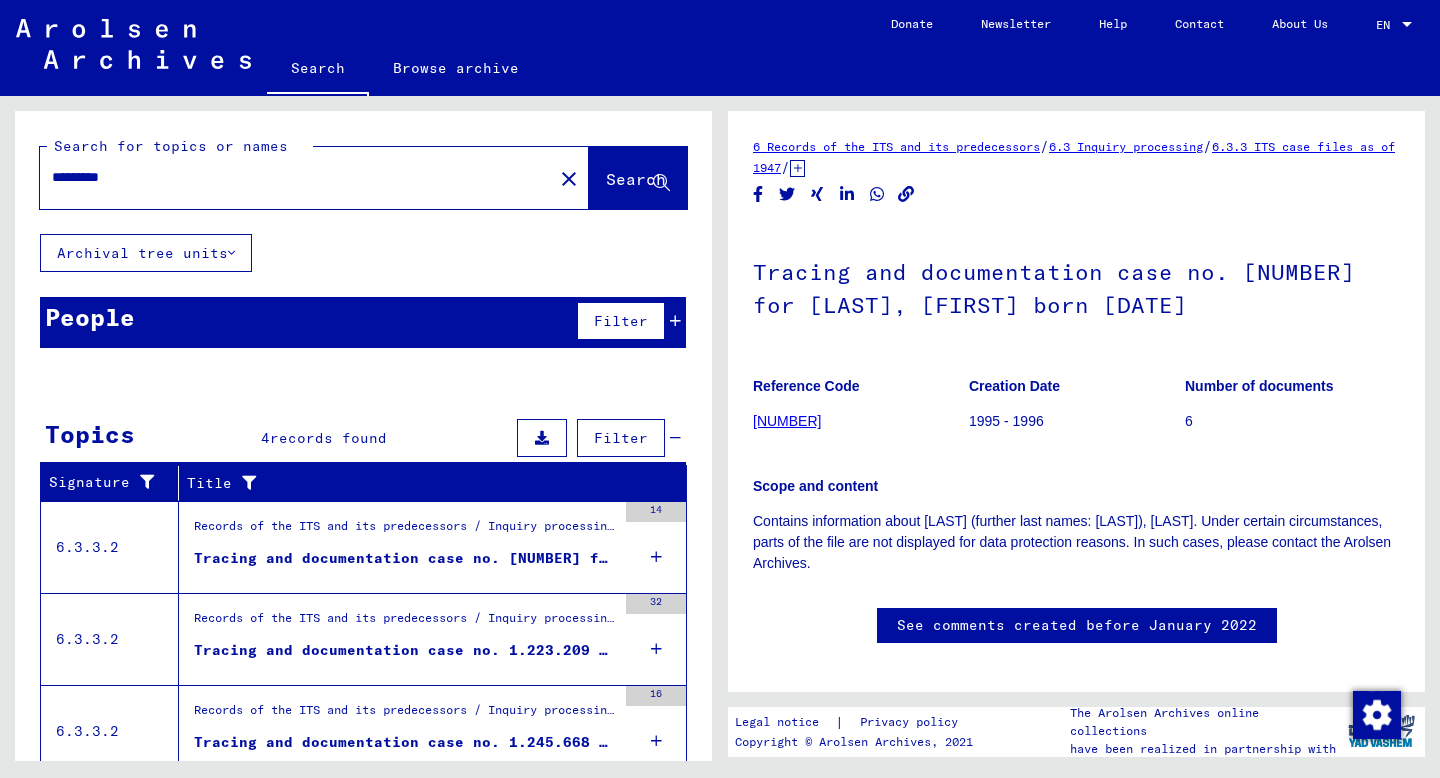 click on "*********" at bounding box center (296, 177) 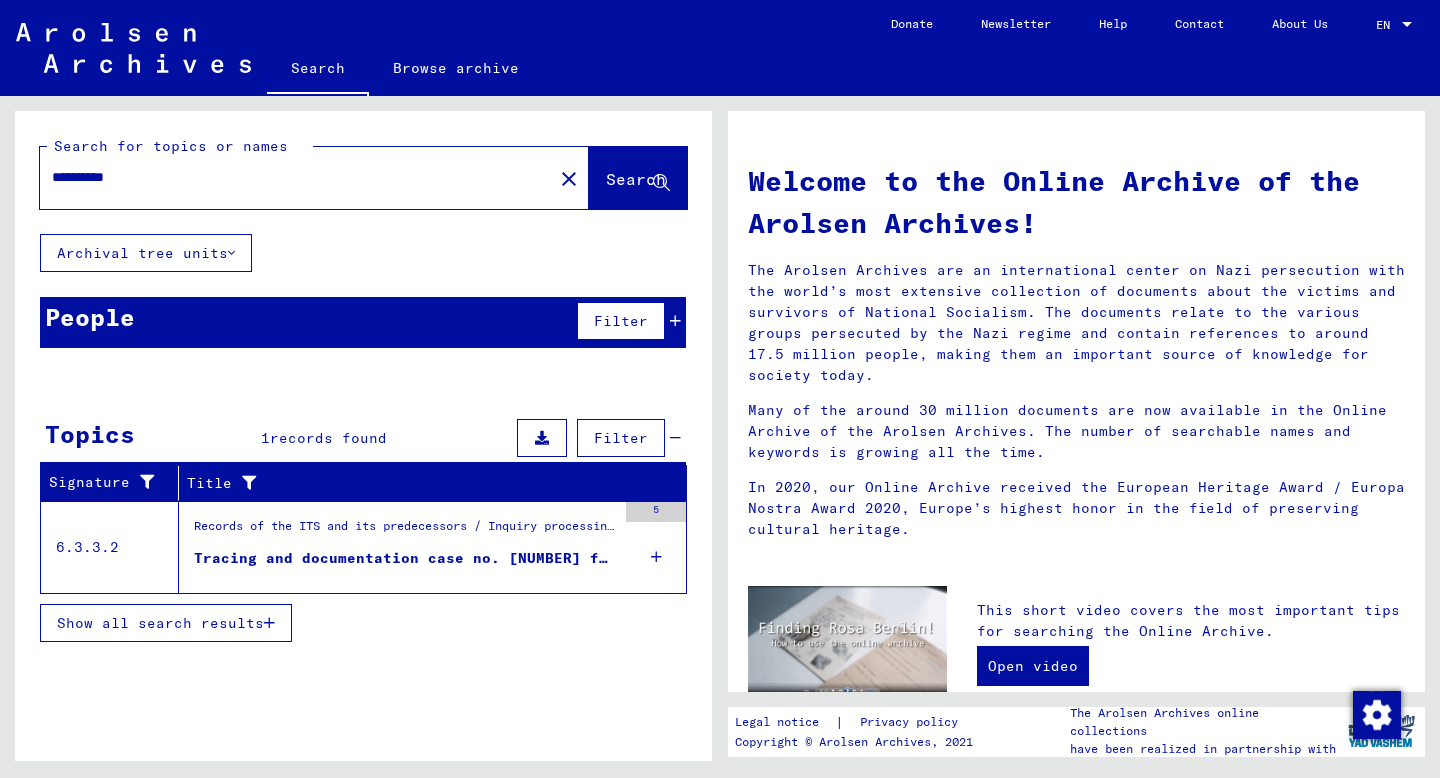 click on "Tracing and documentation case no. [NUMBER] for [LAST], [FIRST] born [DATE]" at bounding box center [405, 558] 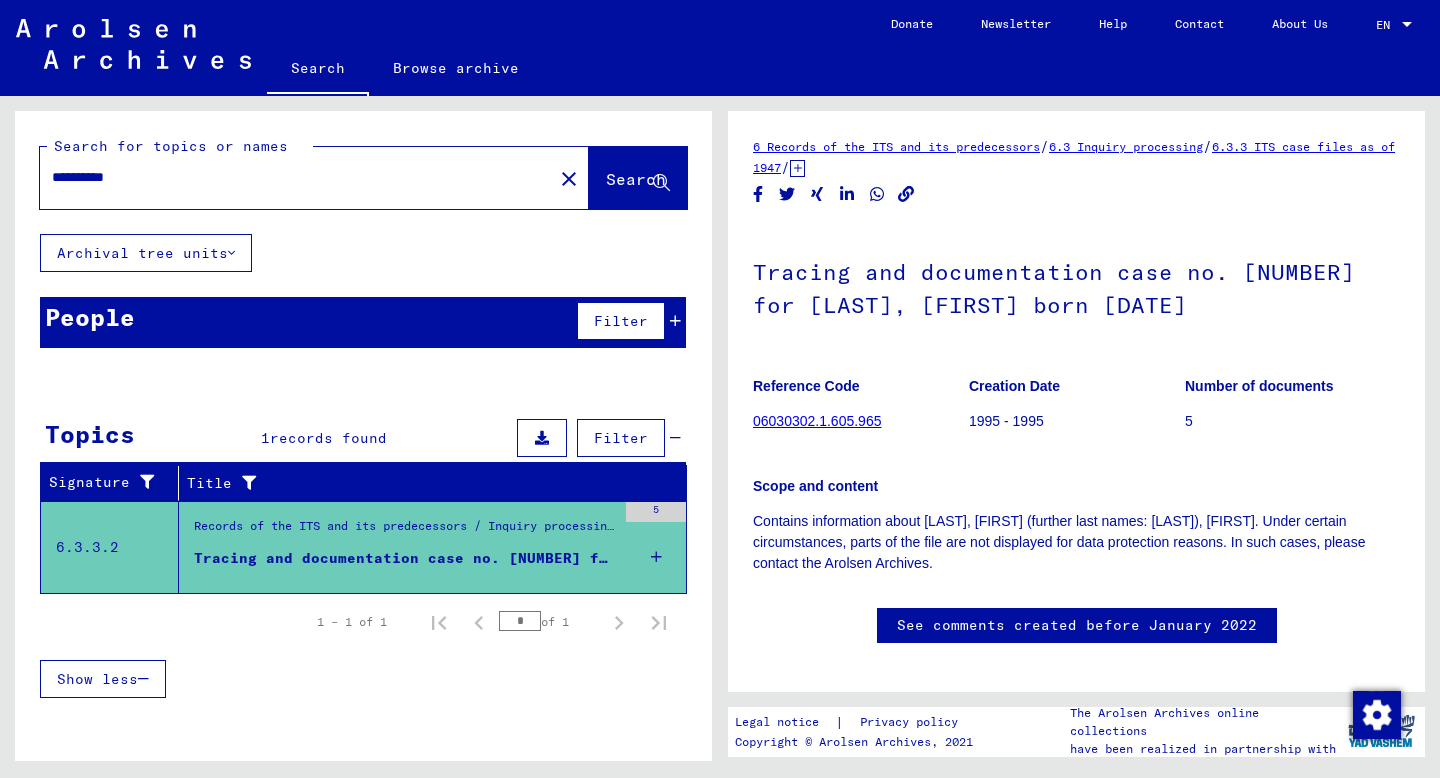 click on "**********" at bounding box center (296, 177) 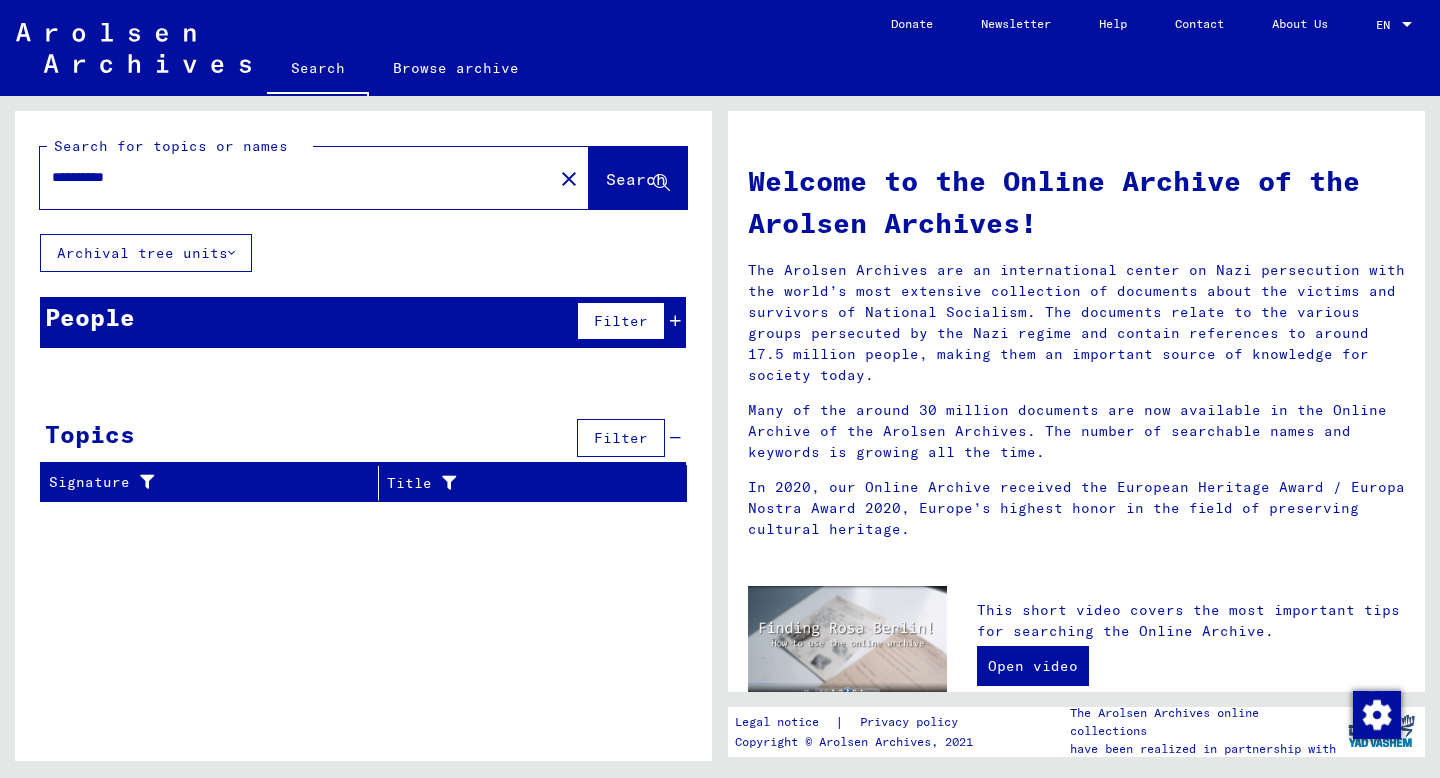 click on "**********" at bounding box center [290, 177] 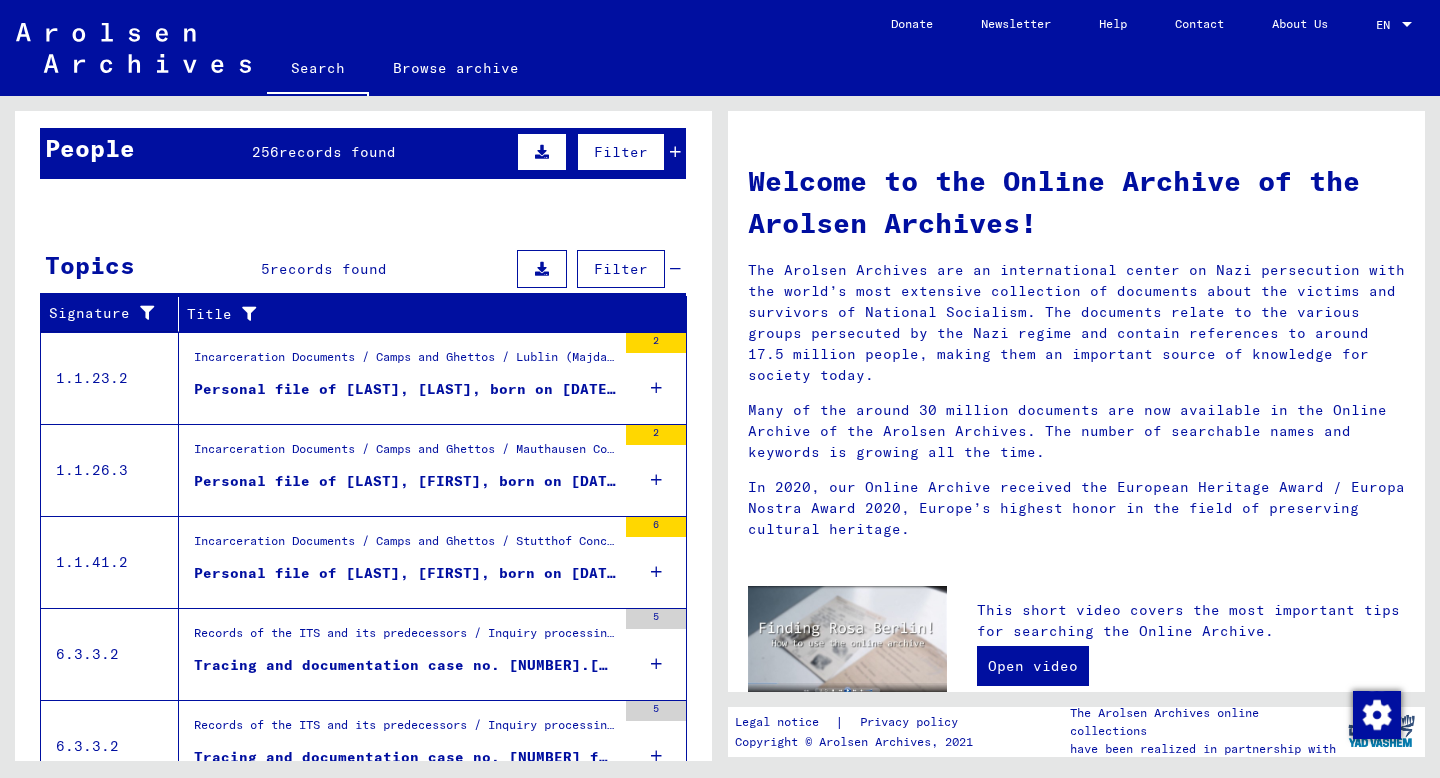 scroll, scrollTop: 218, scrollLeft: 0, axis: vertical 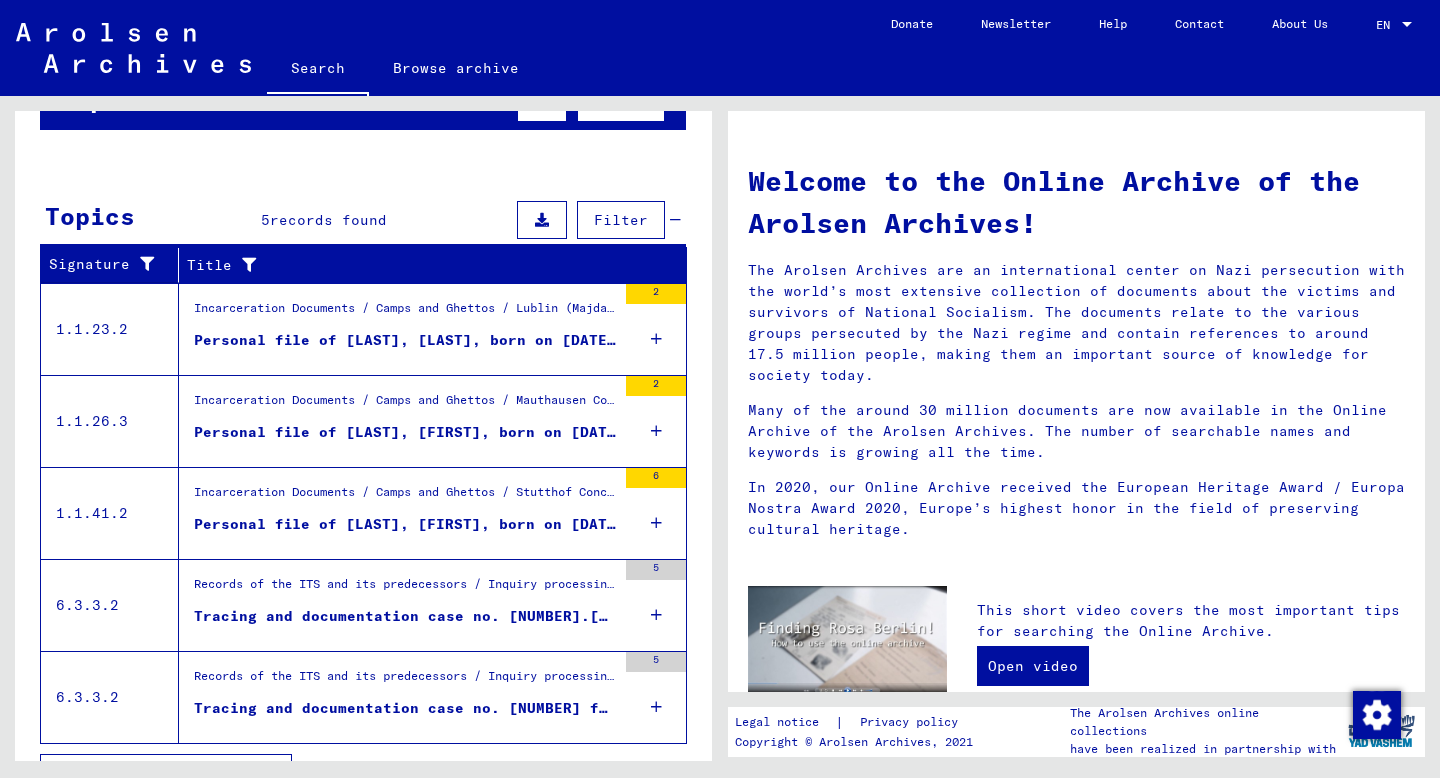 click on "Personal file of [LAST], [LAST], born on [DATE], born in [CITY]" at bounding box center [405, 340] 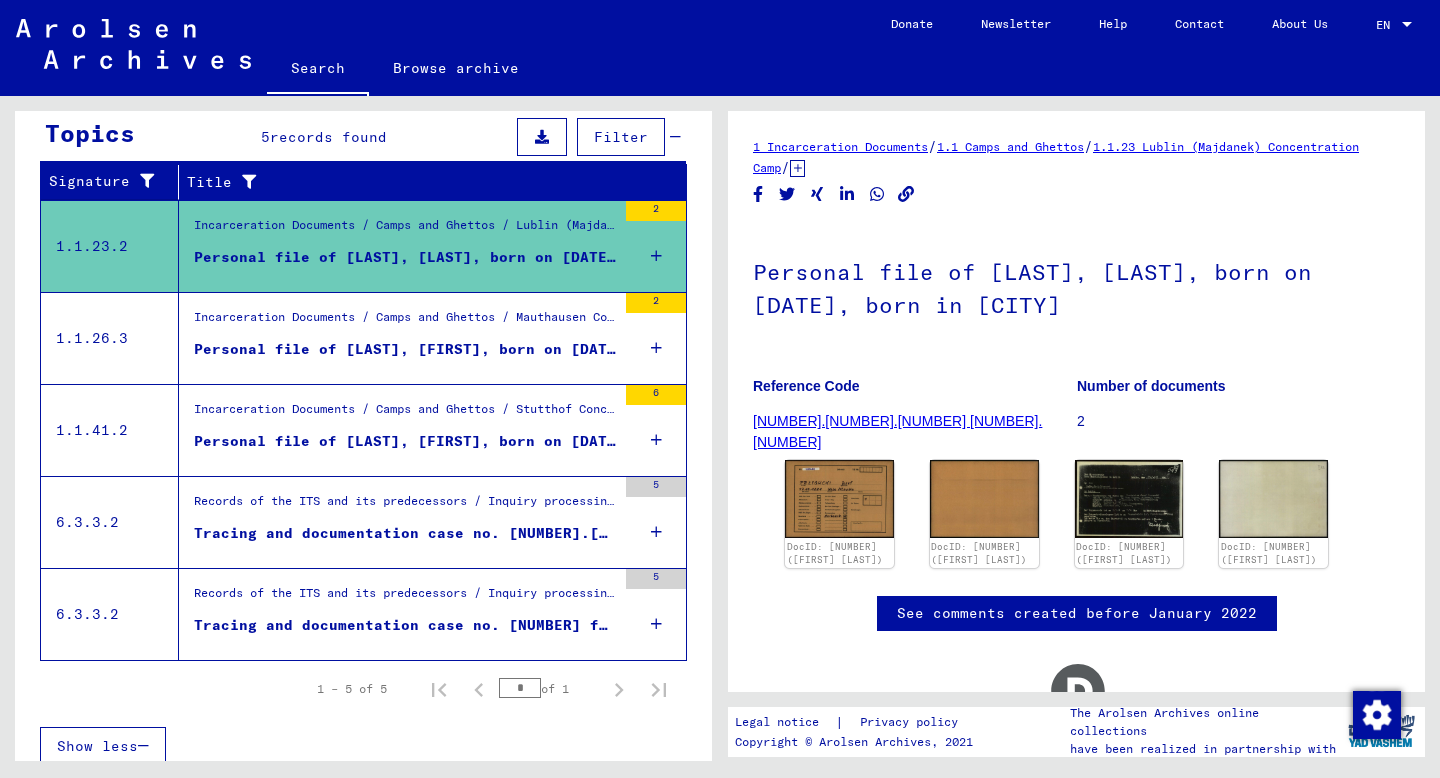 scroll, scrollTop: 304, scrollLeft: 0, axis: vertical 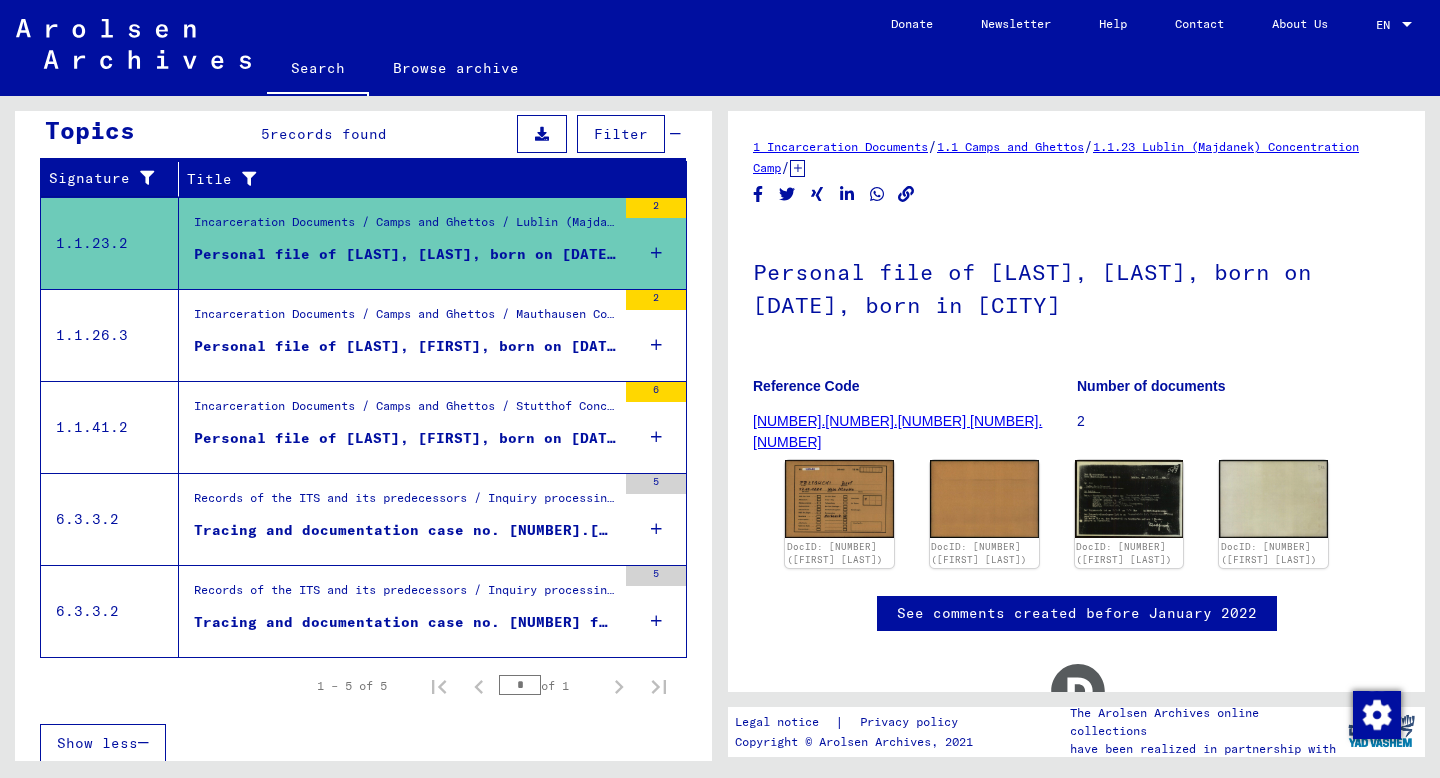 click on "Tracing and documentation case no. [NUMBER].[NUMBER] for [LAST], [LAST] born [DATE]" at bounding box center [405, 535] 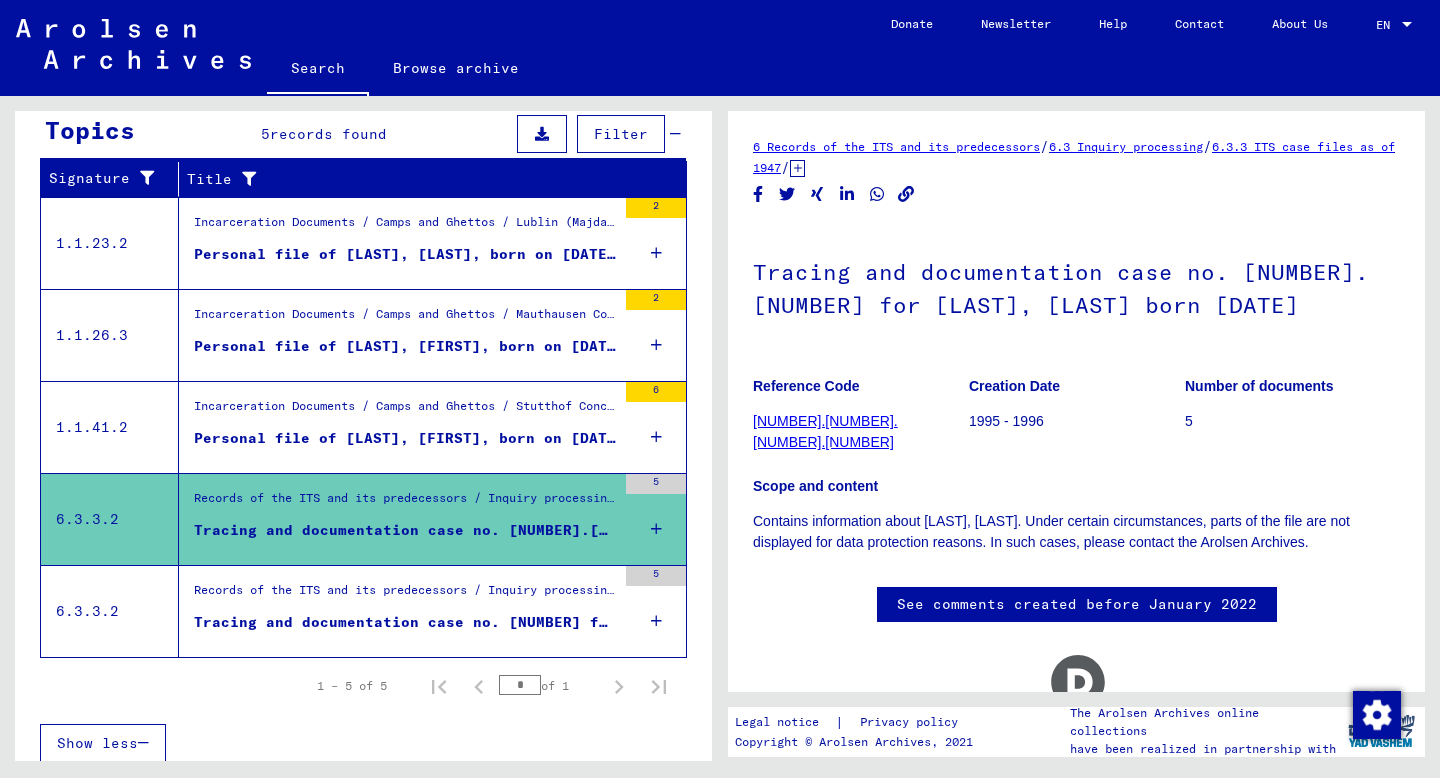 click on "Records of the ITS and its predecessors / Inquiry processing / ITS case files as of 1947 / Repository of T/D cases / Tracing and documentation cases with (T/D) numbers between 2.000.000 and 2.249.999 / Tracing and documentation cases with (T/D) numbers between 2.189.500 and 2.189.999" at bounding box center [405, 595] 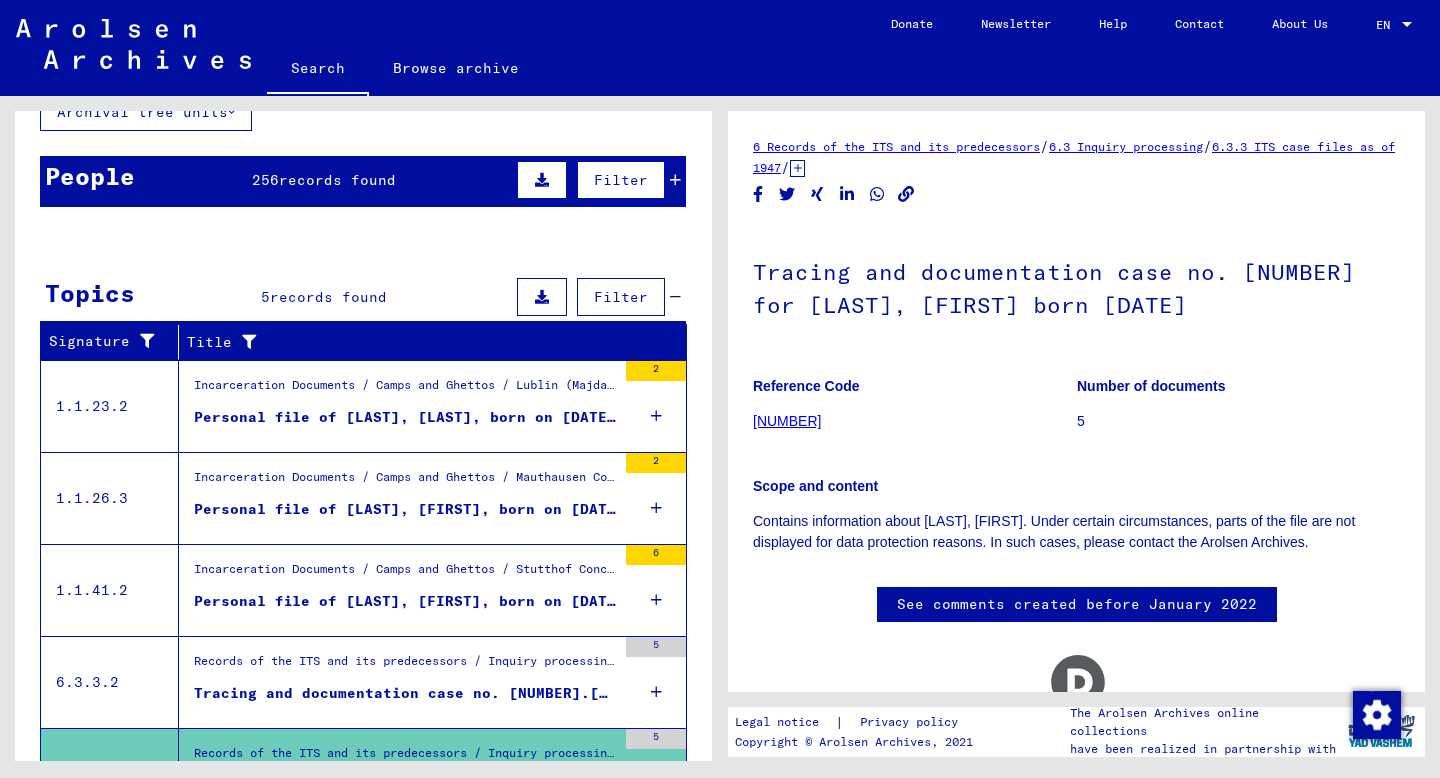 scroll, scrollTop: 0, scrollLeft: 0, axis: both 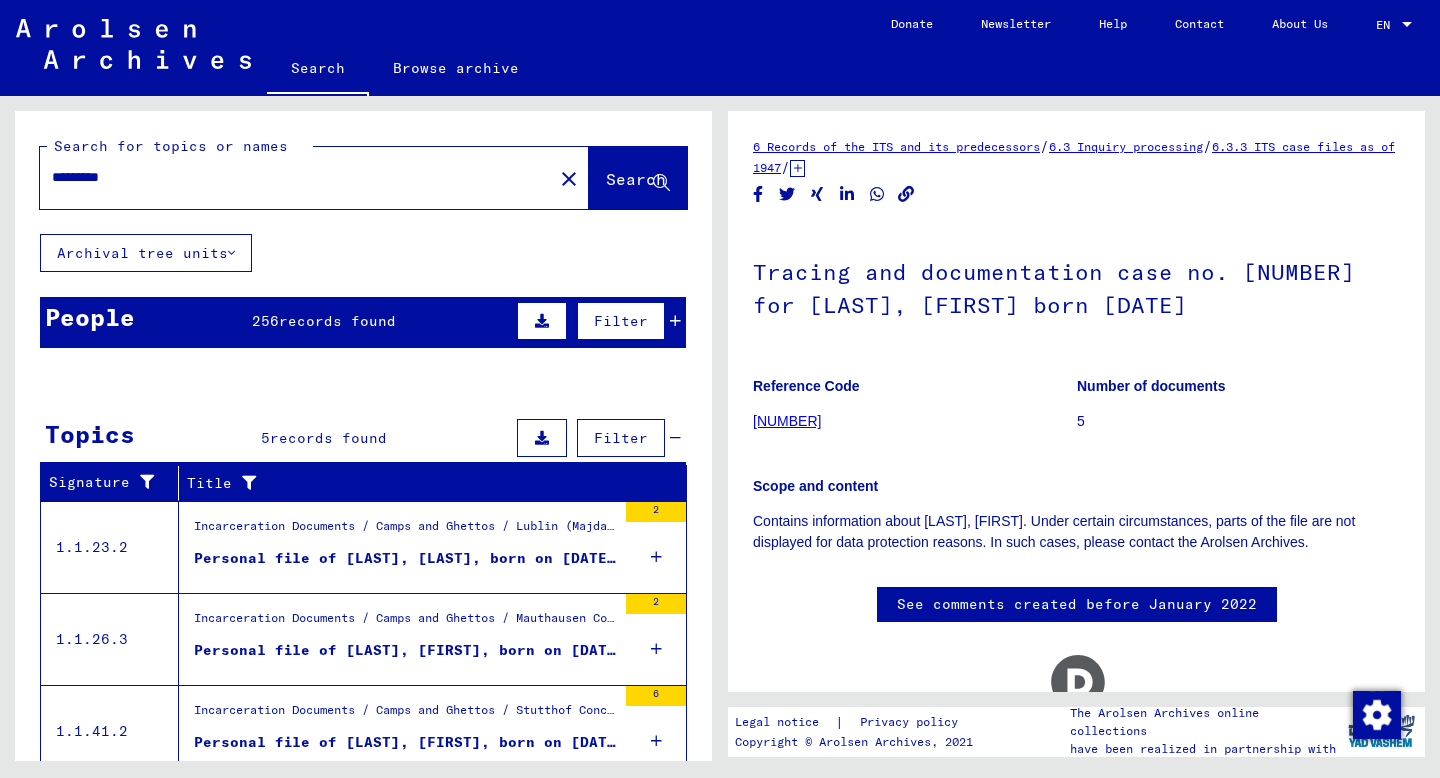 click on "*********" at bounding box center [296, 177] 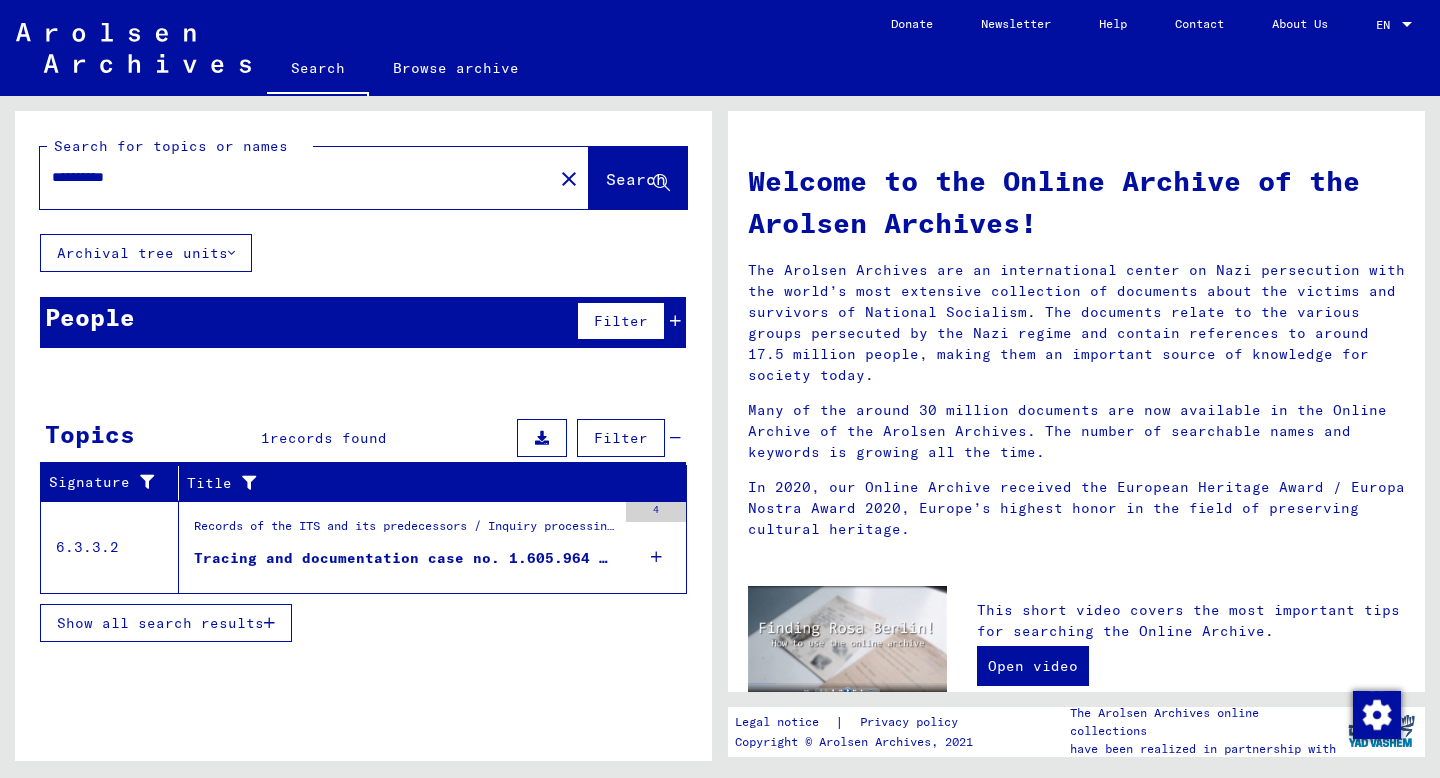 click on "Records of the ITS and its predecessors / Inquiry processing / ITS case files as of 1947 / Repository of T/D cases / Tracing and documentation cases with (T/D) numbers between 1.500.000 and 1.749.999 / Tracing and documentation cases with (T/D) numbers between 1.605.500 and 1.605.999" at bounding box center (405, 531) 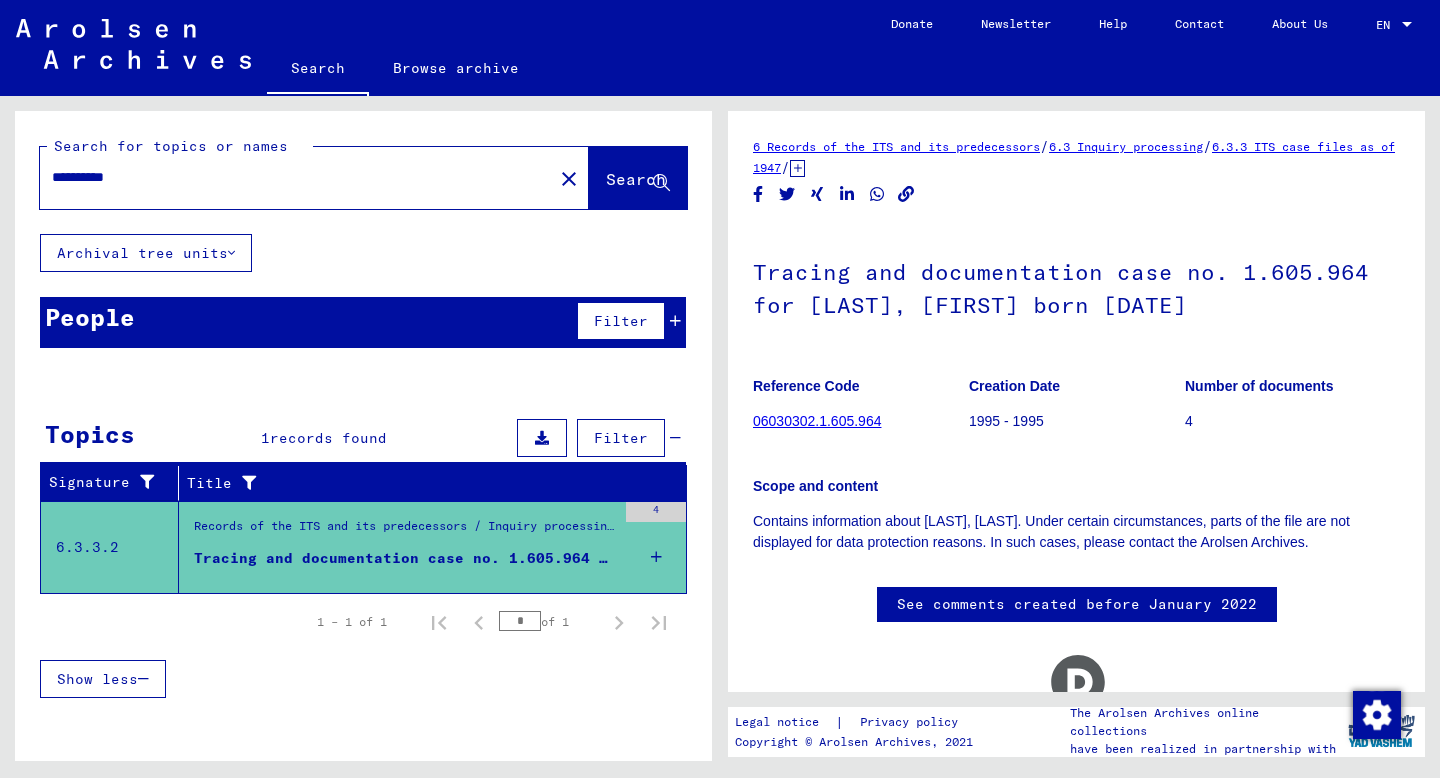 click on "**********" 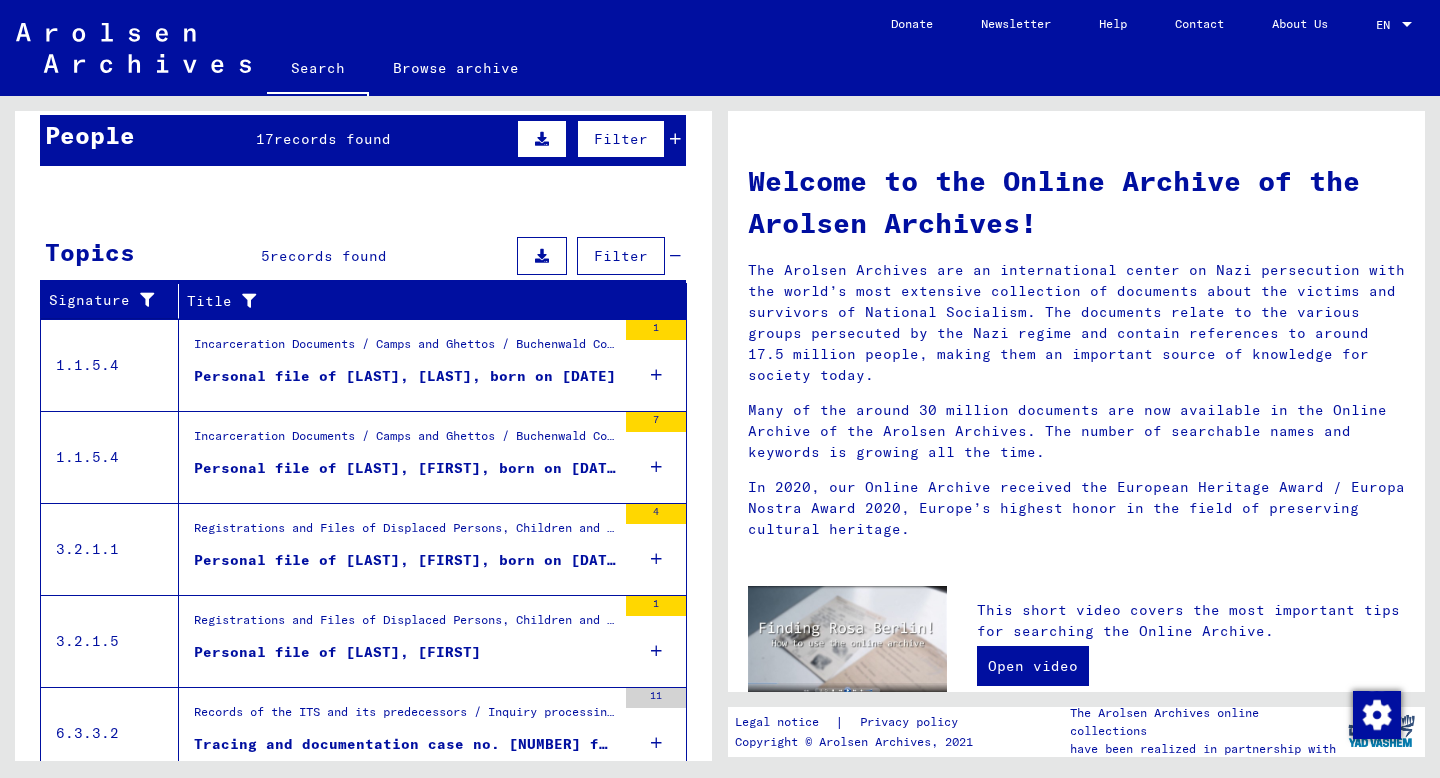 scroll, scrollTop: 259, scrollLeft: 0, axis: vertical 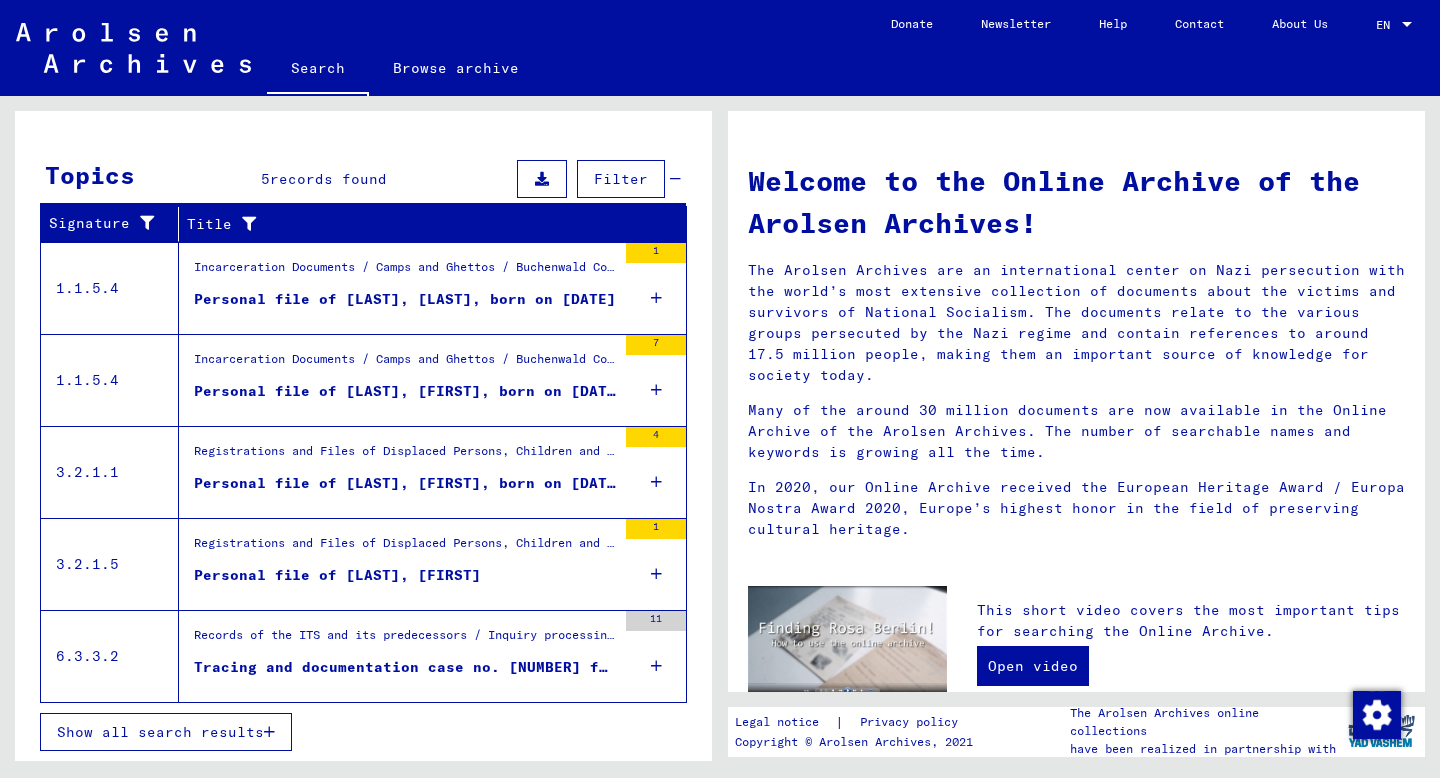 click on "Personal file of [LAST], [FIRST], born on [DATE]" at bounding box center [405, 483] 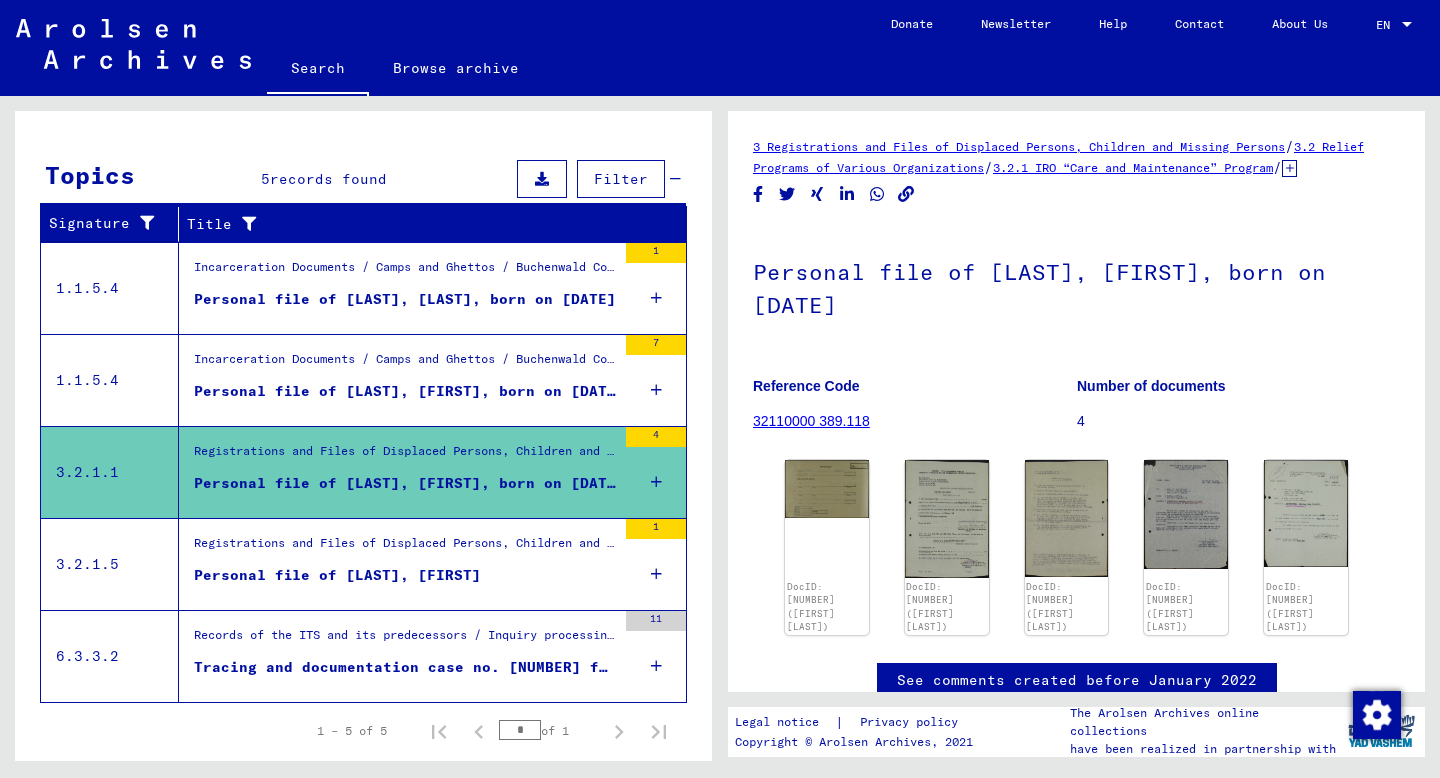 click on "Personal file of [LAST], [FIRST], born on [DATE], born in Minsk" at bounding box center (405, 396) 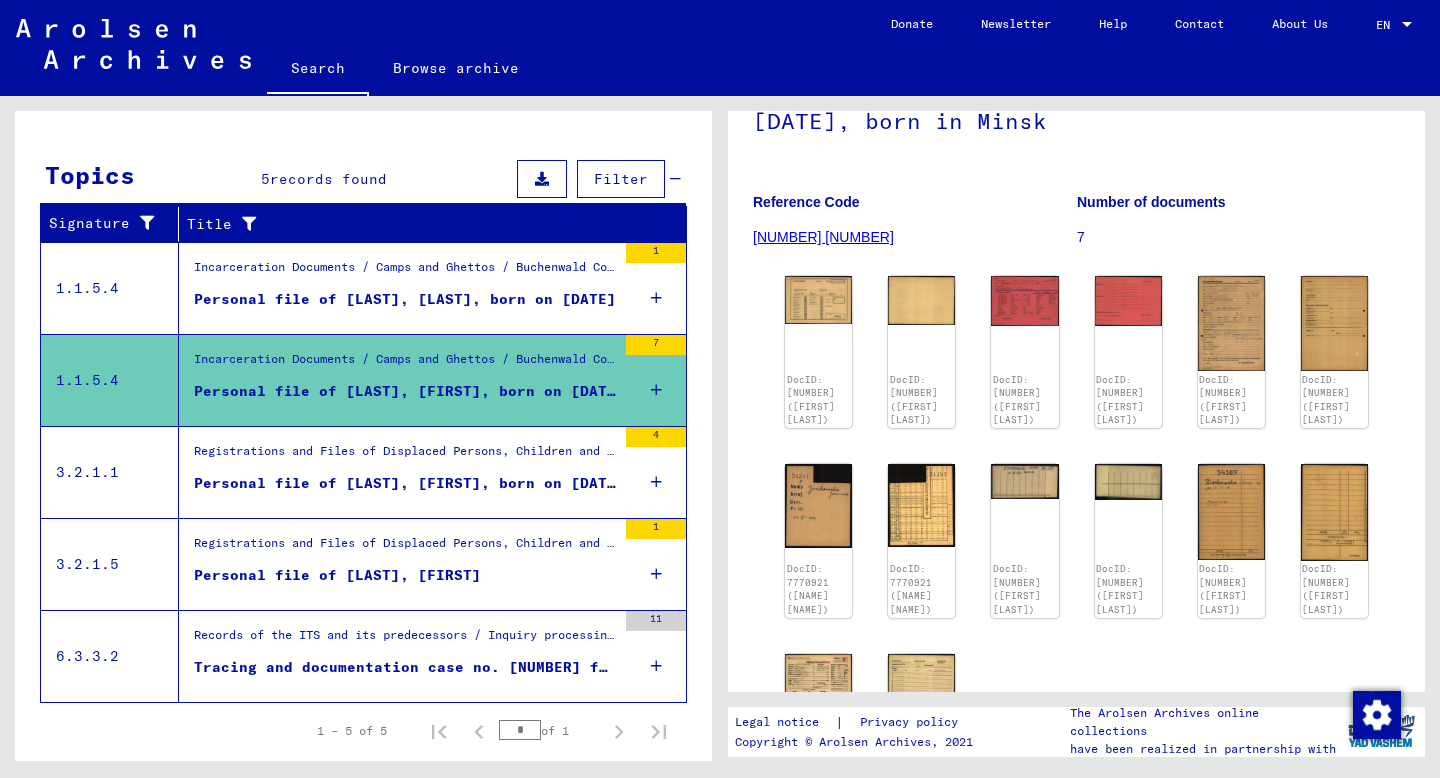 scroll, scrollTop: 171, scrollLeft: 0, axis: vertical 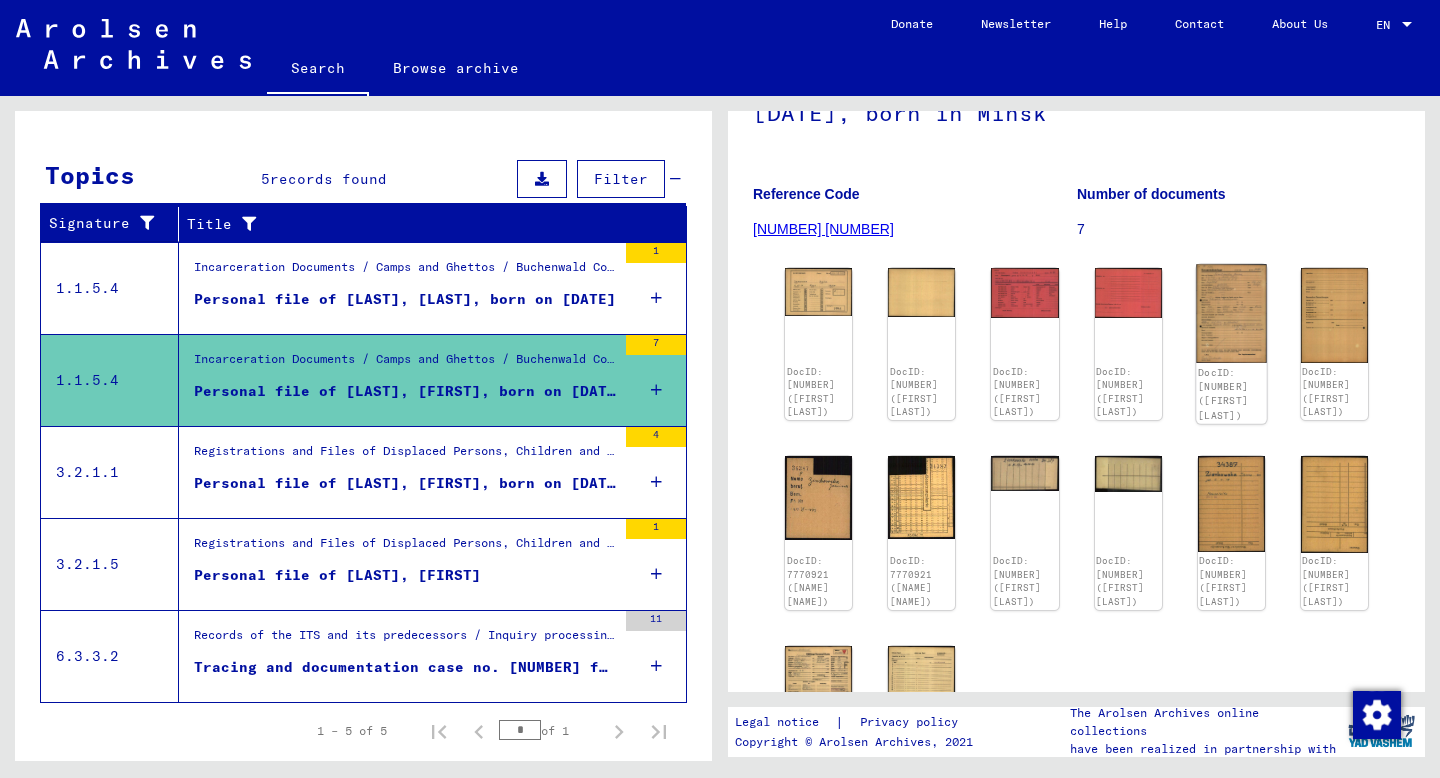 click 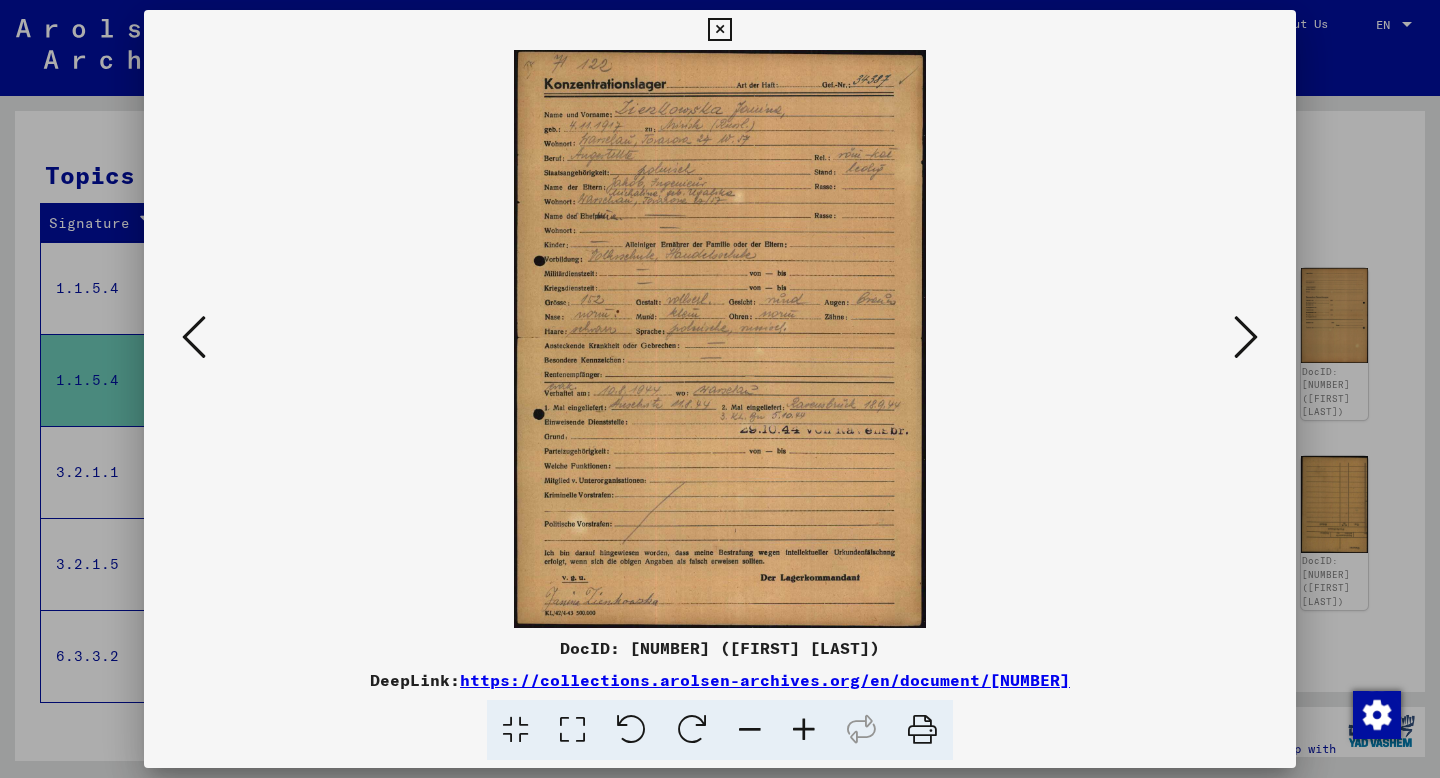 click at bounding box center [720, 389] 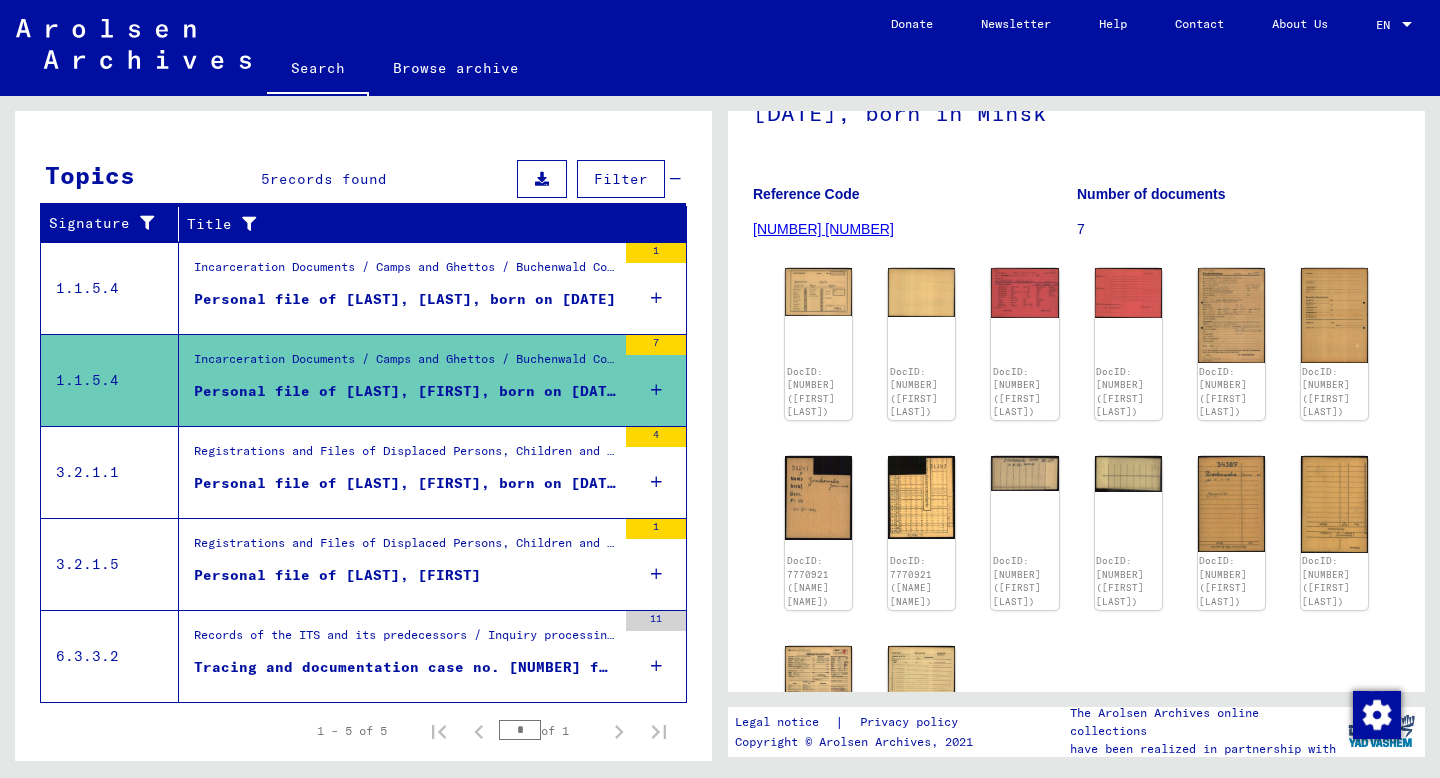 click on "Registrations and Files of Displaced Persons, Children and Missing Persons / Relief Programs of Various Organizations / IRO “Care and Maintenance” Program / CM/1 Files originating in Germany / CM/1 files from Germany, A-Z / Files with names from ZIELONKA" at bounding box center [405, 456] 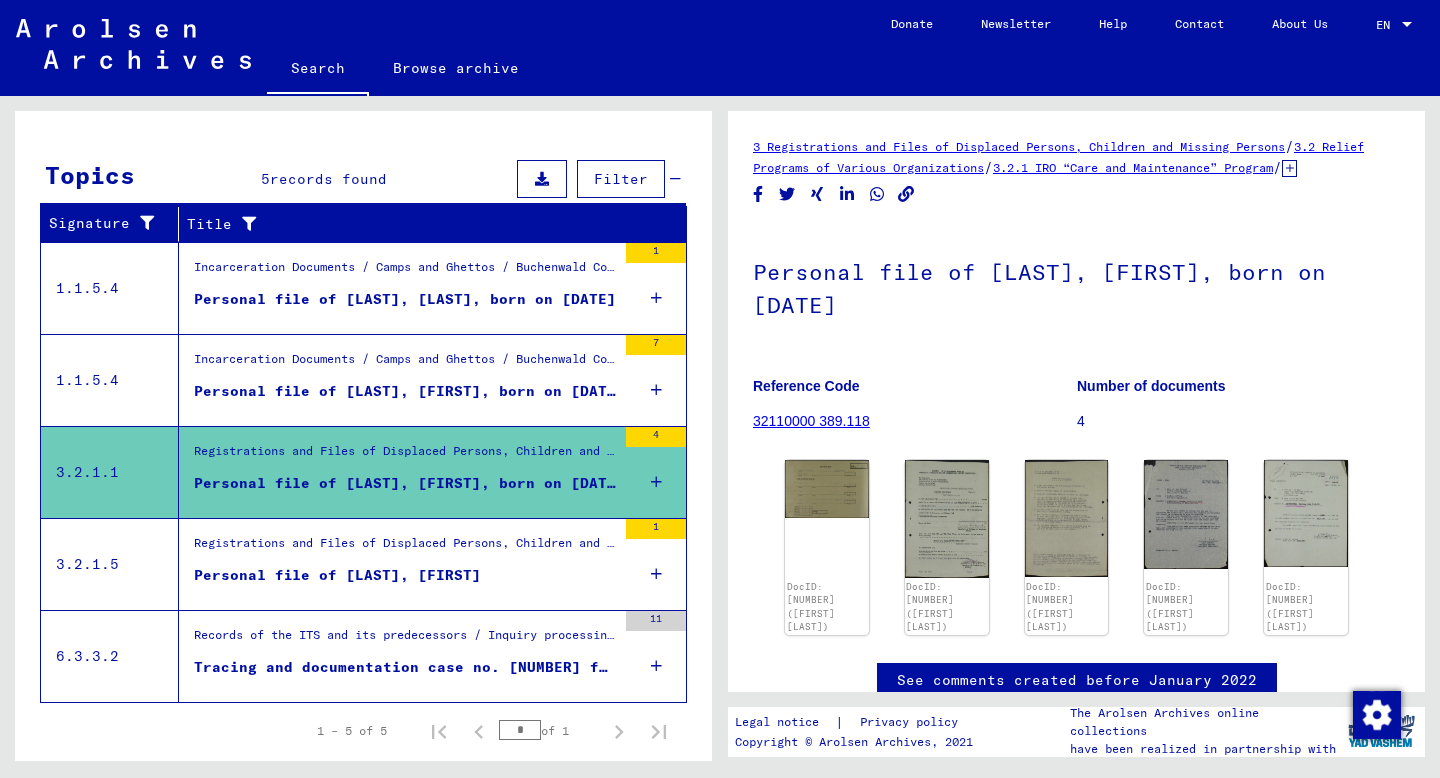 scroll, scrollTop: 126, scrollLeft: 0, axis: vertical 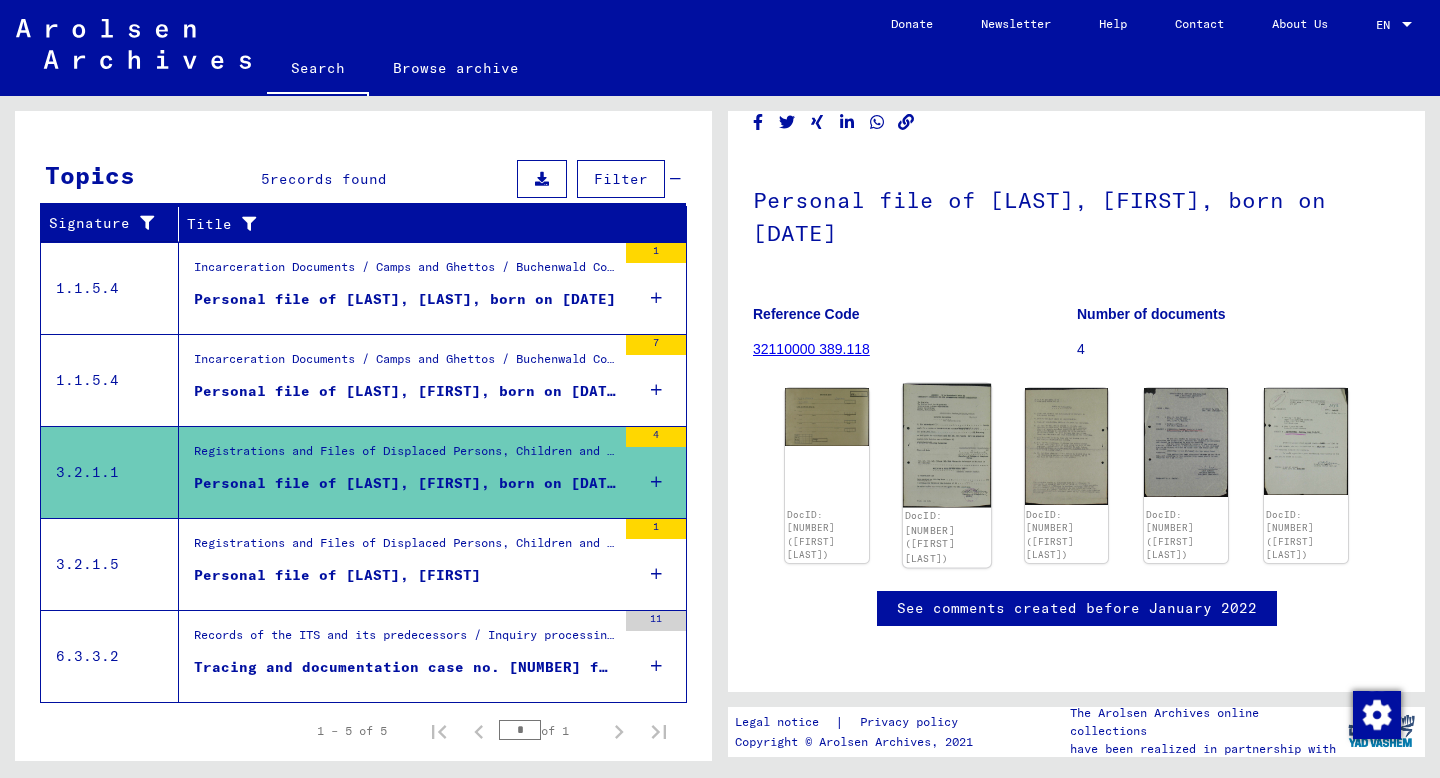 click 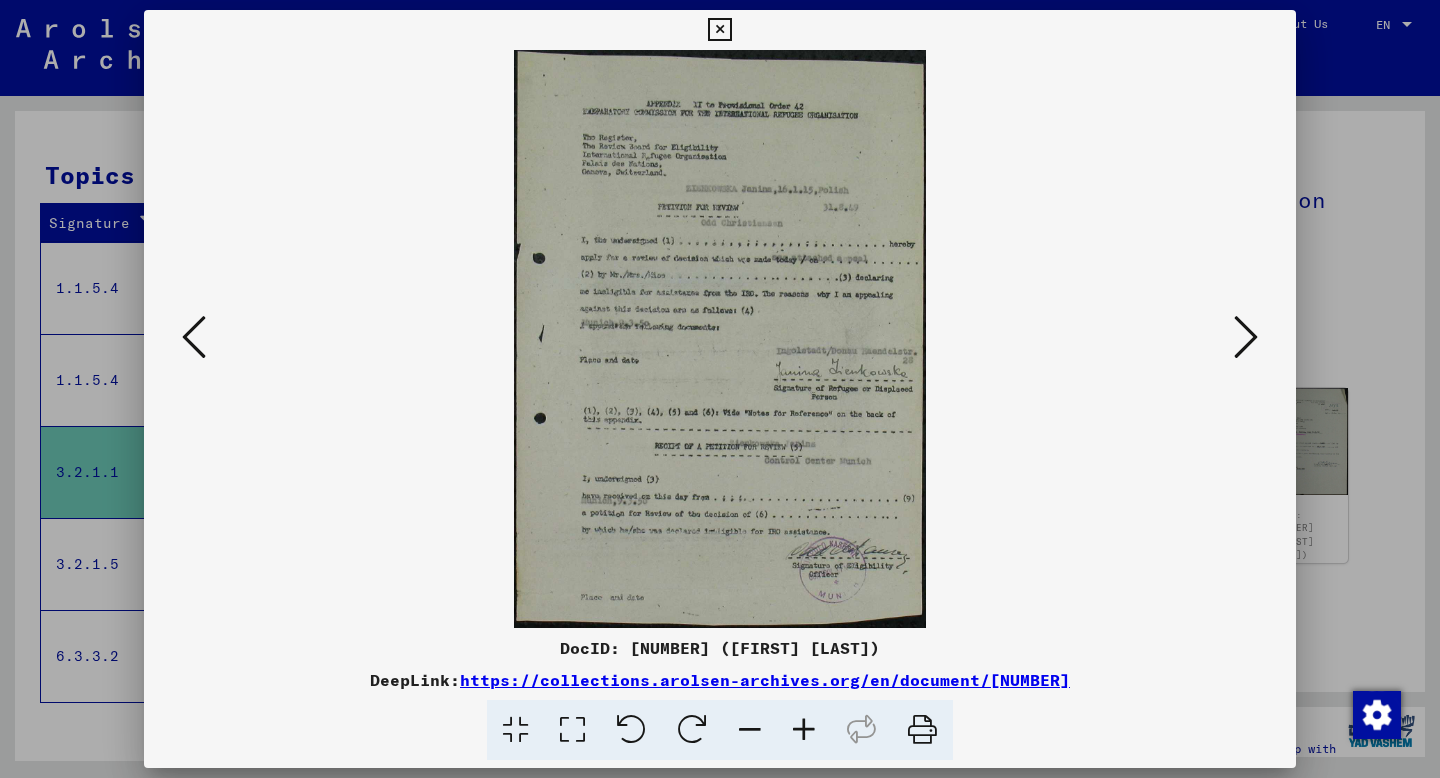 click at bounding box center (720, 339) 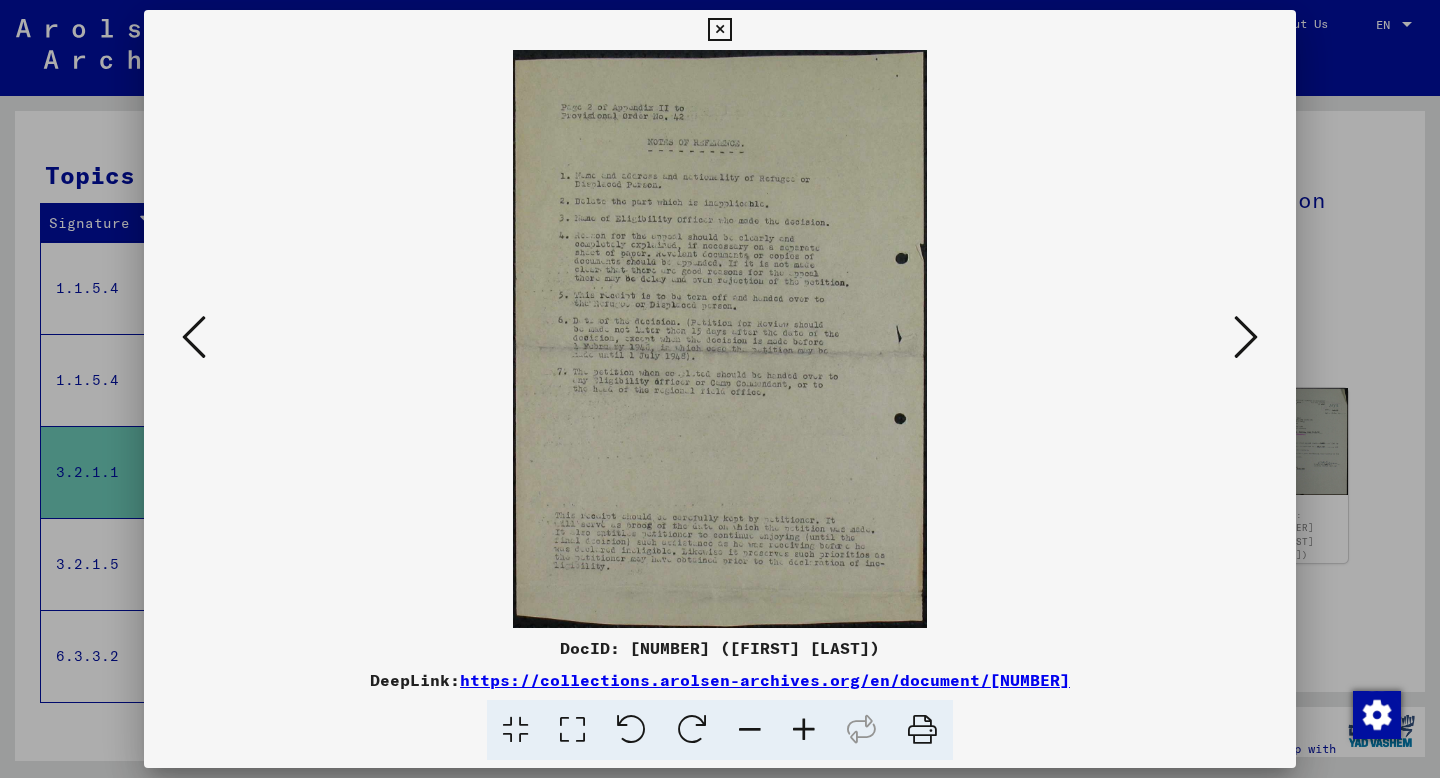 click at bounding box center [1246, 337] 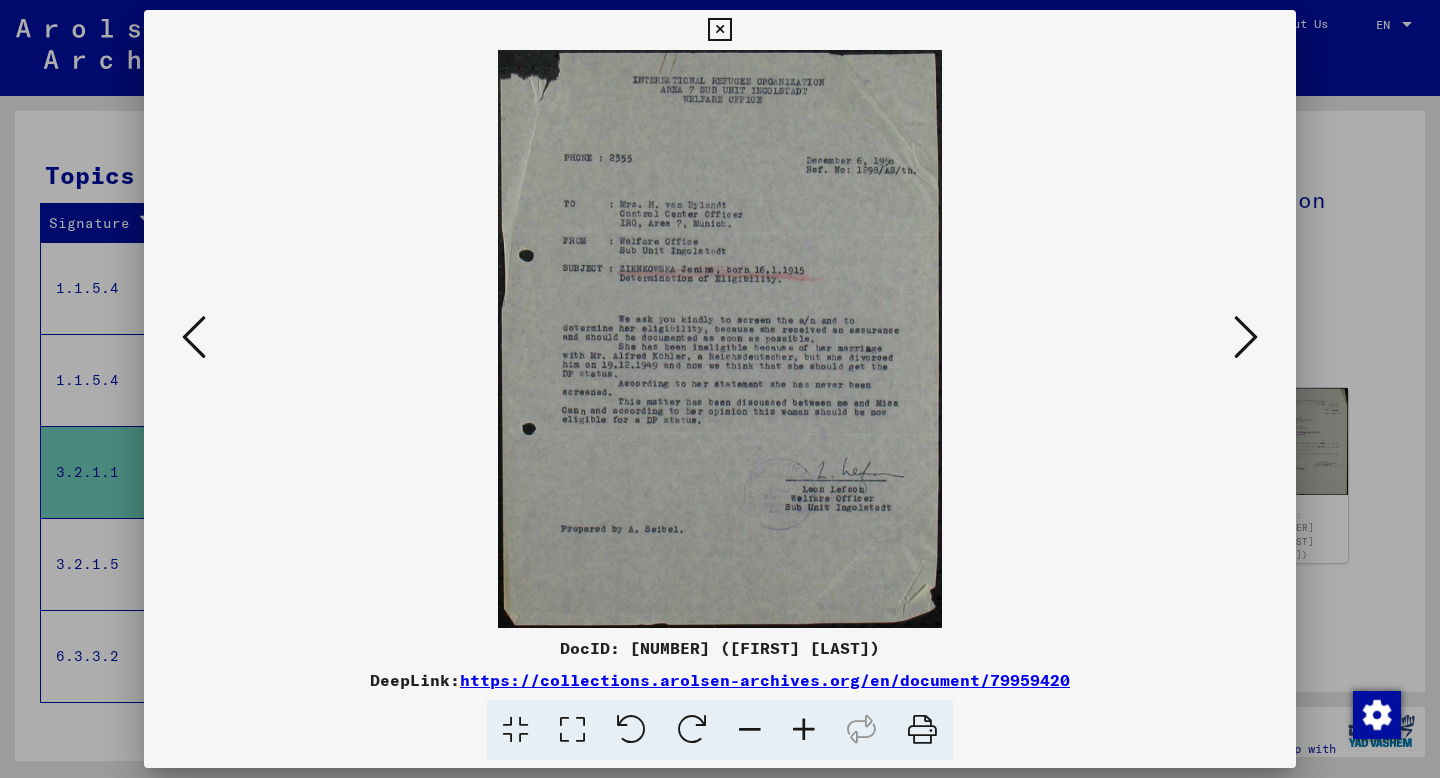 click at bounding box center [1246, 337] 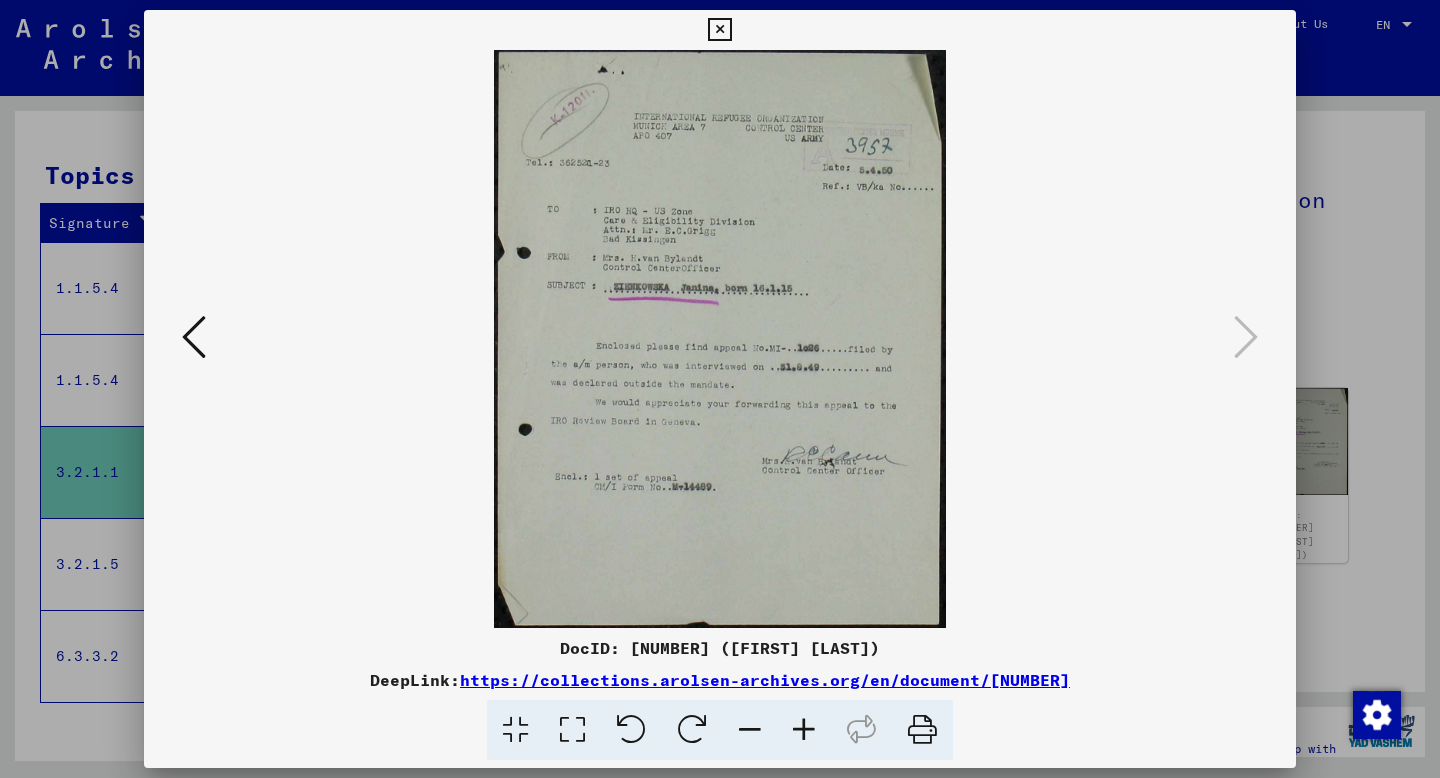 click at bounding box center [720, 389] 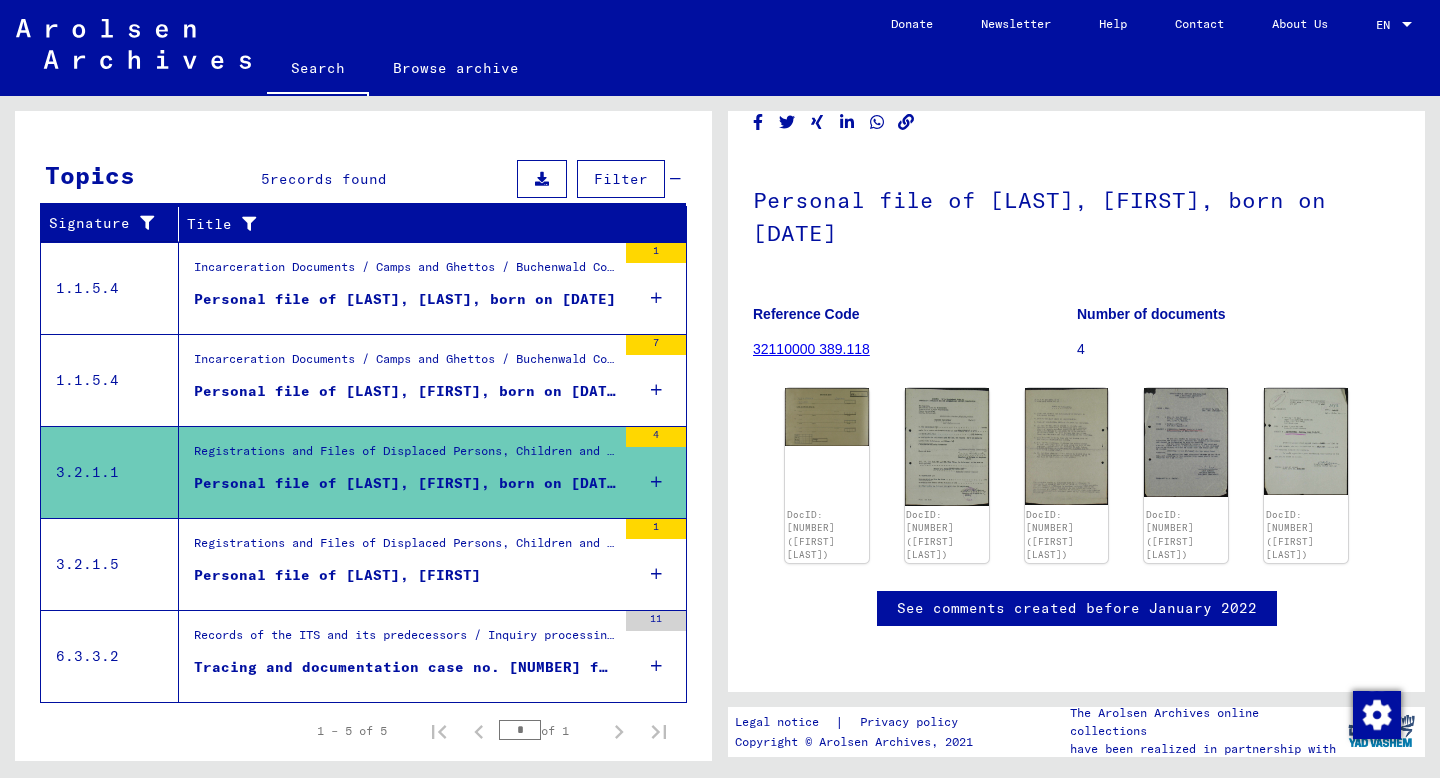 click at bounding box center [404, 370] 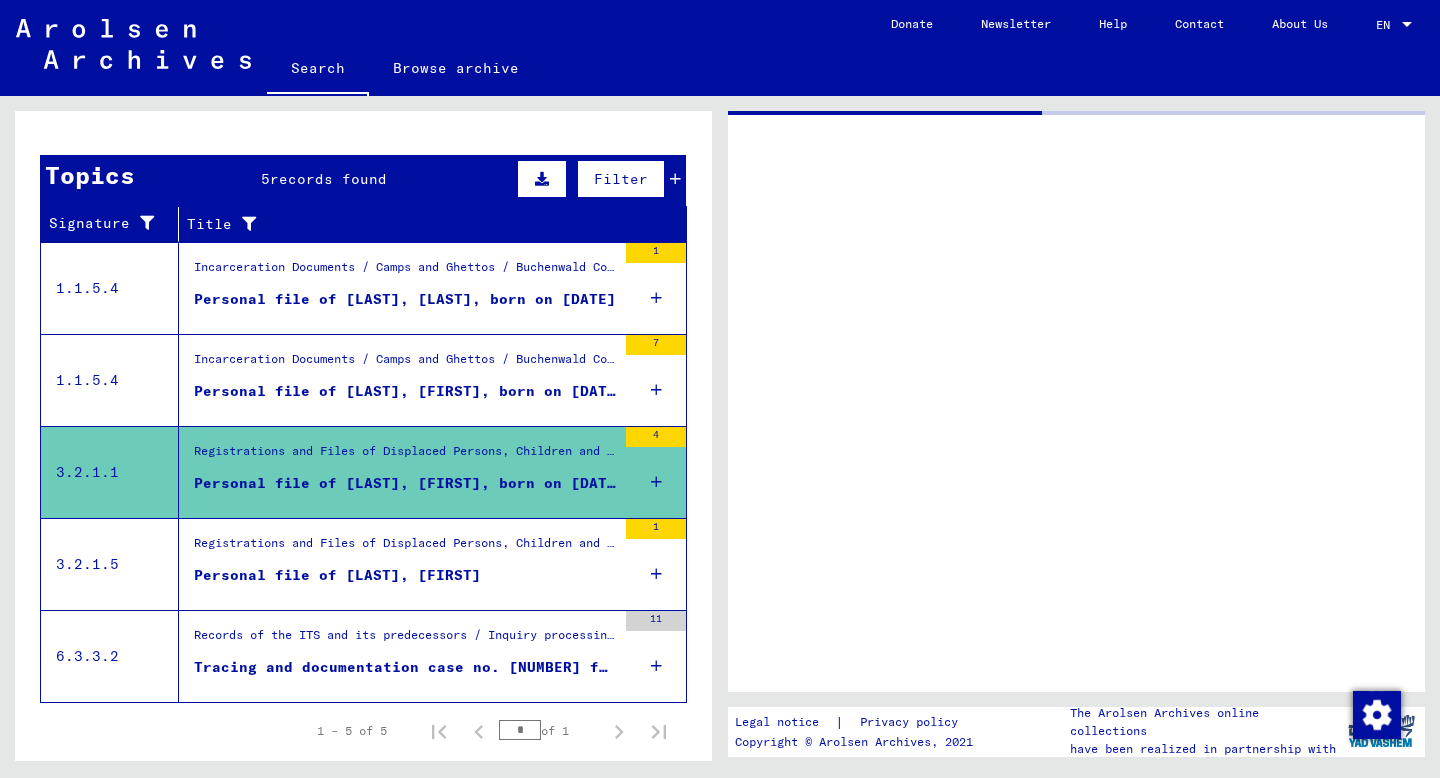 scroll, scrollTop: 0, scrollLeft: 0, axis: both 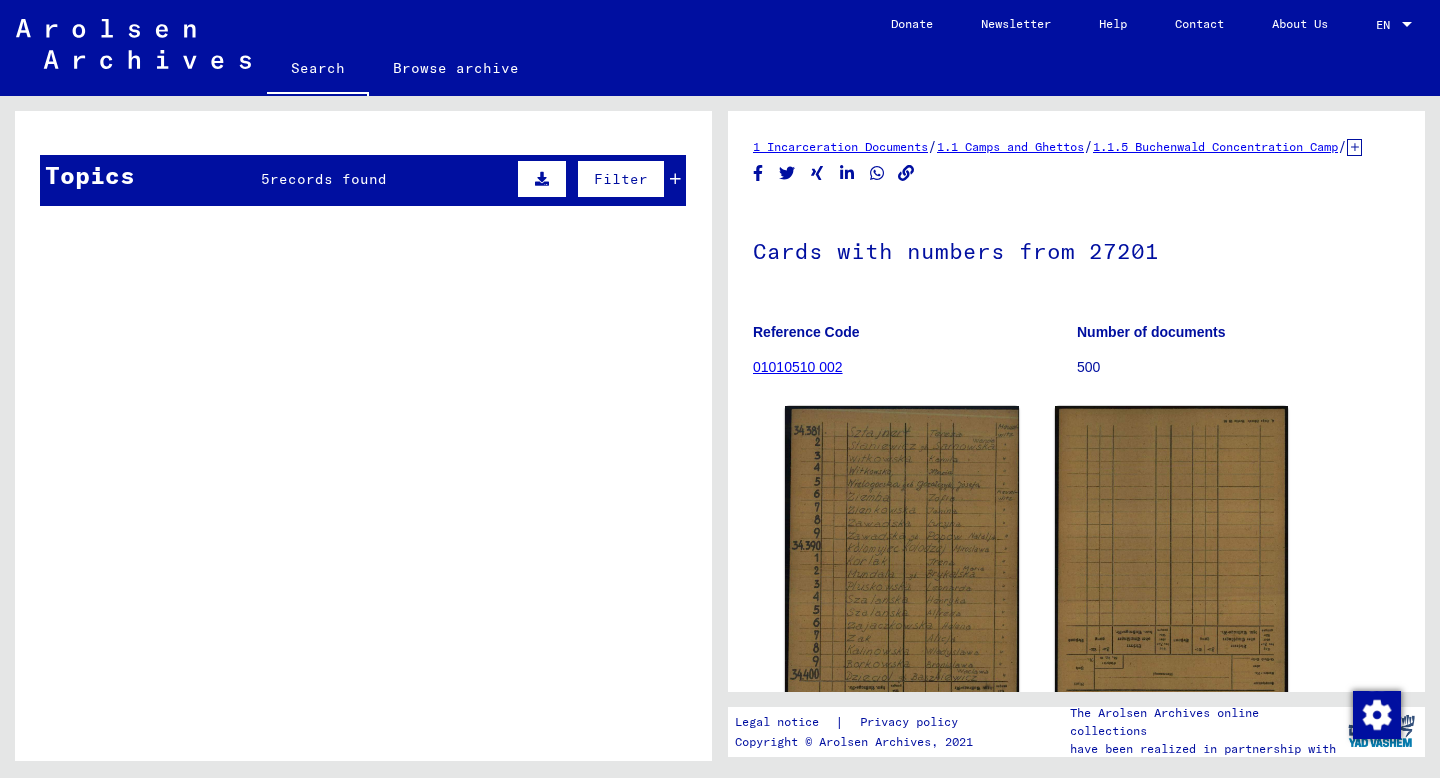 click on "1914" at bounding box center (507, 220) 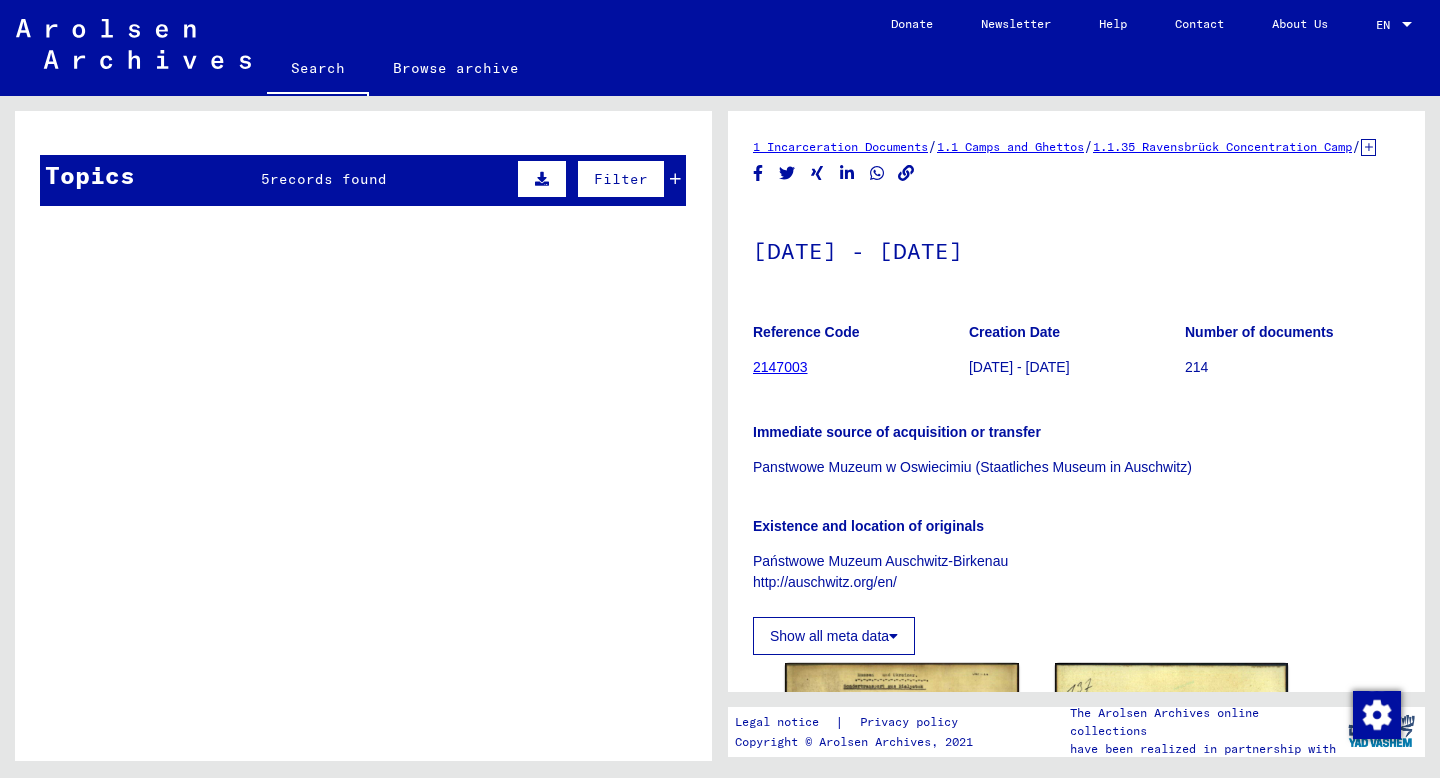 click at bounding box center (404, 270) 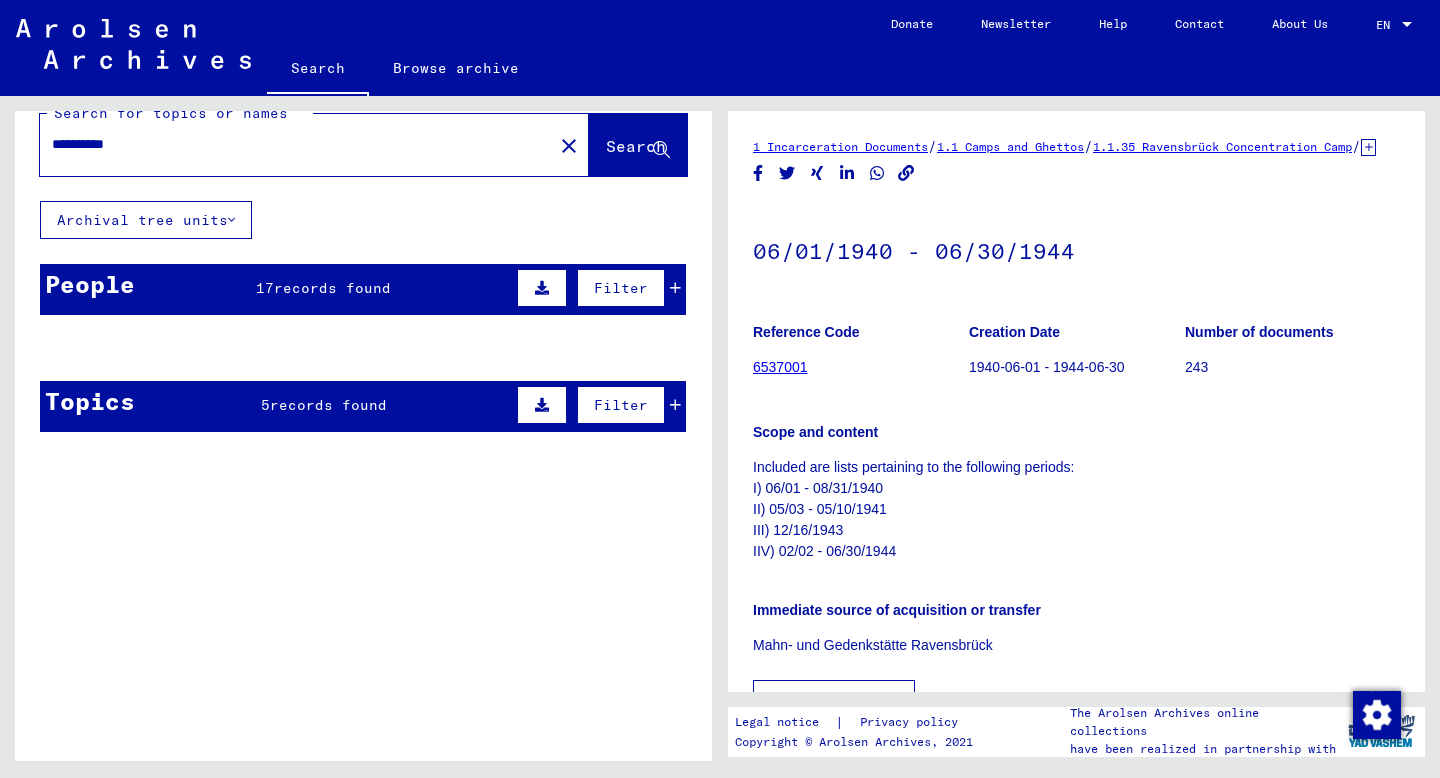 scroll, scrollTop: 0, scrollLeft: 0, axis: both 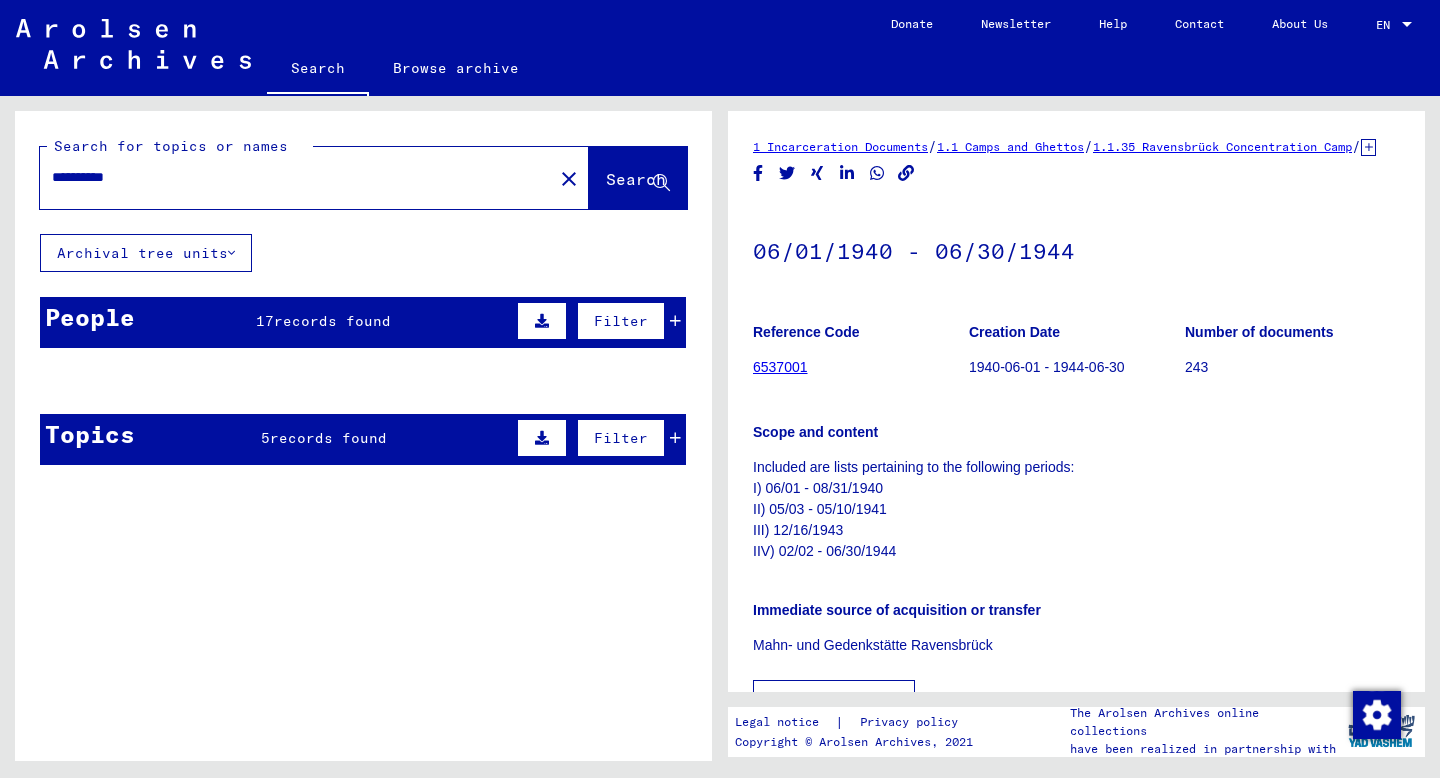 click on "People 17  records found  Filter" at bounding box center (363, 322) 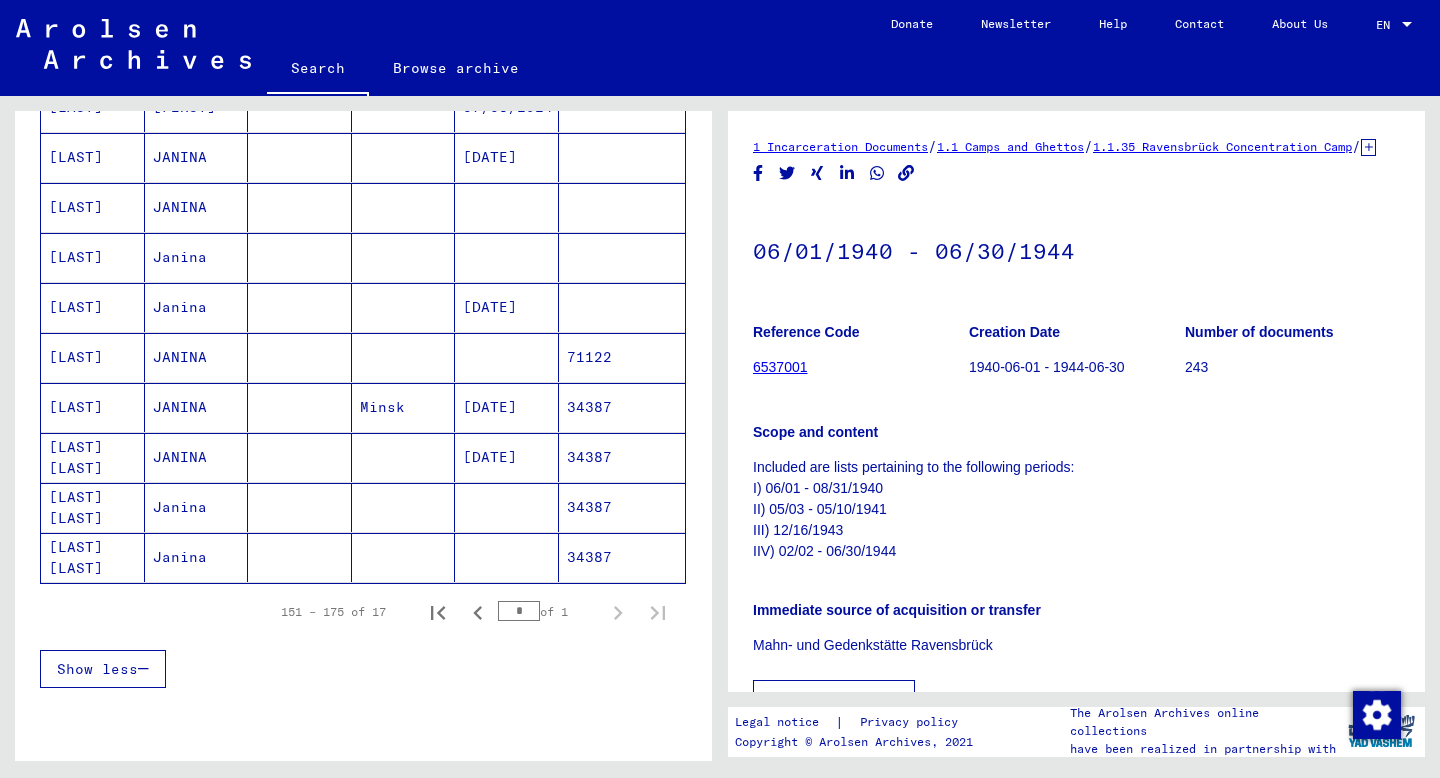 scroll, scrollTop: 706, scrollLeft: 0, axis: vertical 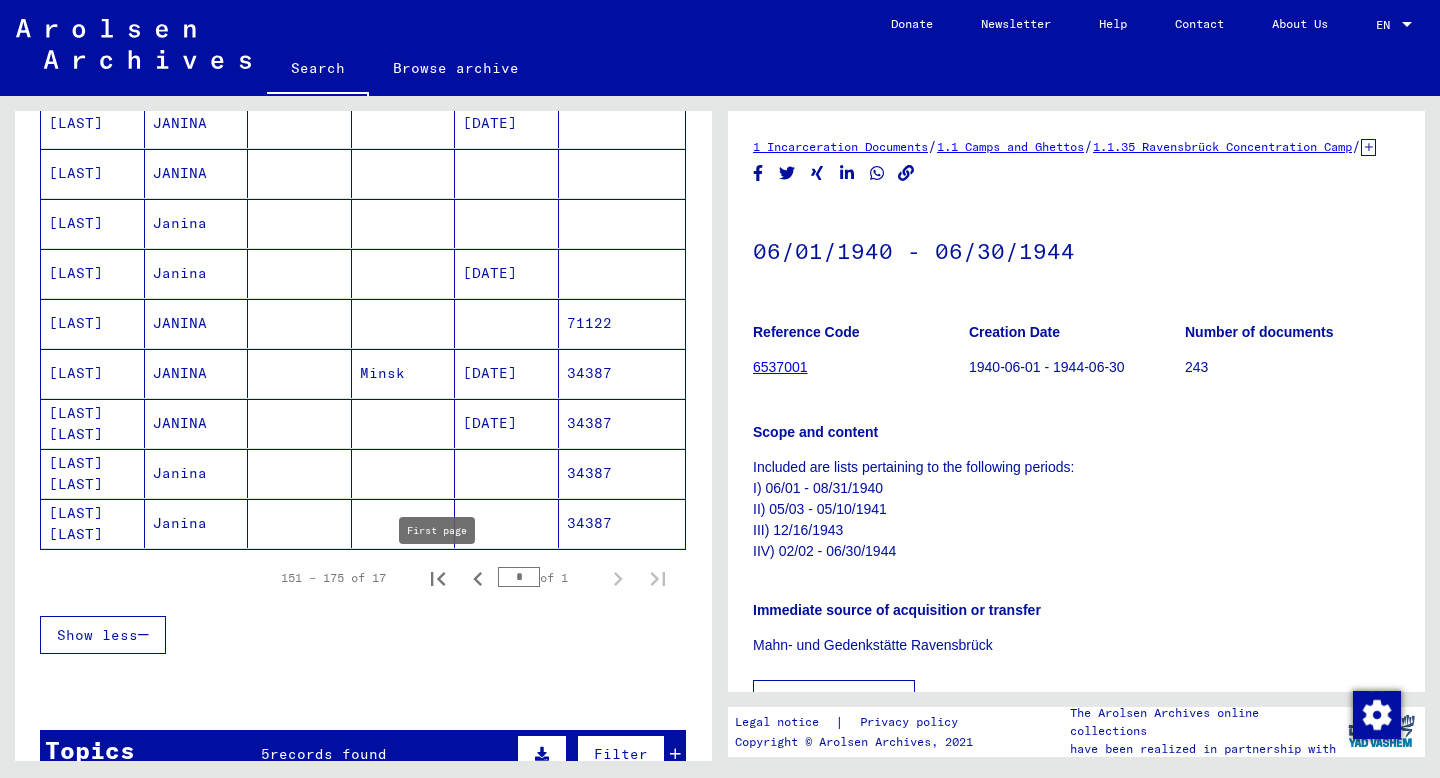 click 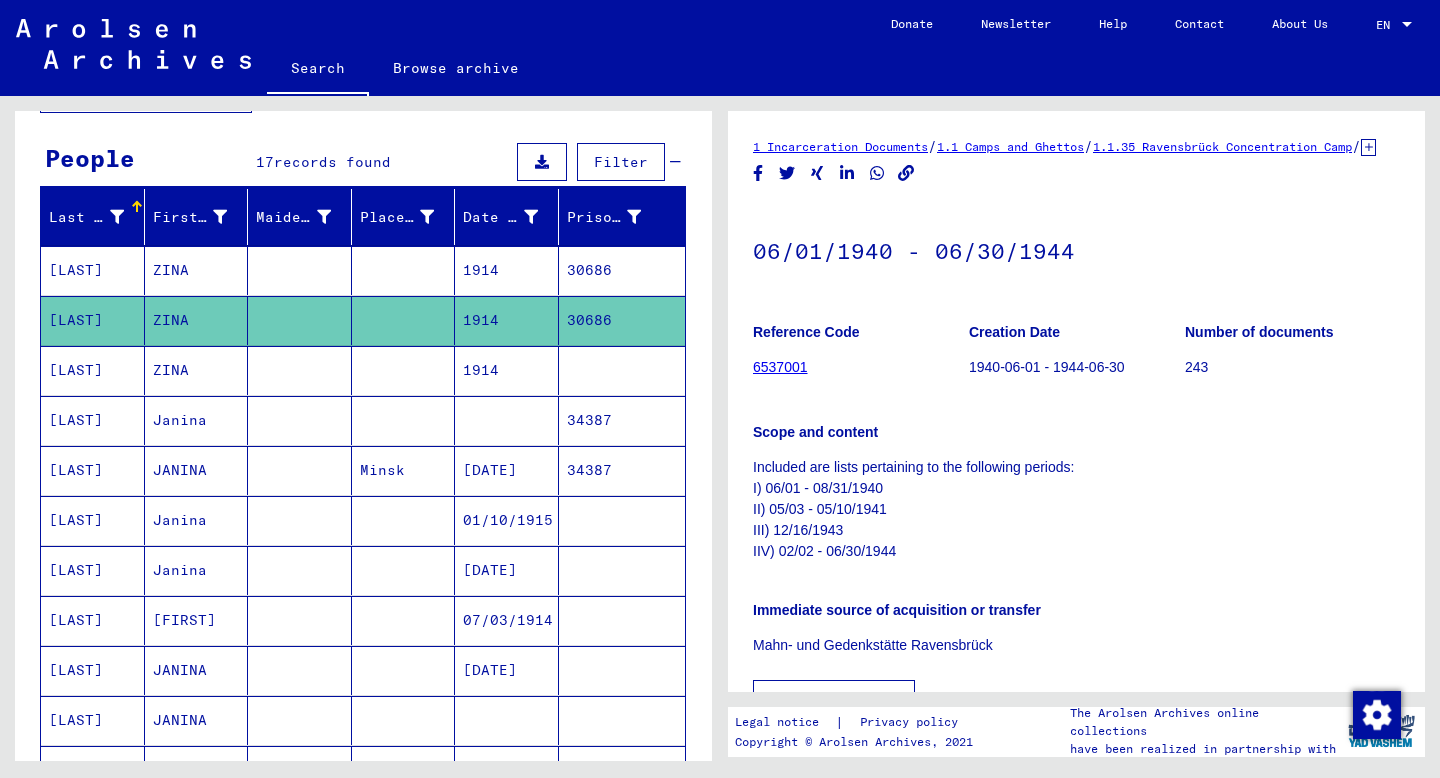 scroll, scrollTop: 0, scrollLeft: 0, axis: both 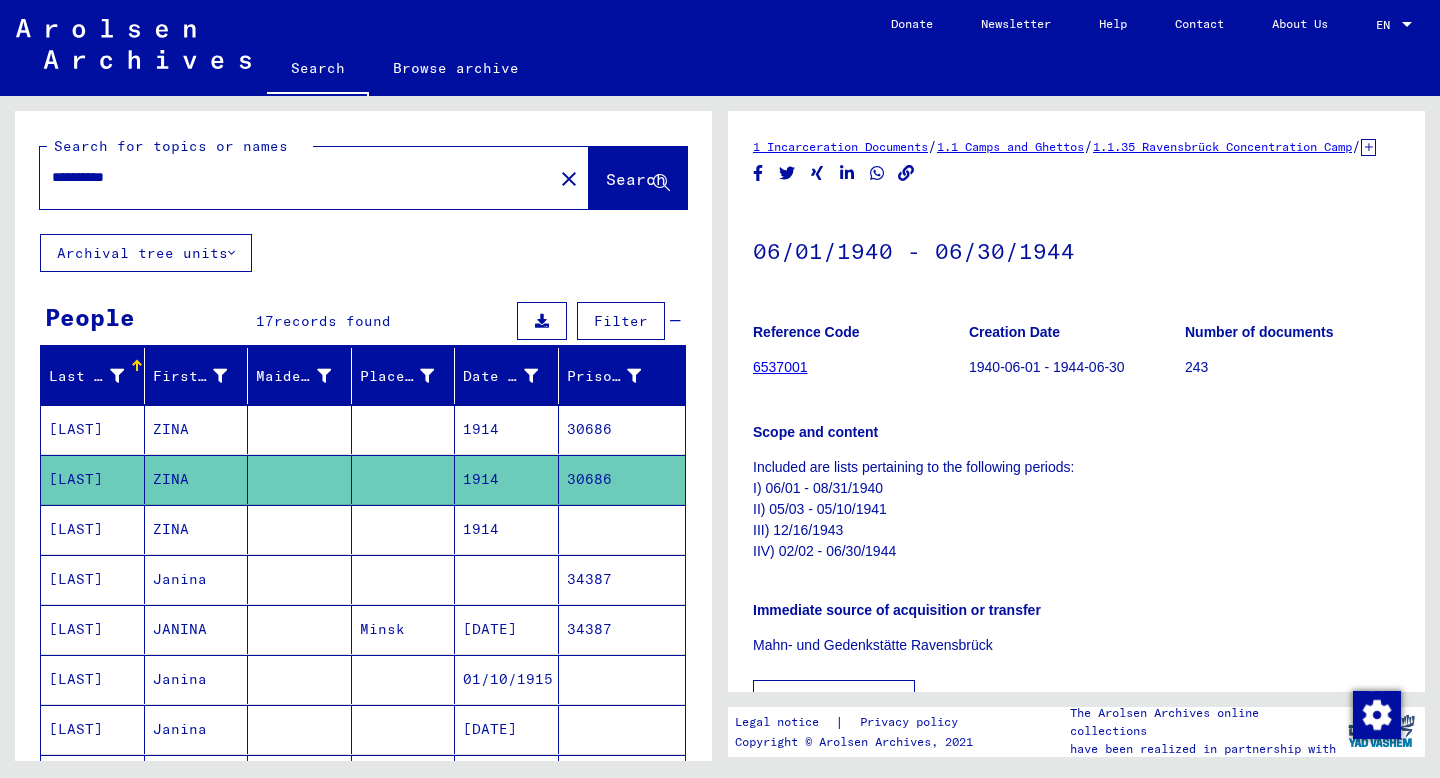 click on "**********" 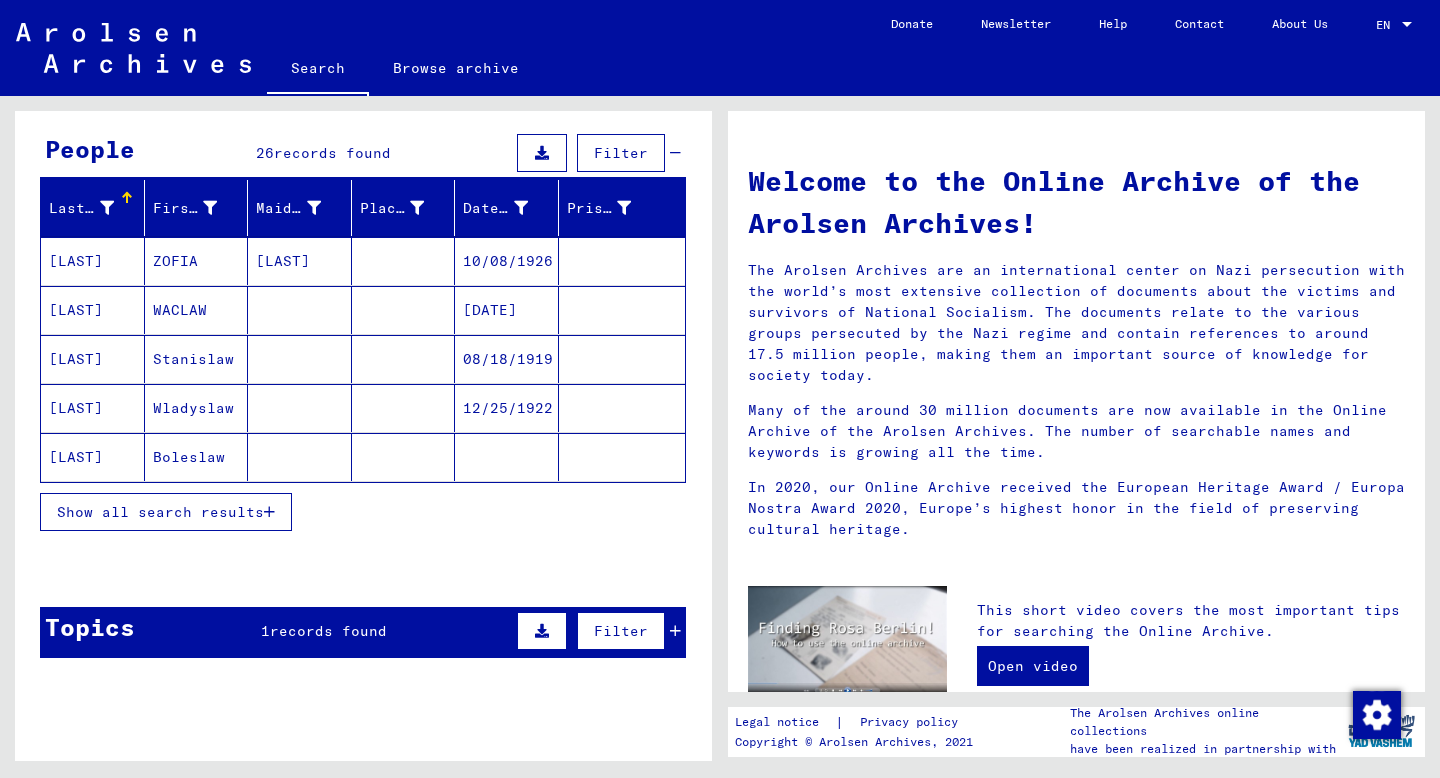 scroll, scrollTop: 170, scrollLeft: 0, axis: vertical 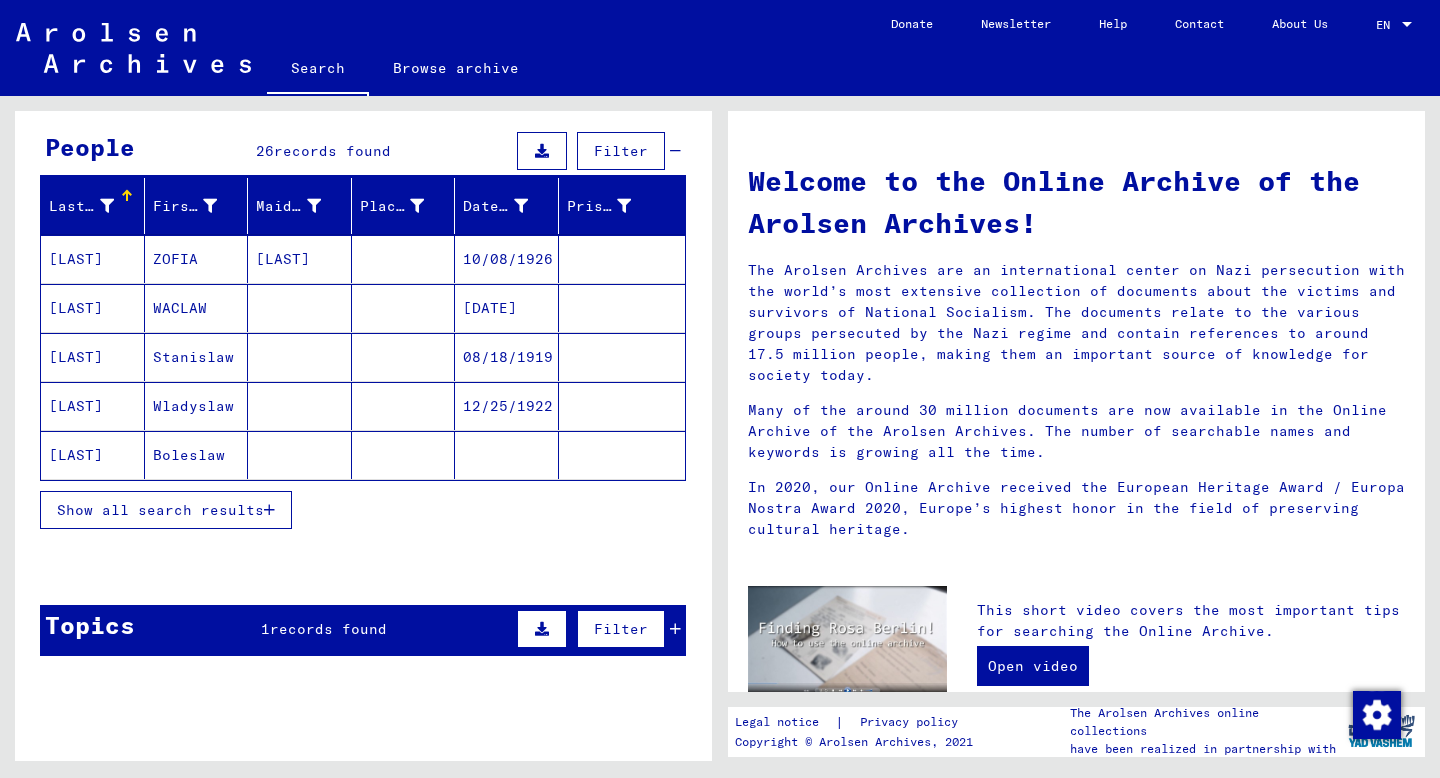 click on "Show all search results" at bounding box center [363, 510] 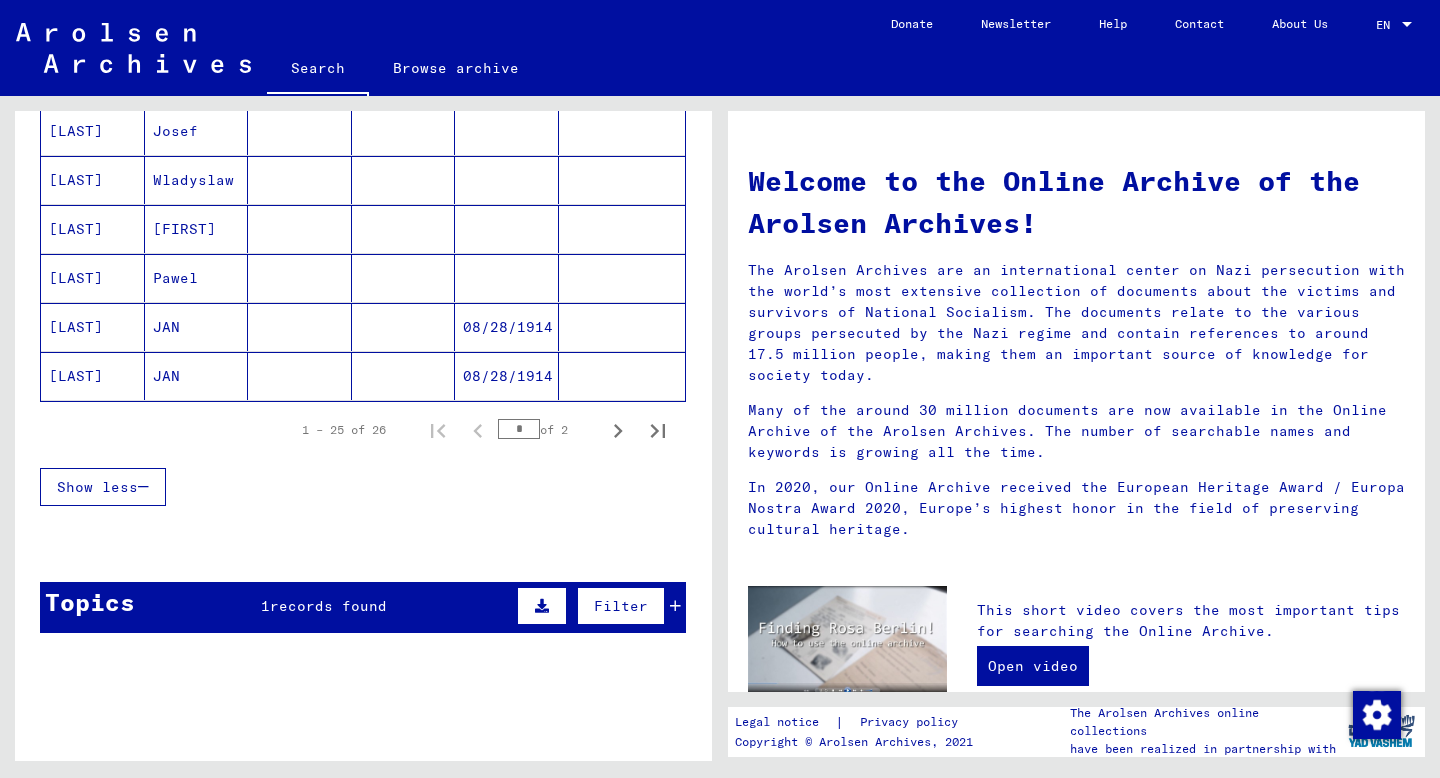 scroll, scrollTop: 1249, scrollLeft: 0, axis: vertical 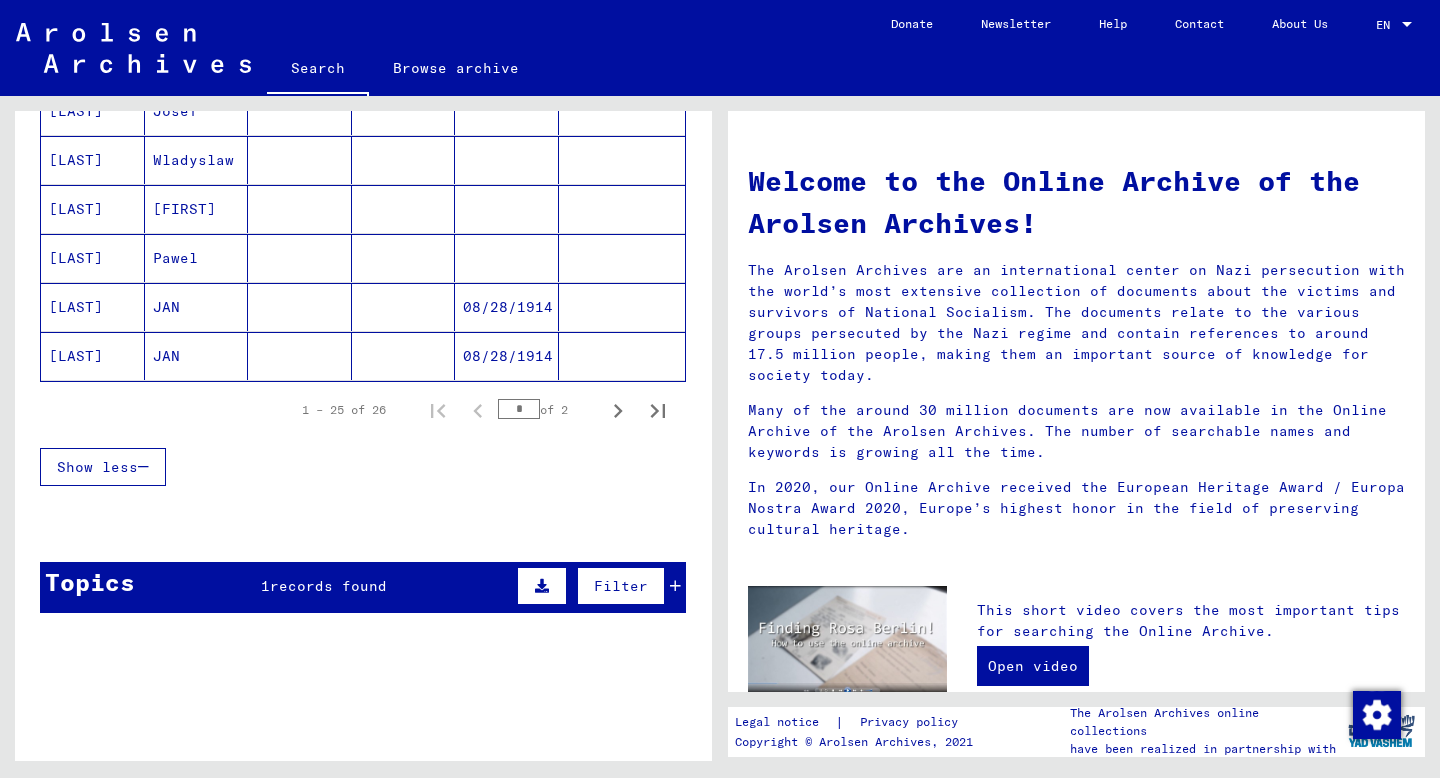 click on "**********" 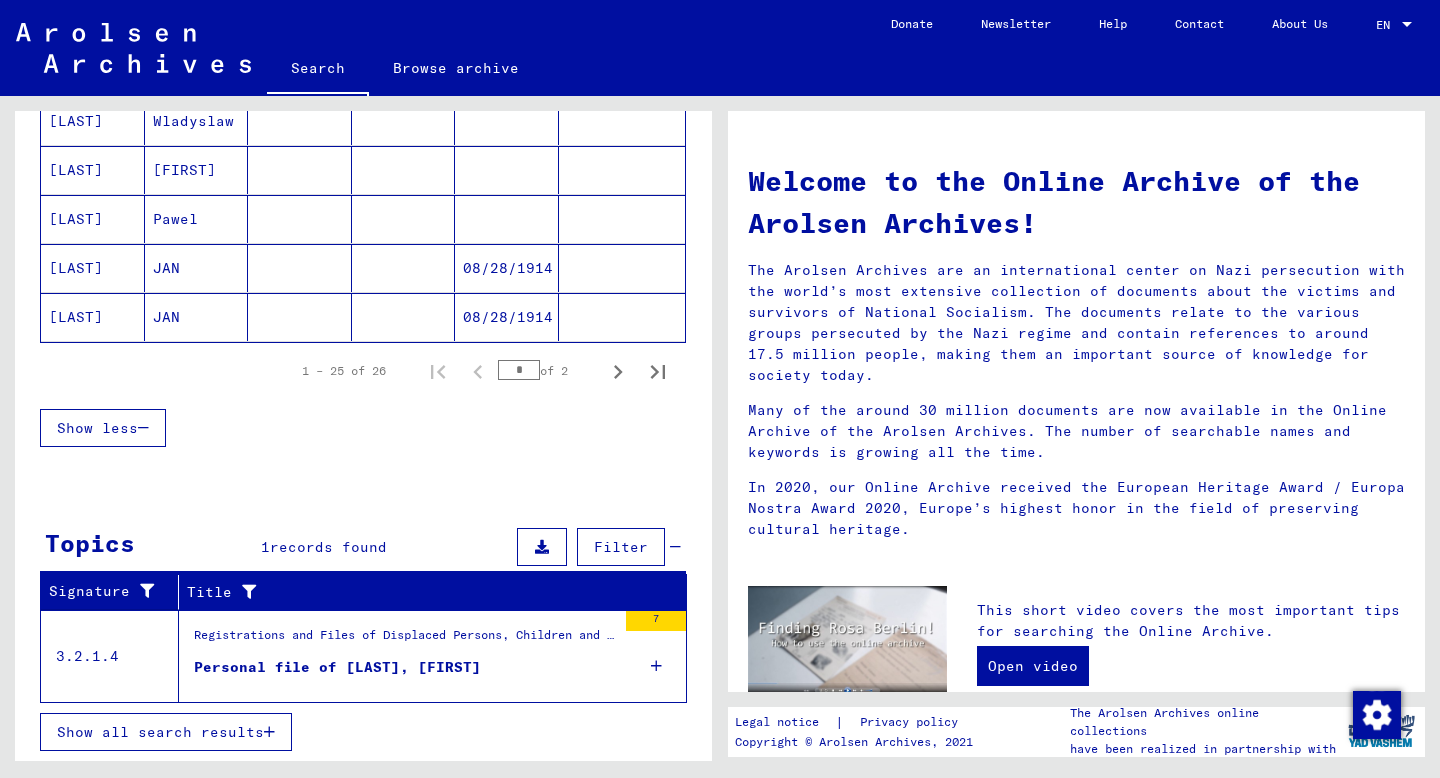 click on "Registrations and Files of Displaced Persons, Children and Missing Persons / Relief Programs of Various Organizations / IRO “Care and Maintenance” Program / CM/1 Files originating in Switzerland / CM/1 Forms and accompanying documents from DPs in Switzerland, as well as      correspondence from the IRO offices in Germany, Austria and the Near East      with the IRO headquarters in Geneva   More information on the documents is available in our e-Guide:  https://eguide.arolsen-archives.org/en/ / Files with names from ZDUNCZYK" at bounding box center [405, 658] 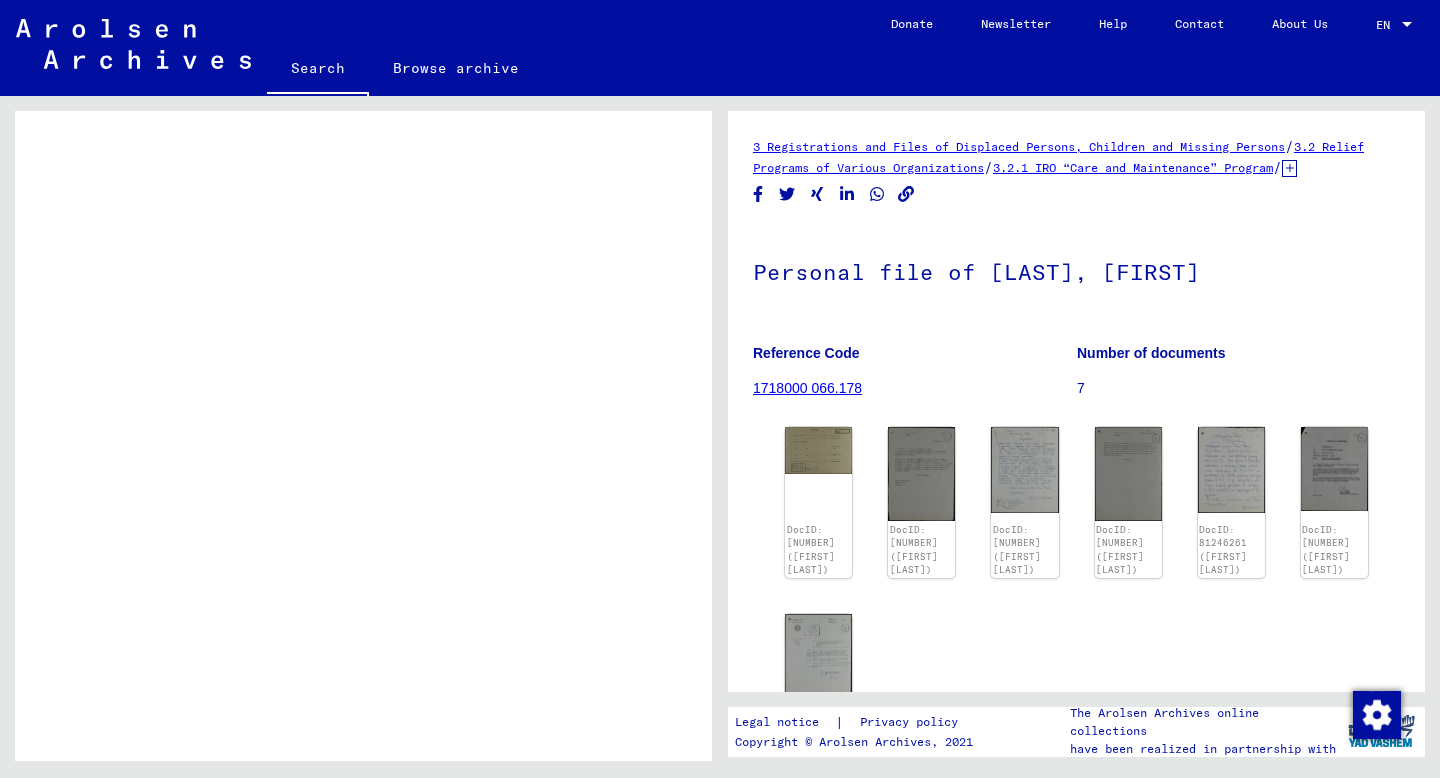 scroll, scrollTop: 983, scrollLeft: 0, axis: vertical 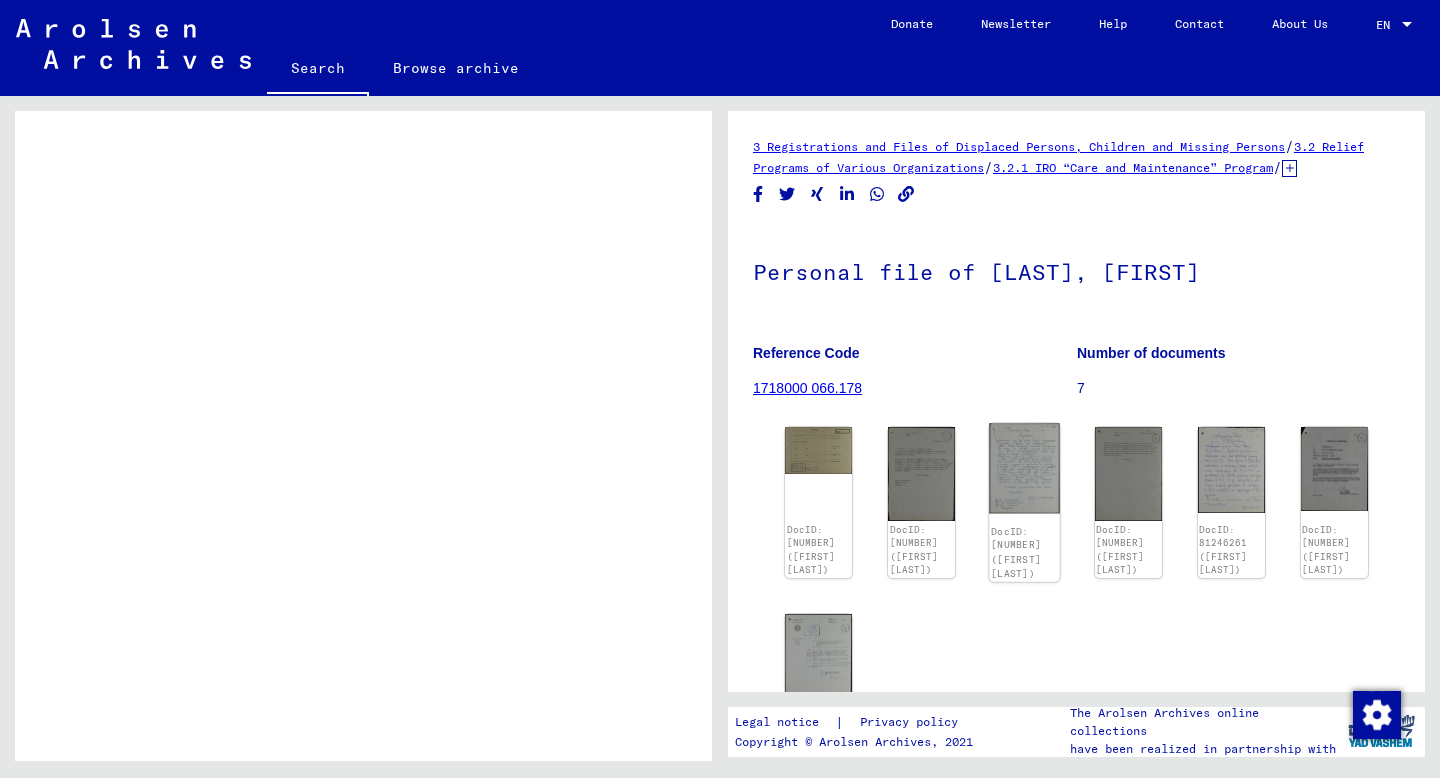 click 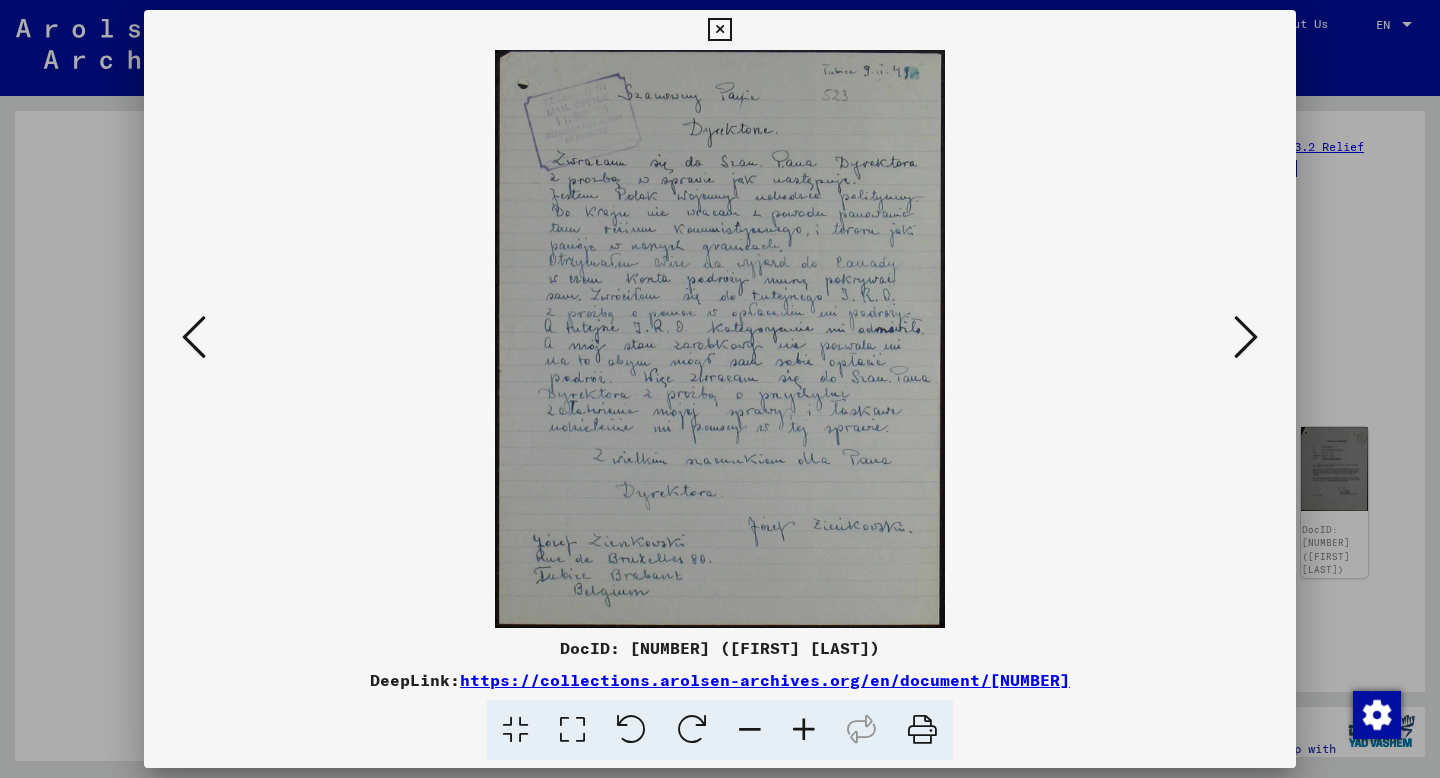 click at bounding box center (720, 339) 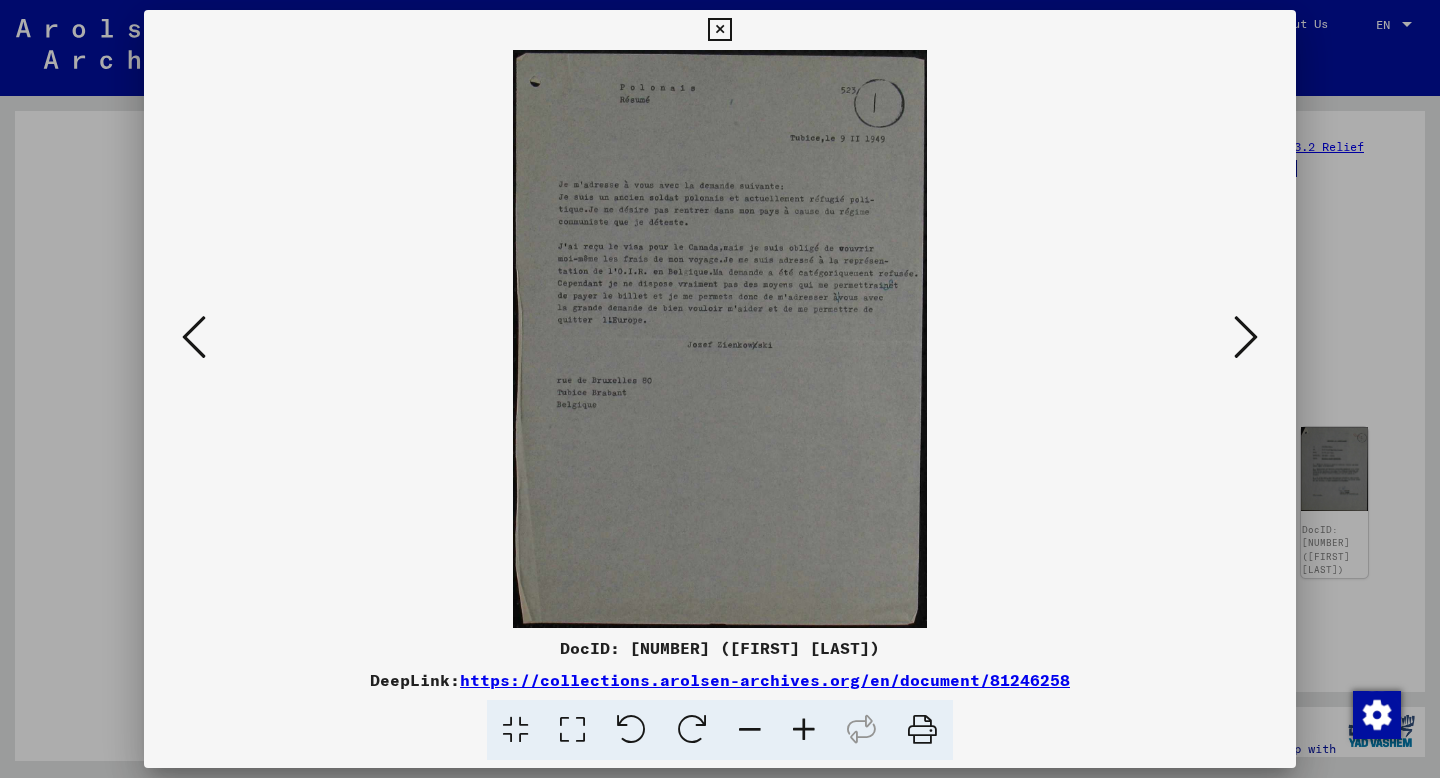 click at bounding box center (194, 338) 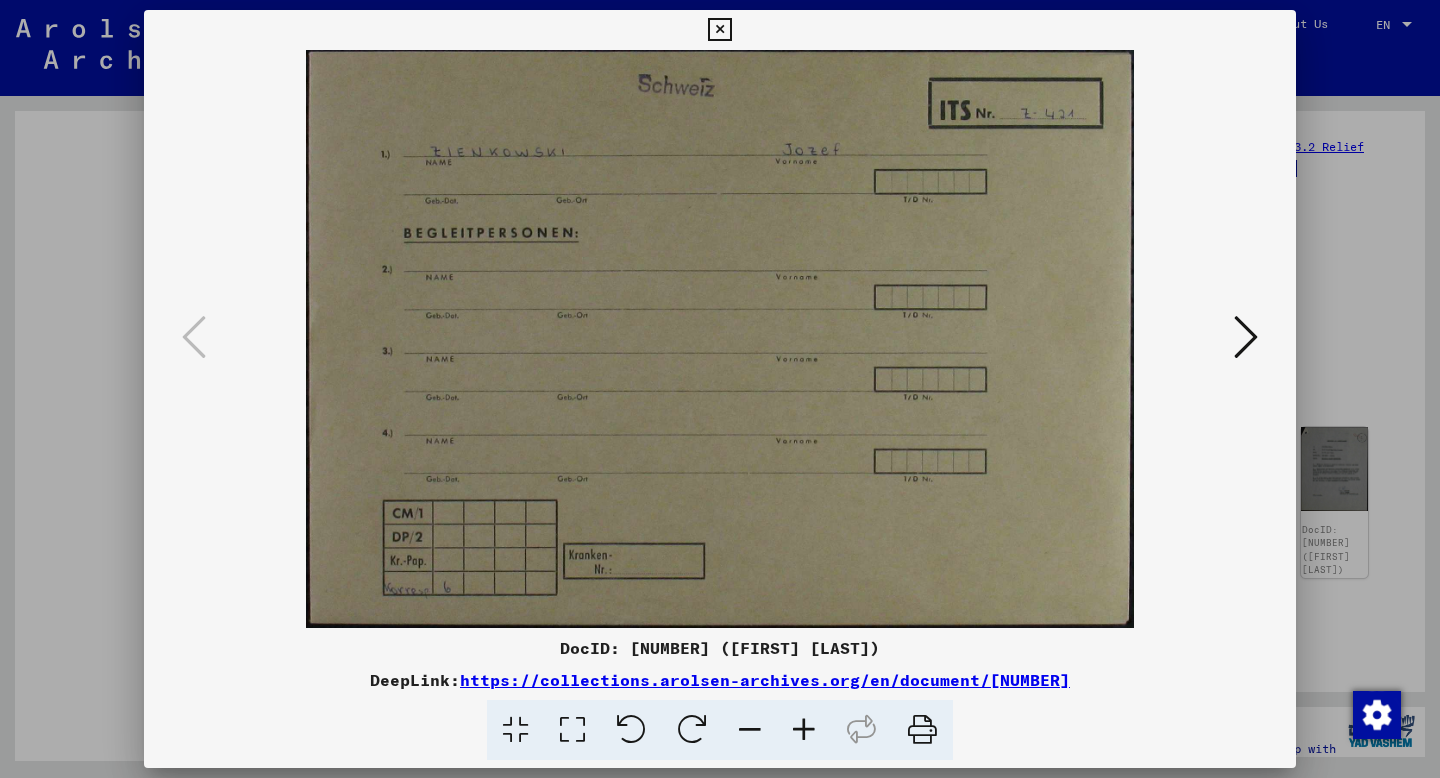 click at bounding box center (720, 339) 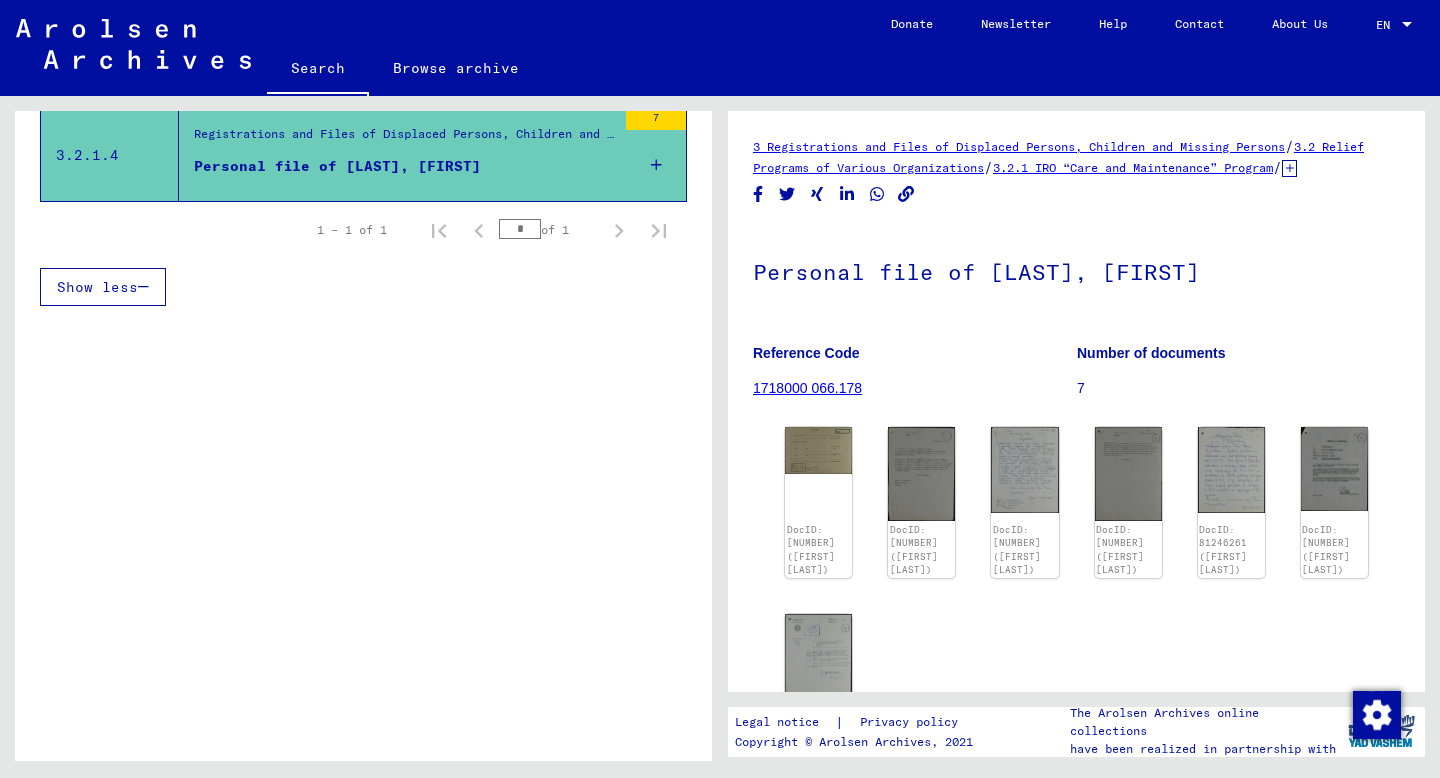 scroll, scrollTop: 0, scrollLeft: 0, axis: both 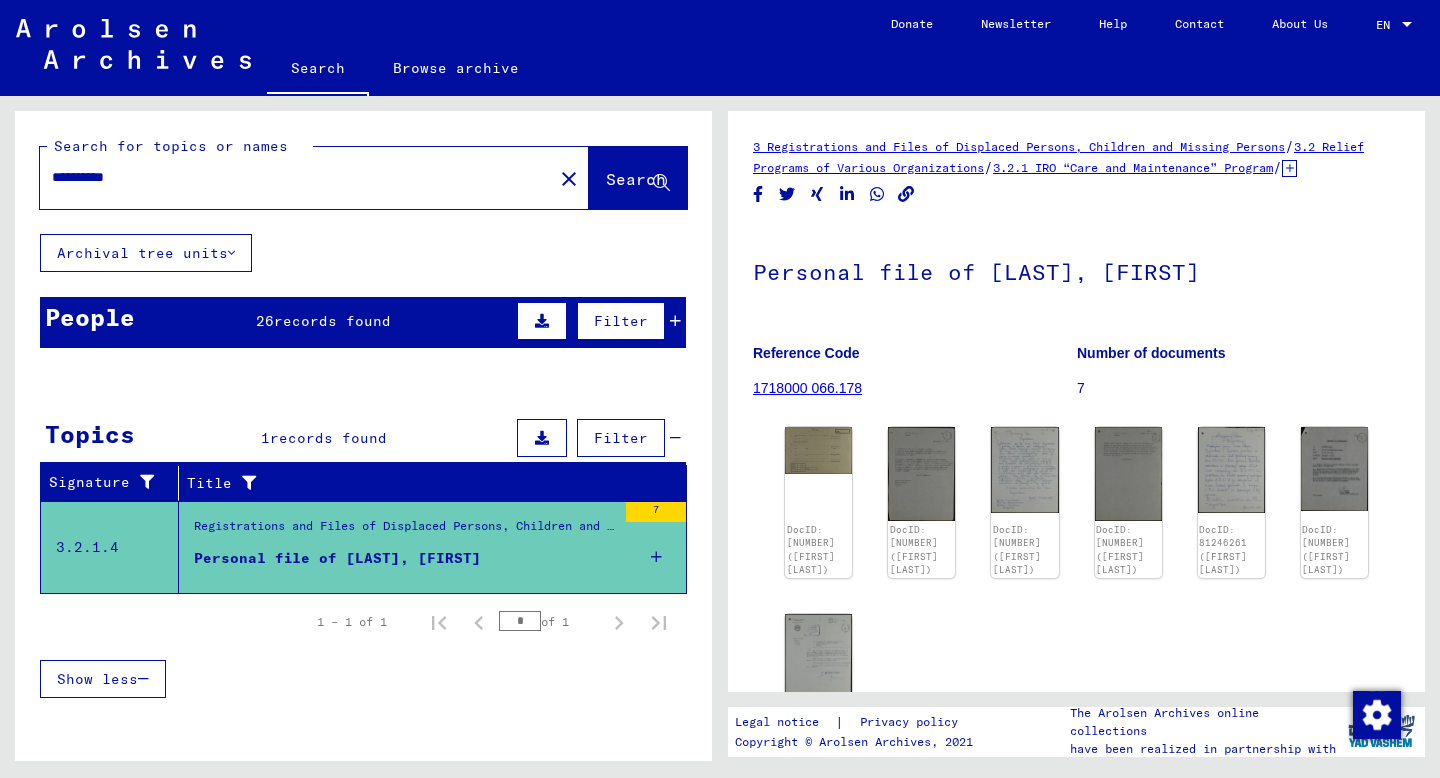 click on "**********" 